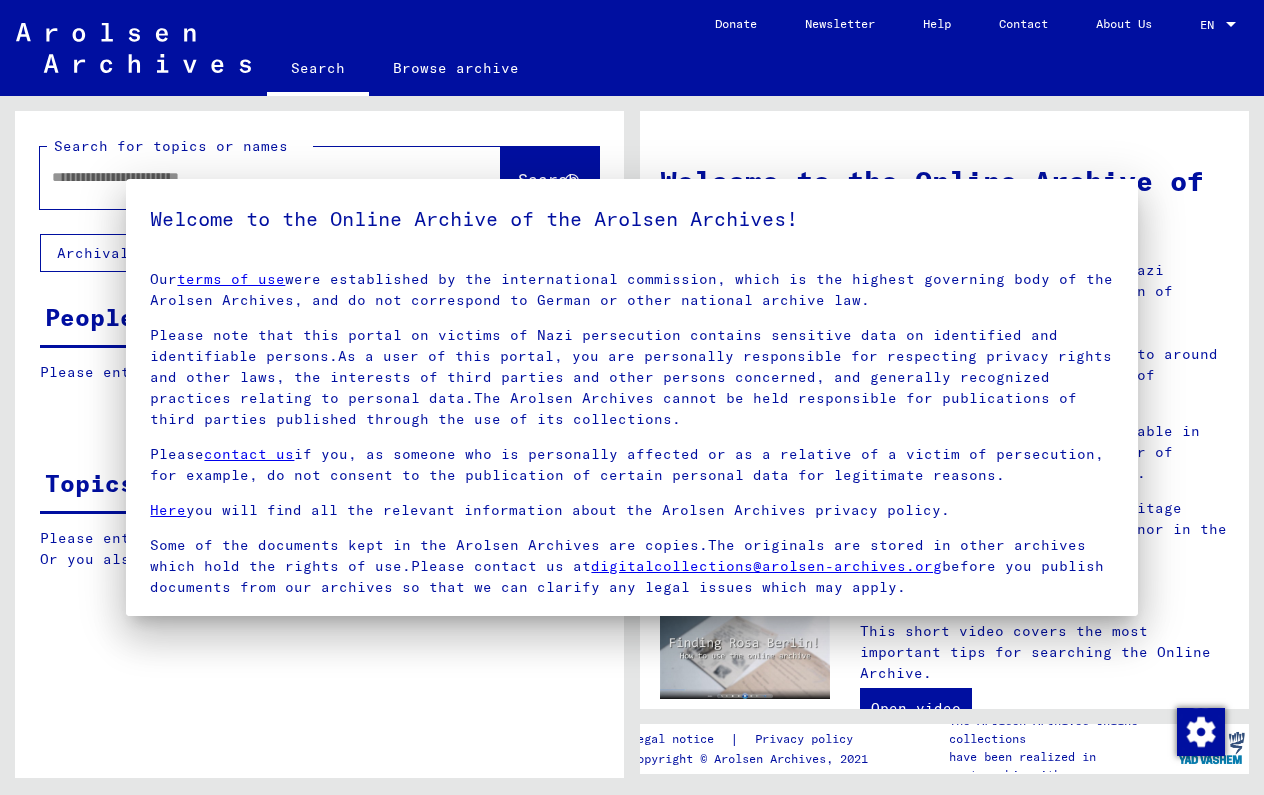 scroll, scrollTop: 0, scrollLeft: 0, axis: both 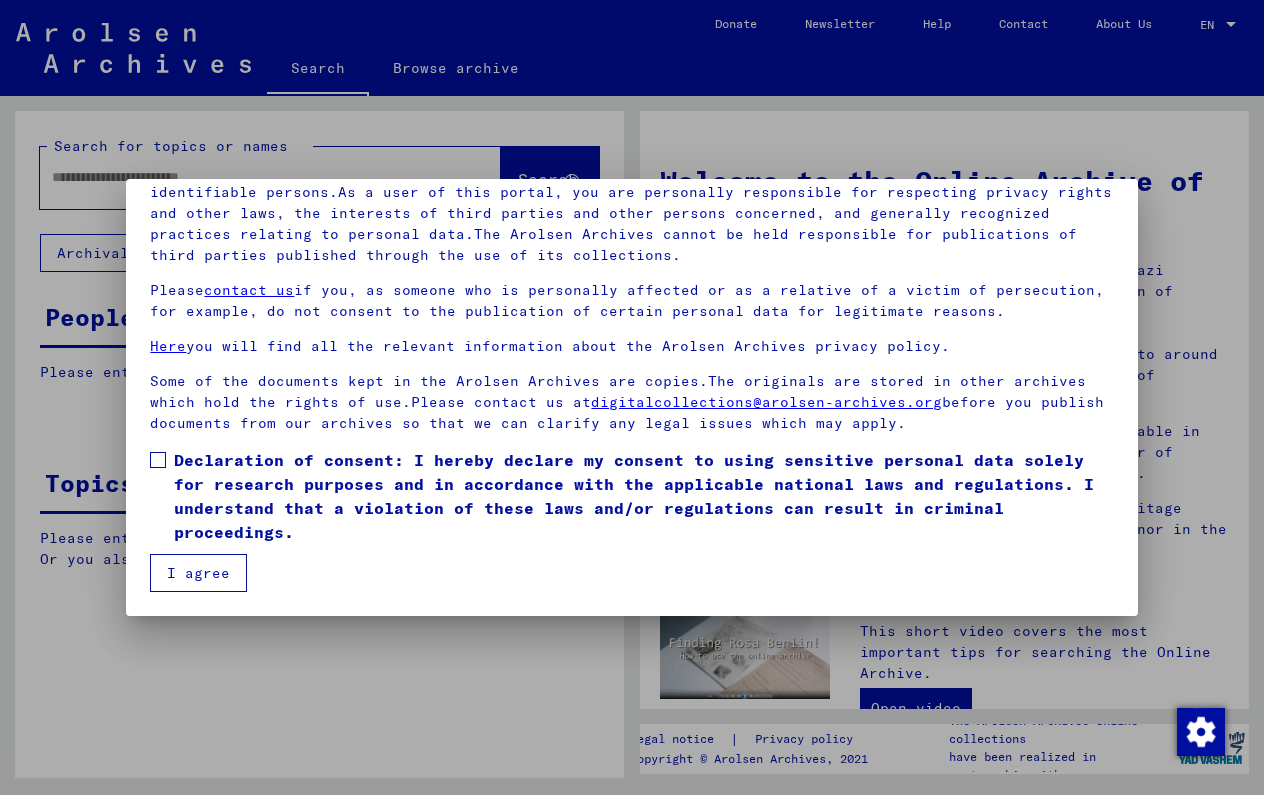 click on "Declaration of consent: I hereby declare my consent to using sensitive personal data solely for research purposes and in accordance with the applicable national laws and regulations. I understand that a violation of these laws and/or regulations can result in criminal proceedings." at bounding box center (631, 496) 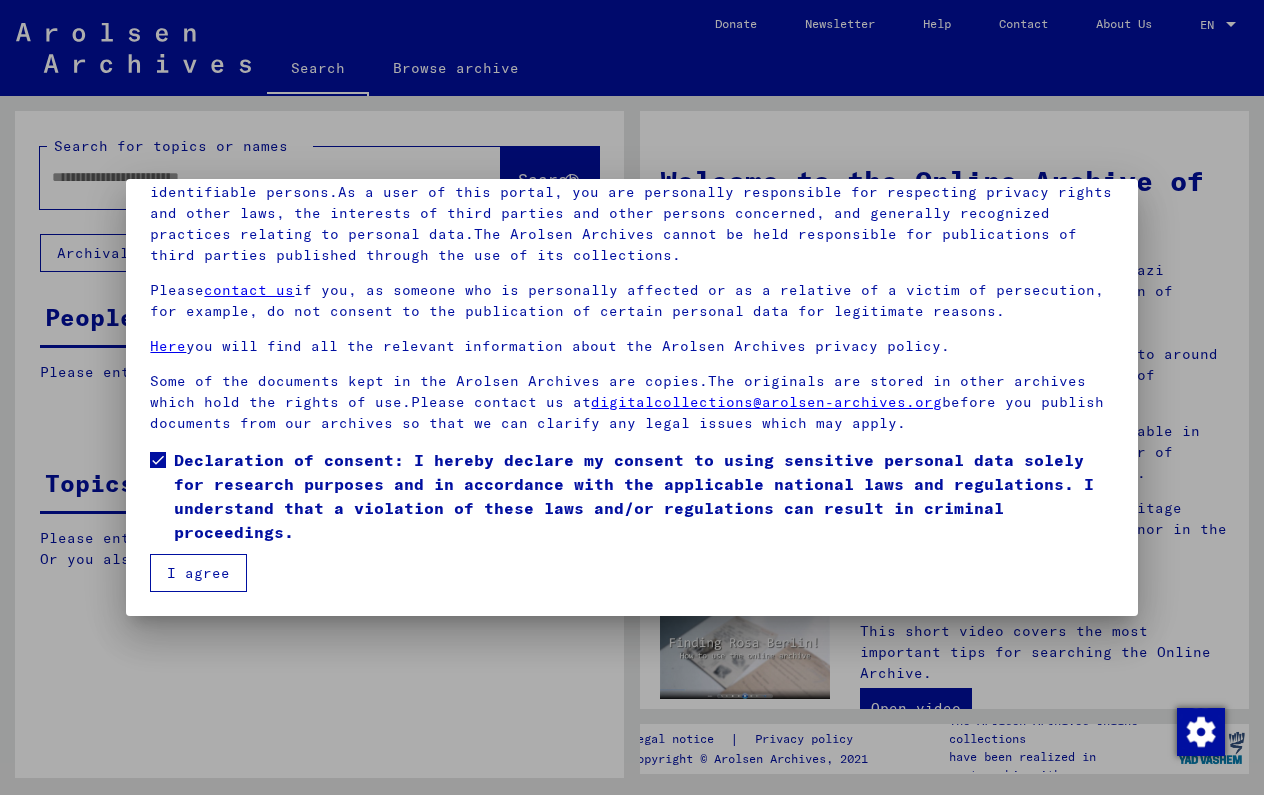 click on "I agree" at bounding box center (198, 573) 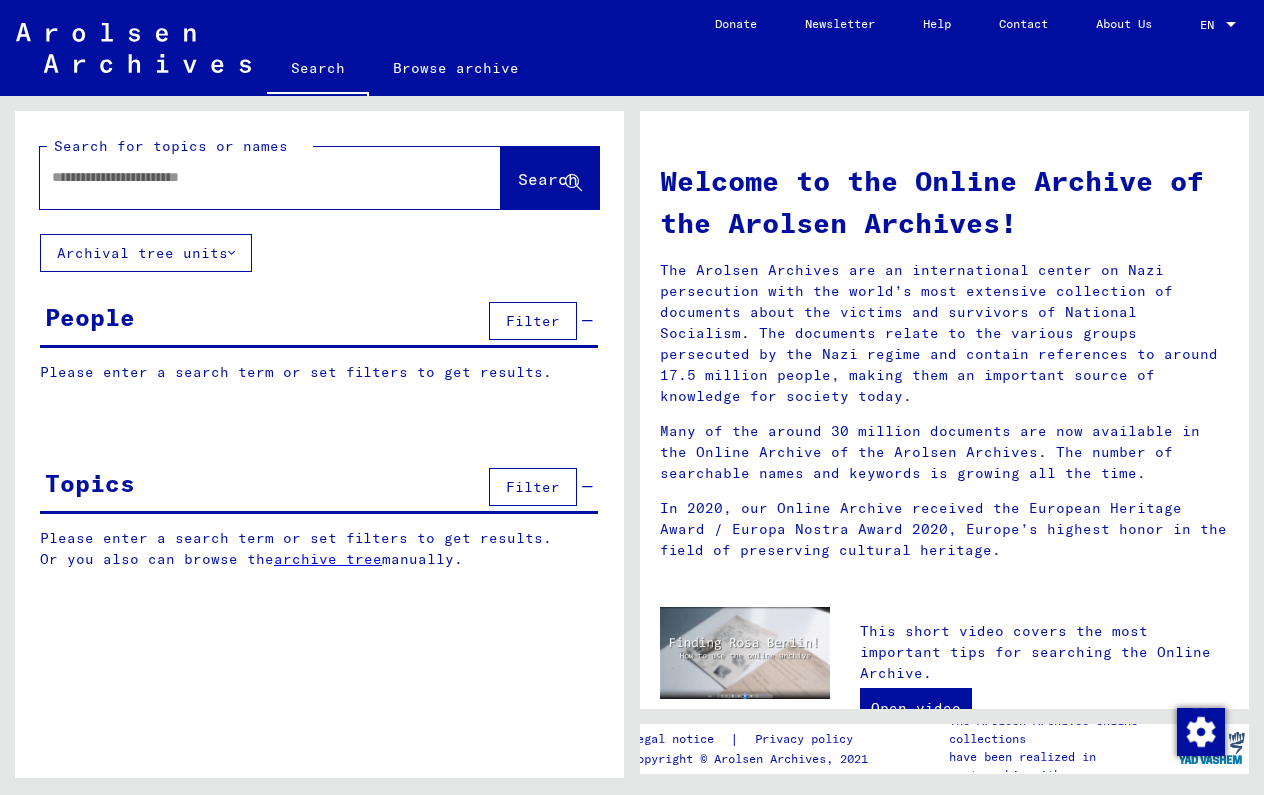 click 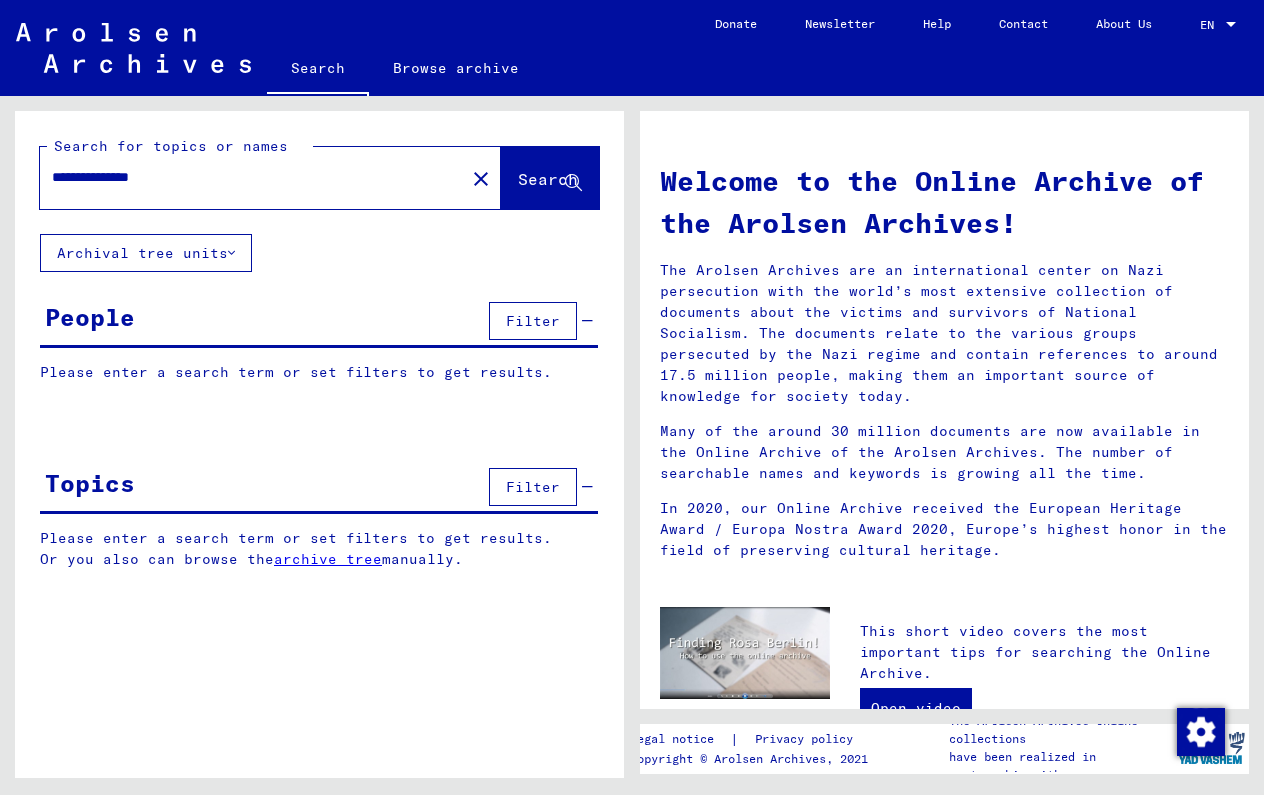 type on "**********" 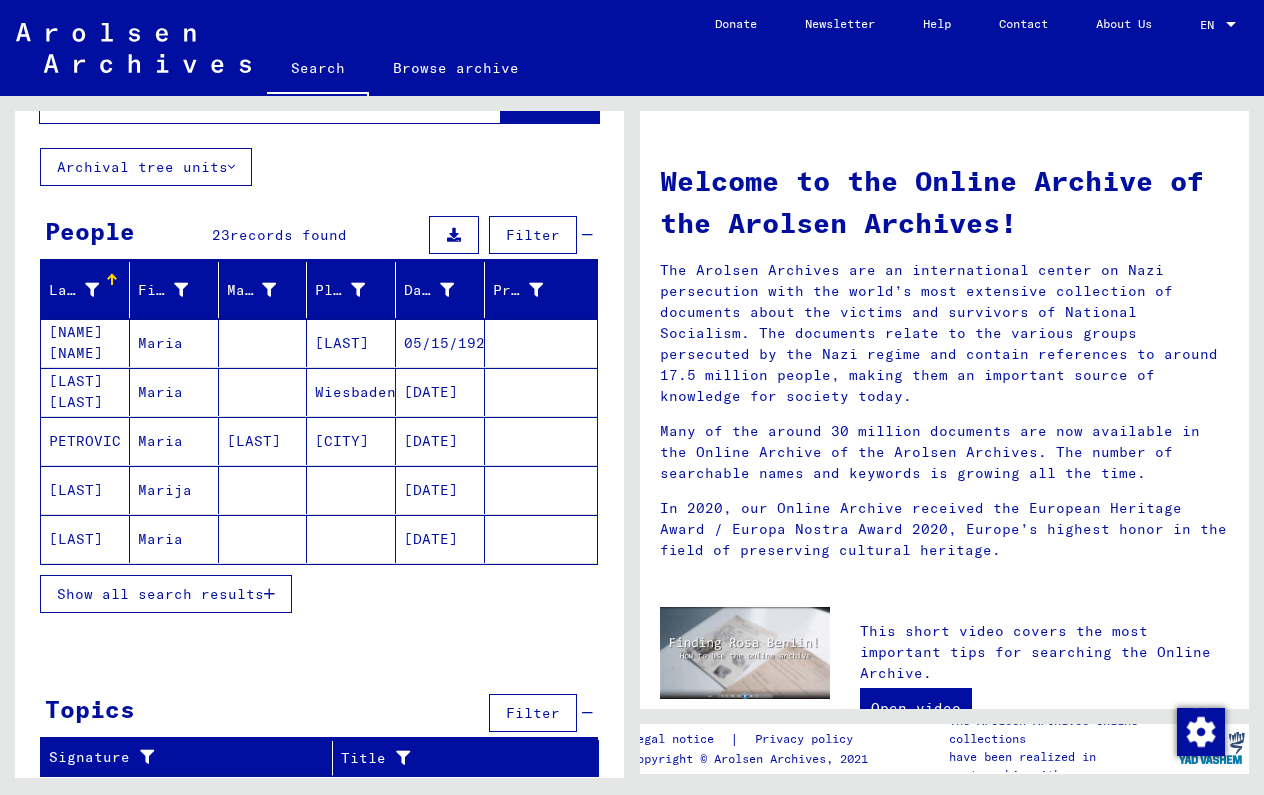 scroll, scrollTop: 86, scrollLeft: 0, axis: vertical 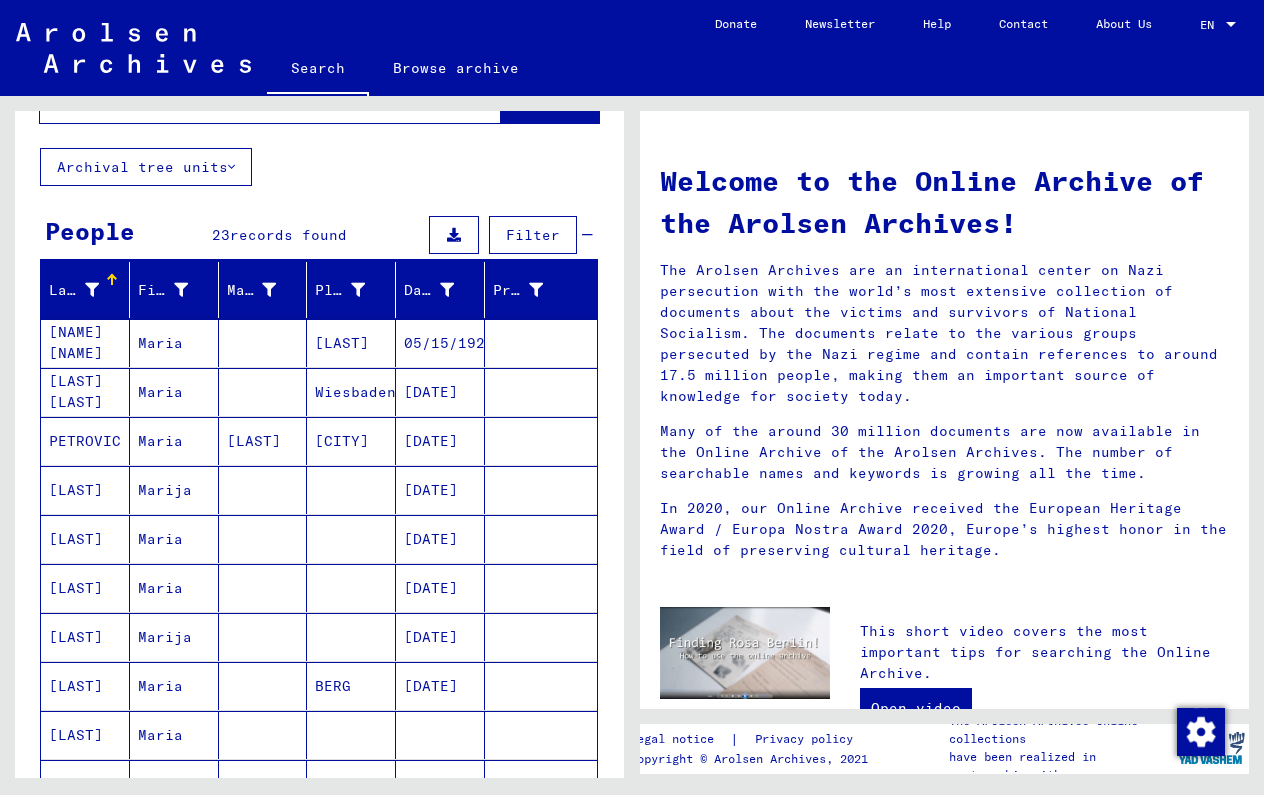 click at bounding box center [263, 392] 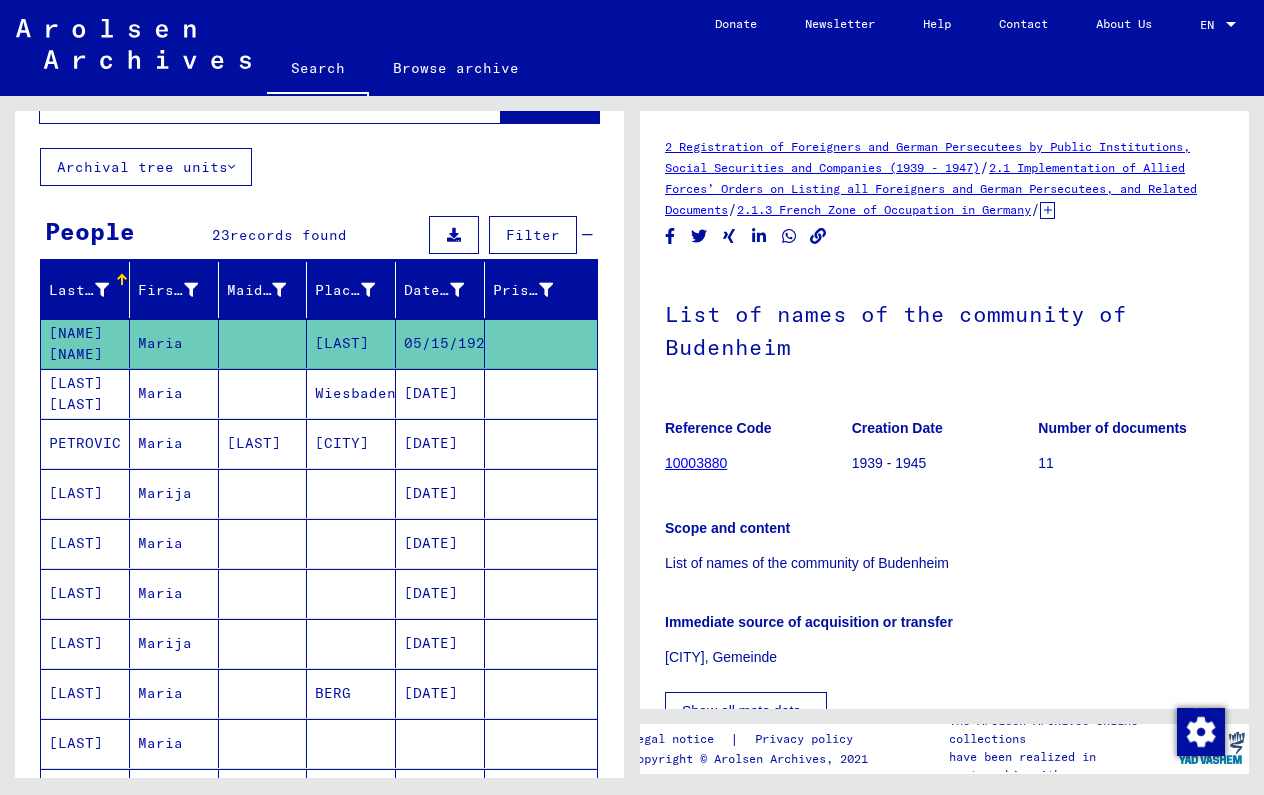scroll, scrollTop: 0, scrollLeft: 0, axis: both 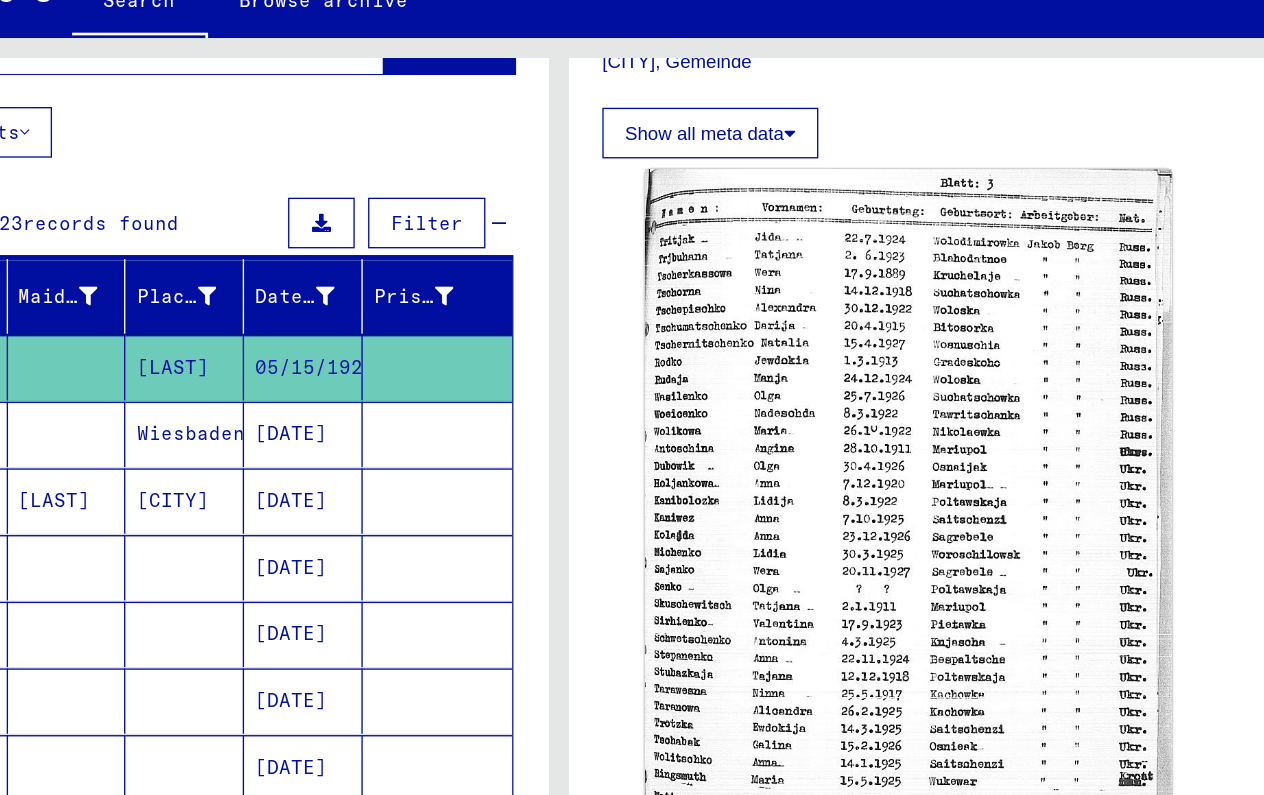click at bounding box center (541, 443) 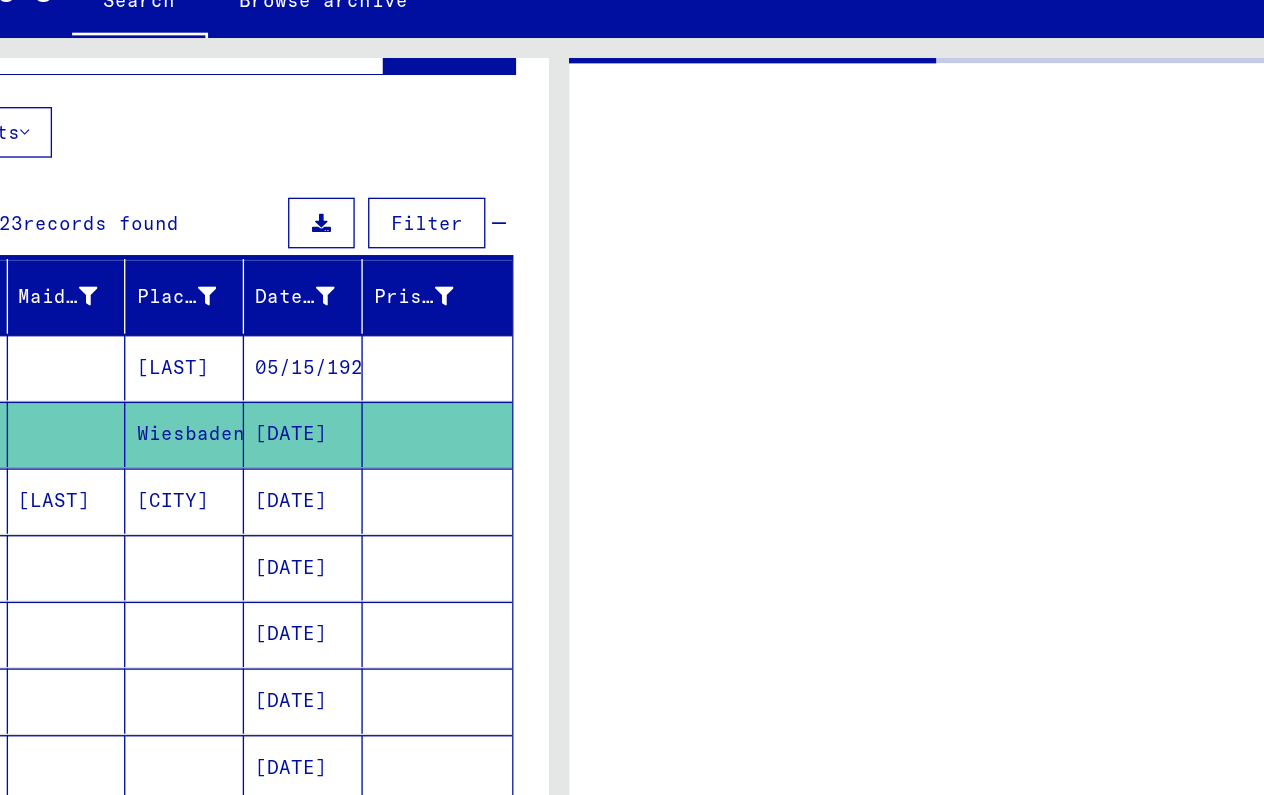 scroll, scrollTop: 0, scrollLeft: 0, axis: both 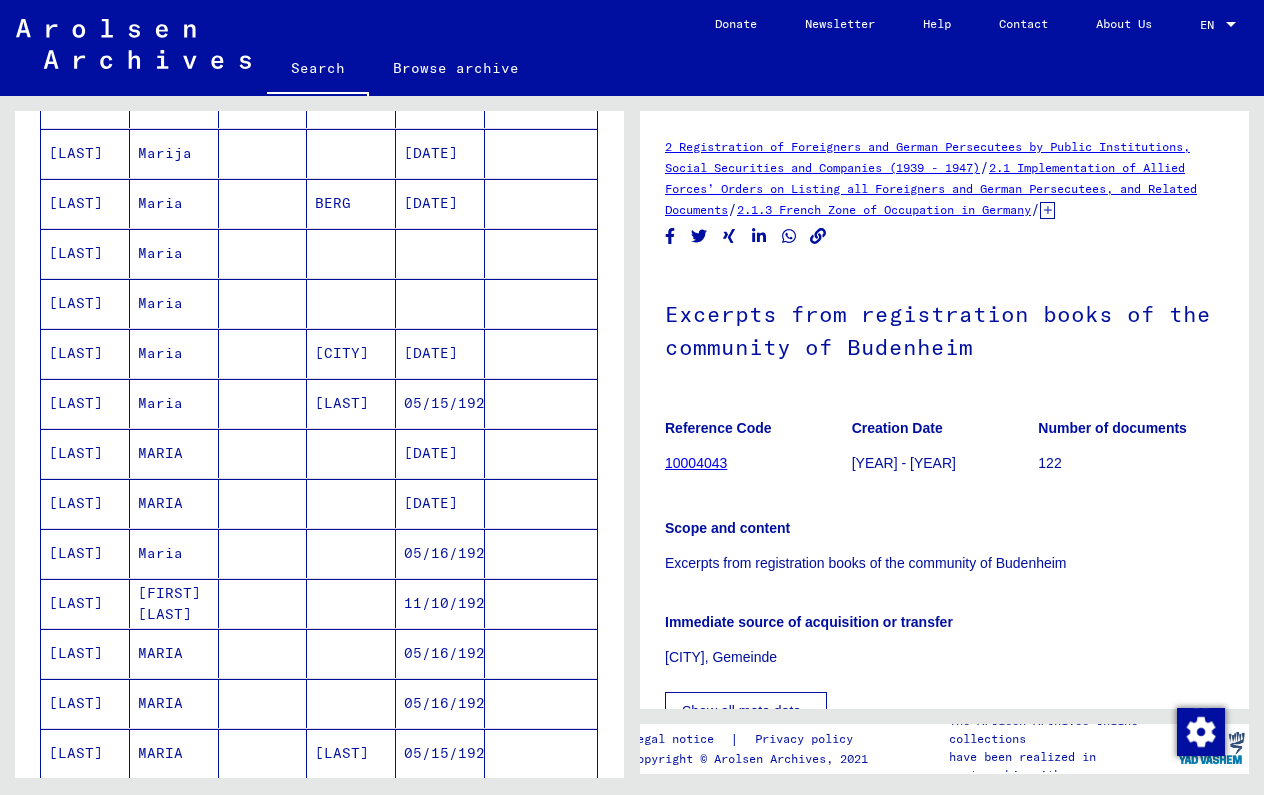 click at bounding box center [541, 503] 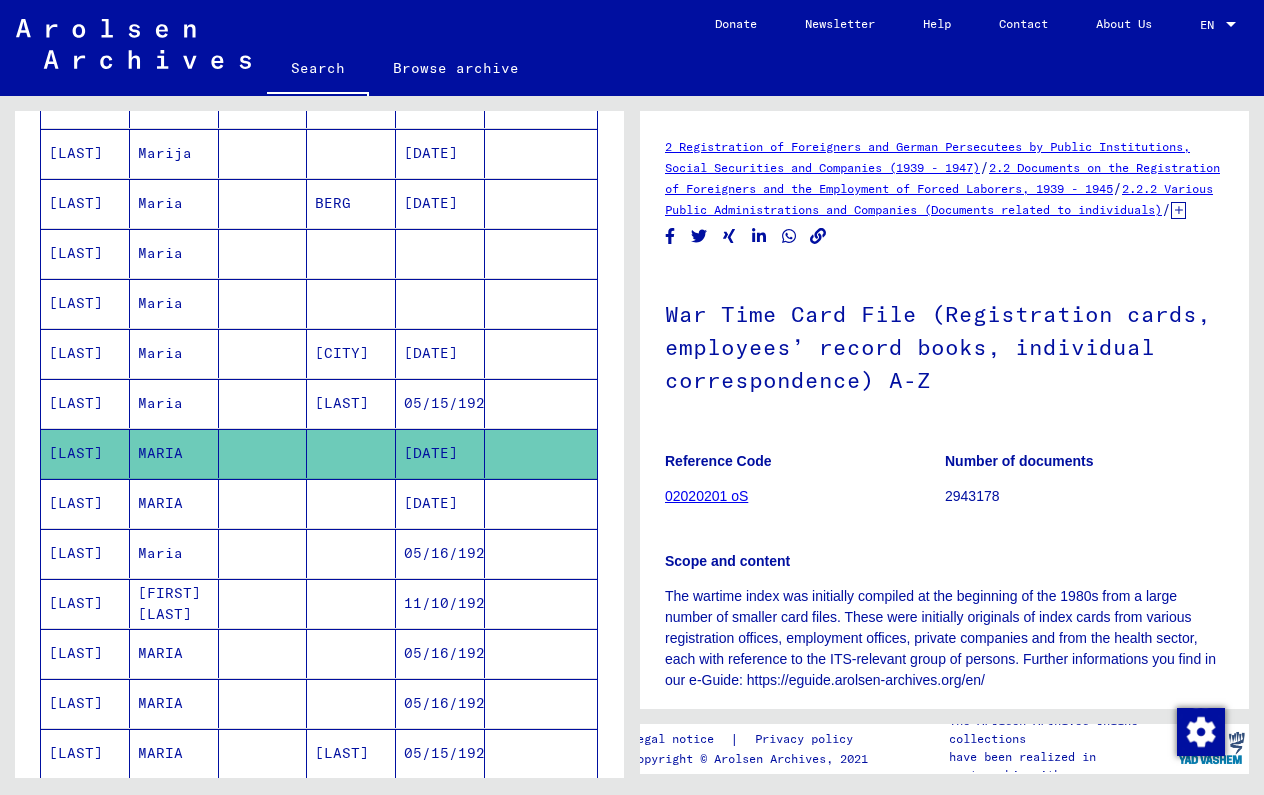 scroll, scrollTop: 0, scrollLeft: 0, axis: both 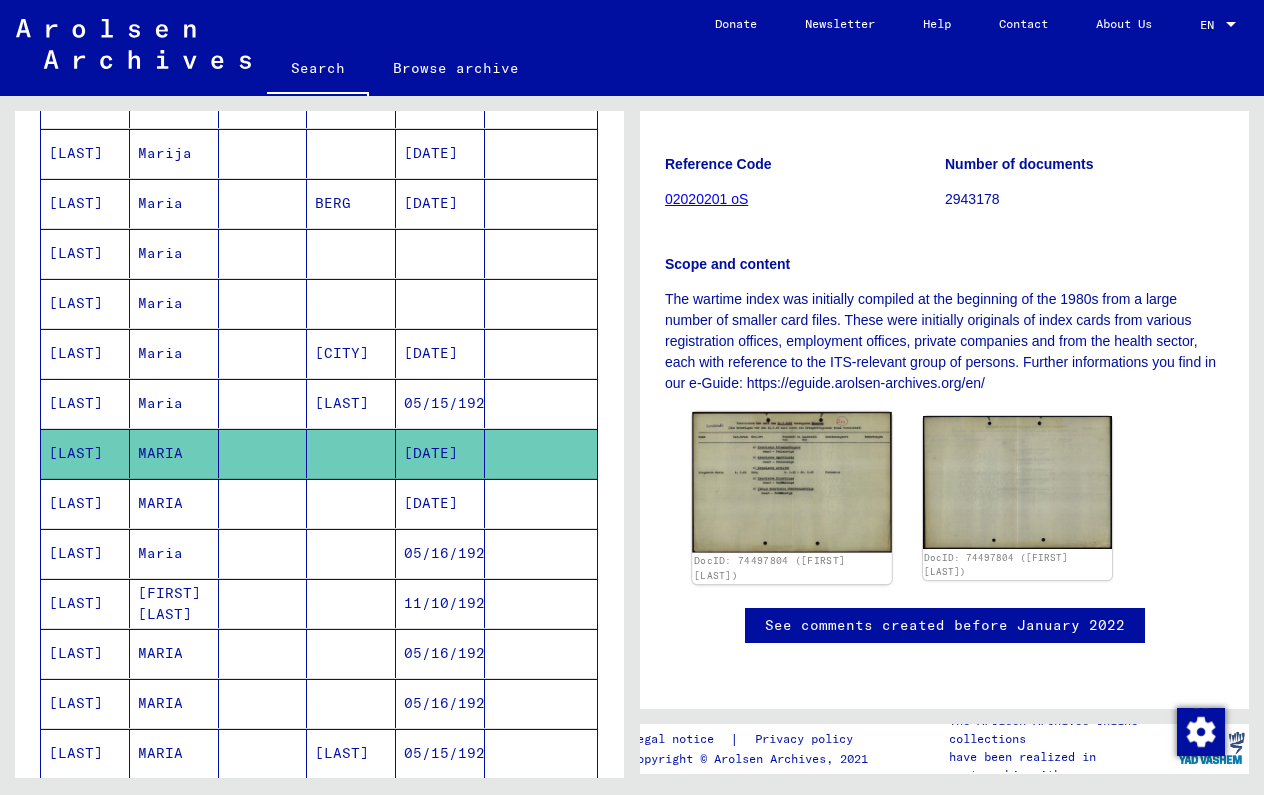 click 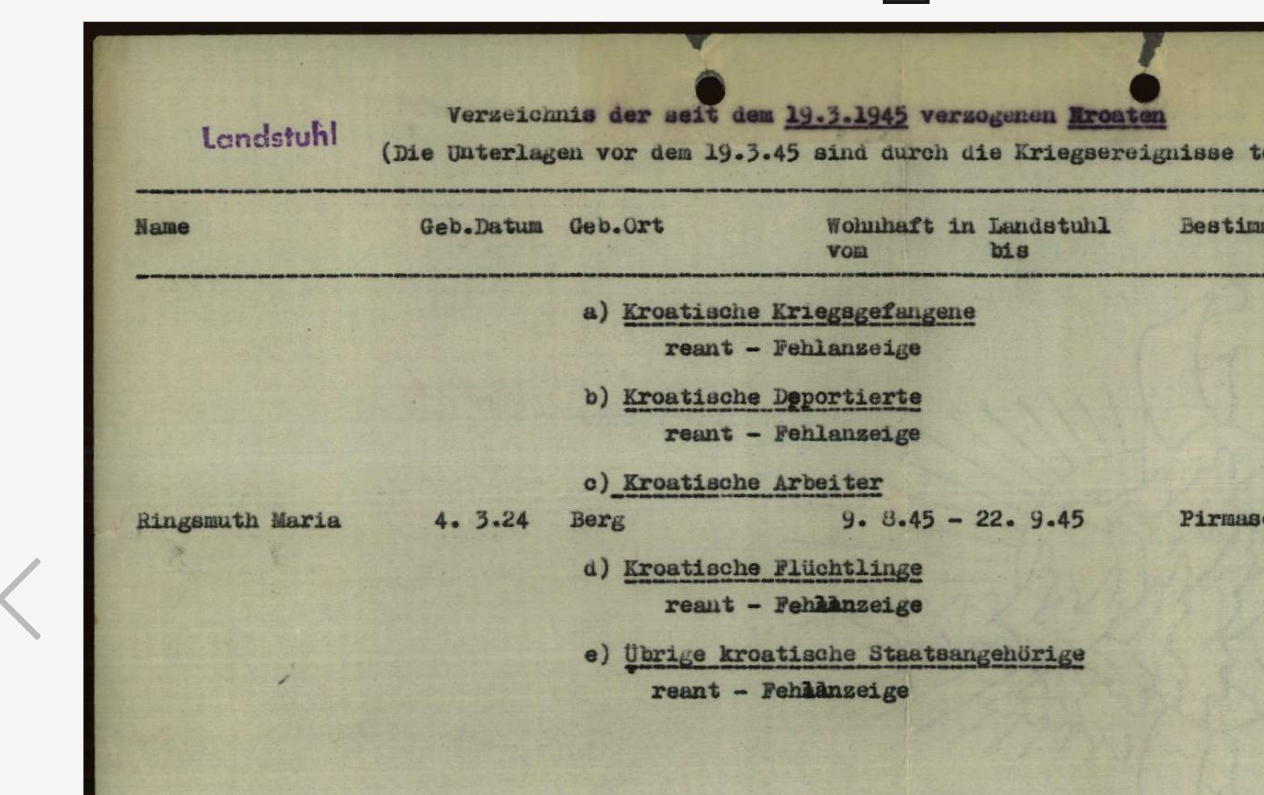 type 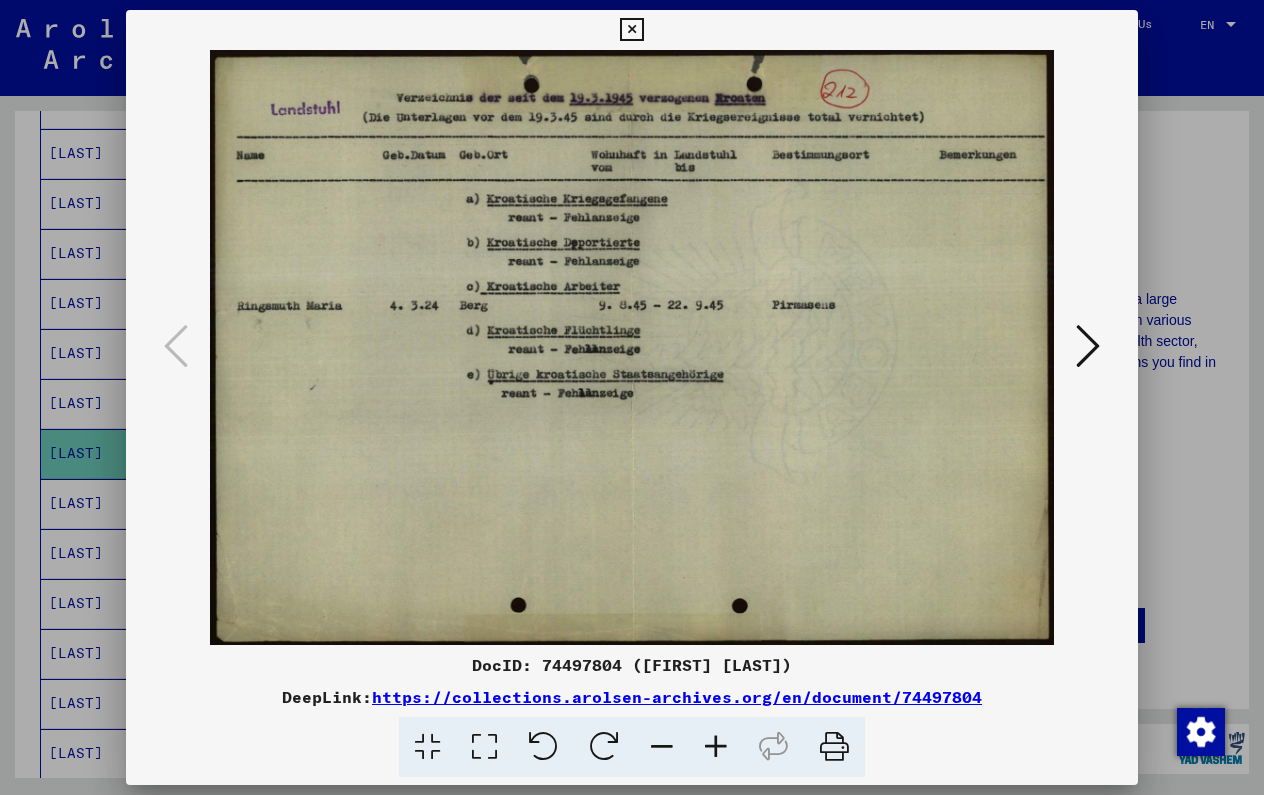 scroll, scrollTop: 0, scrollLeft: 0, axis: both 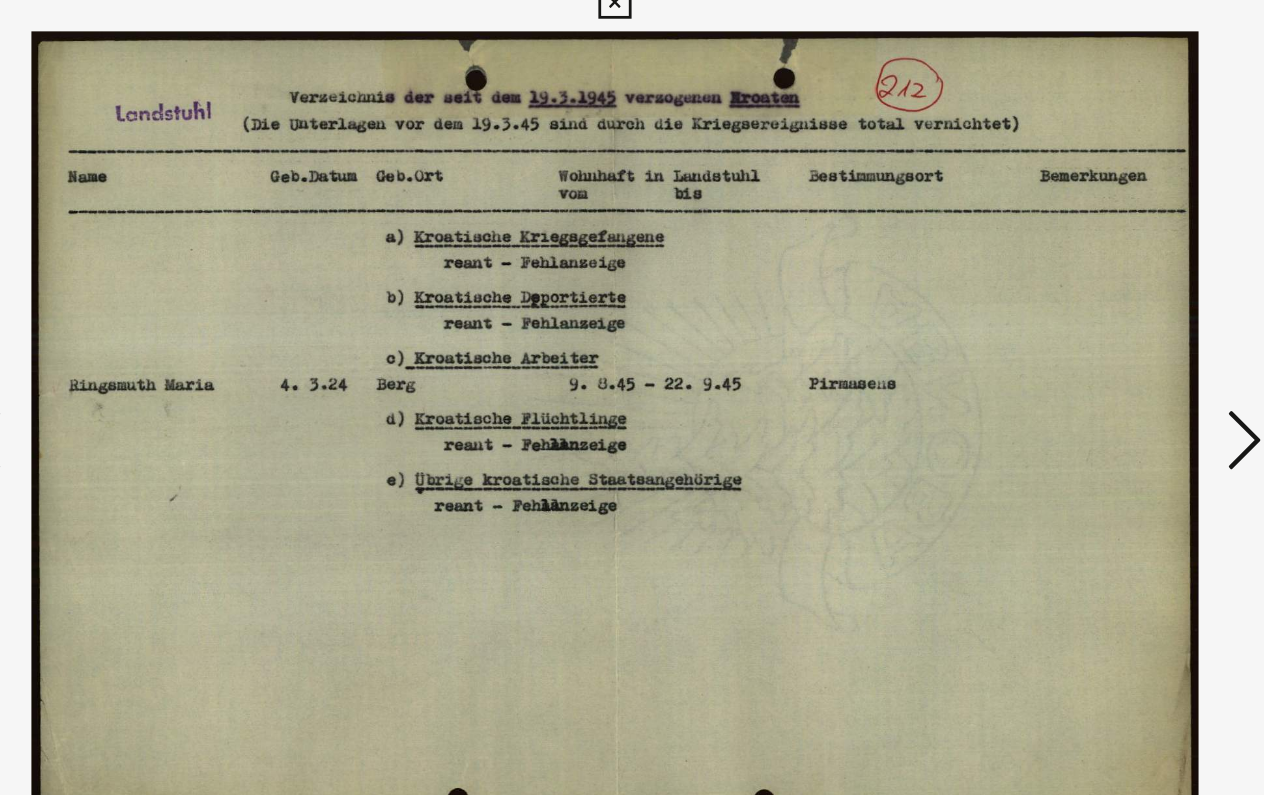 drag, startPoint x: 212, startPoint y: 72, endPoint x: 577, endPoint y: 71, distance: 365.00137 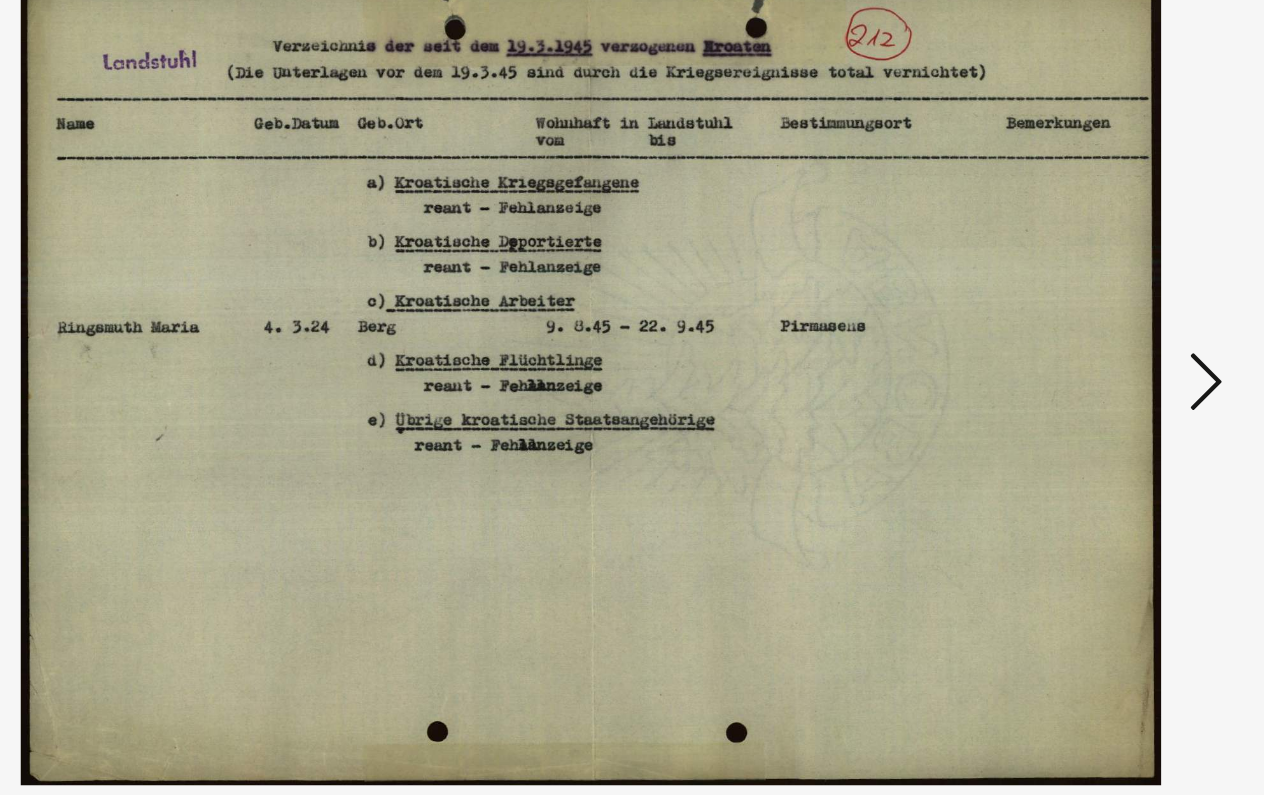 click at bounding box center (631, 347) 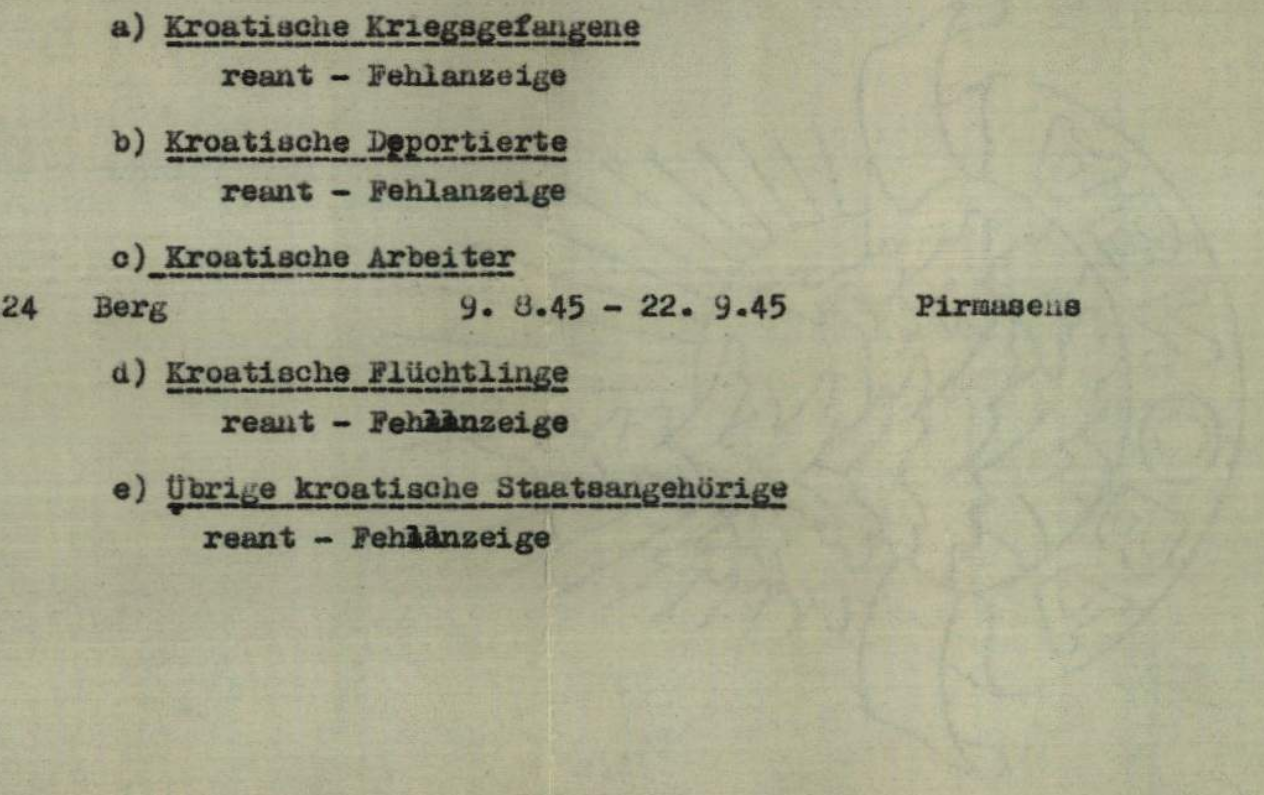 drag, startPoint x: 350, startPoint y: 119, endPoint x: 406, endPoint y: 119, distance: 56 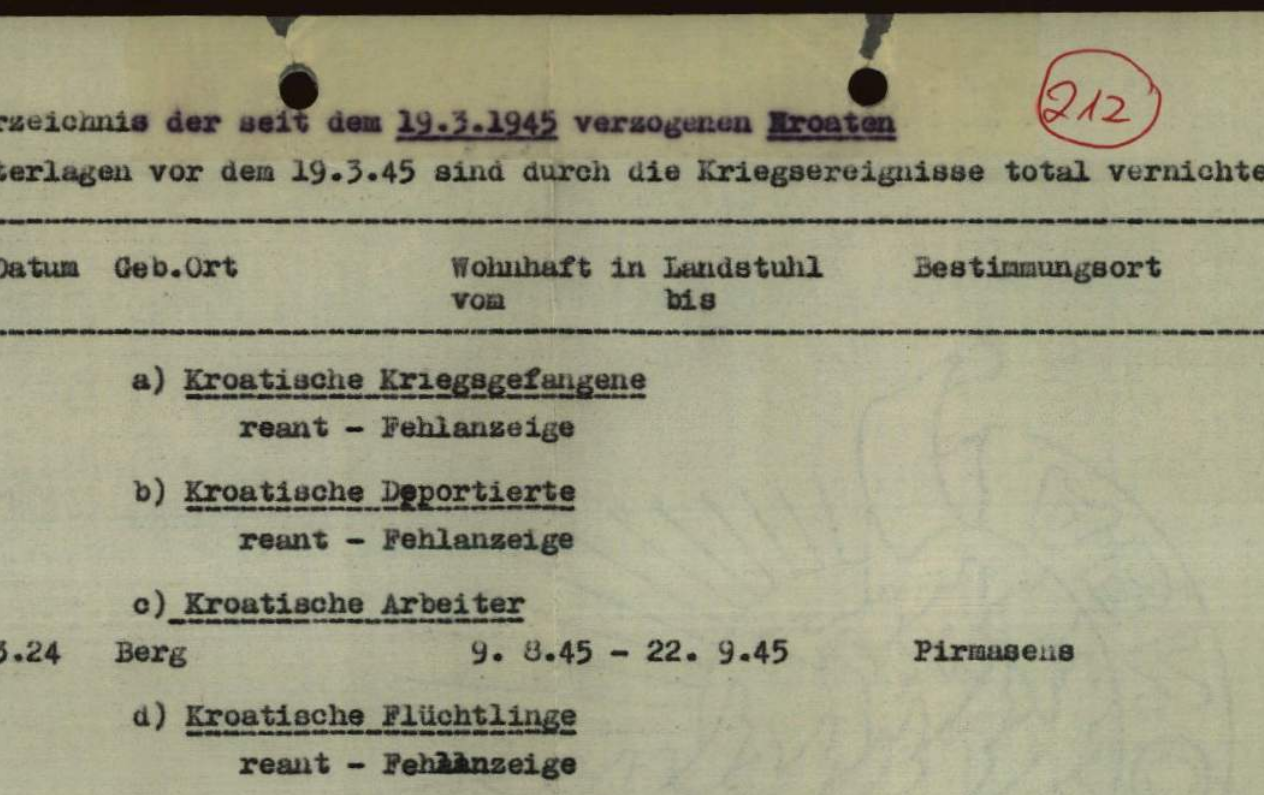 drag, startPoint x: 359, startPoint y: 104, endPoint x: 463, endPoint y: 104, distance: 104 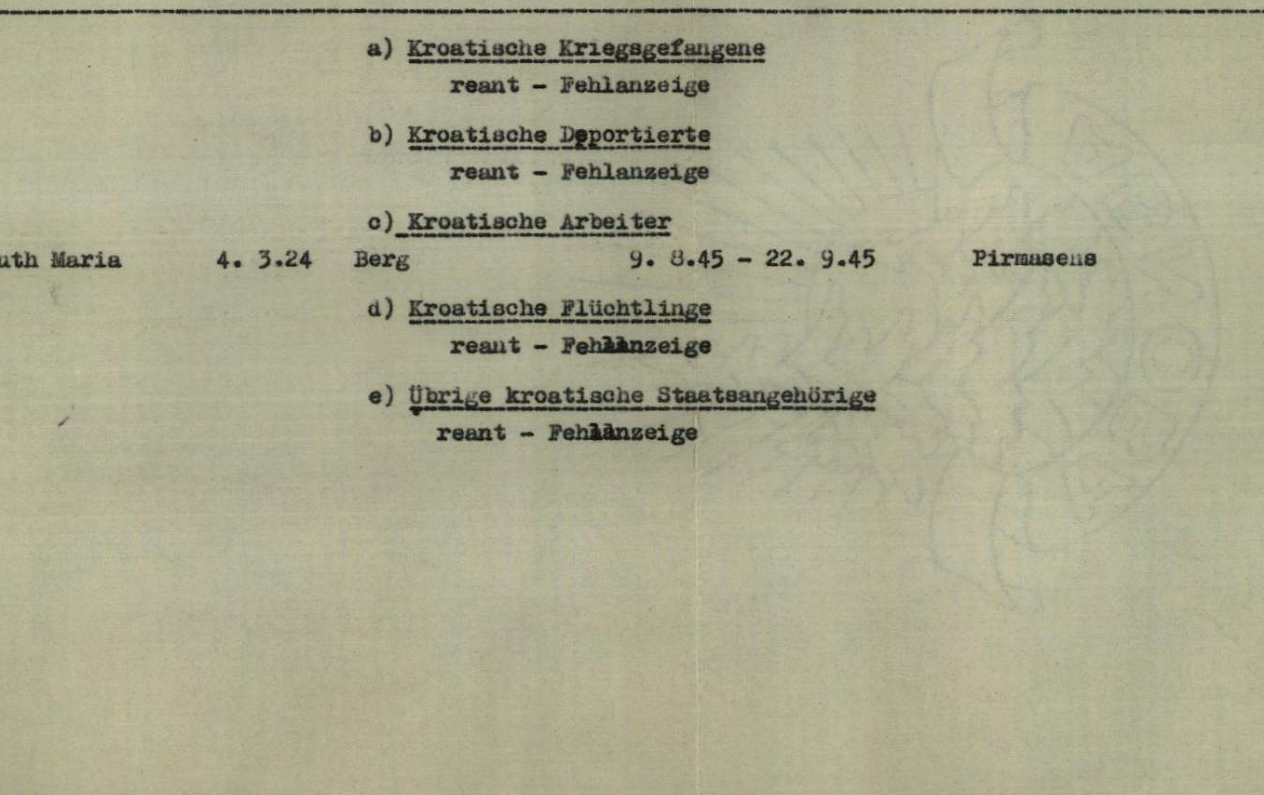 click at bounding box center [631, 347] 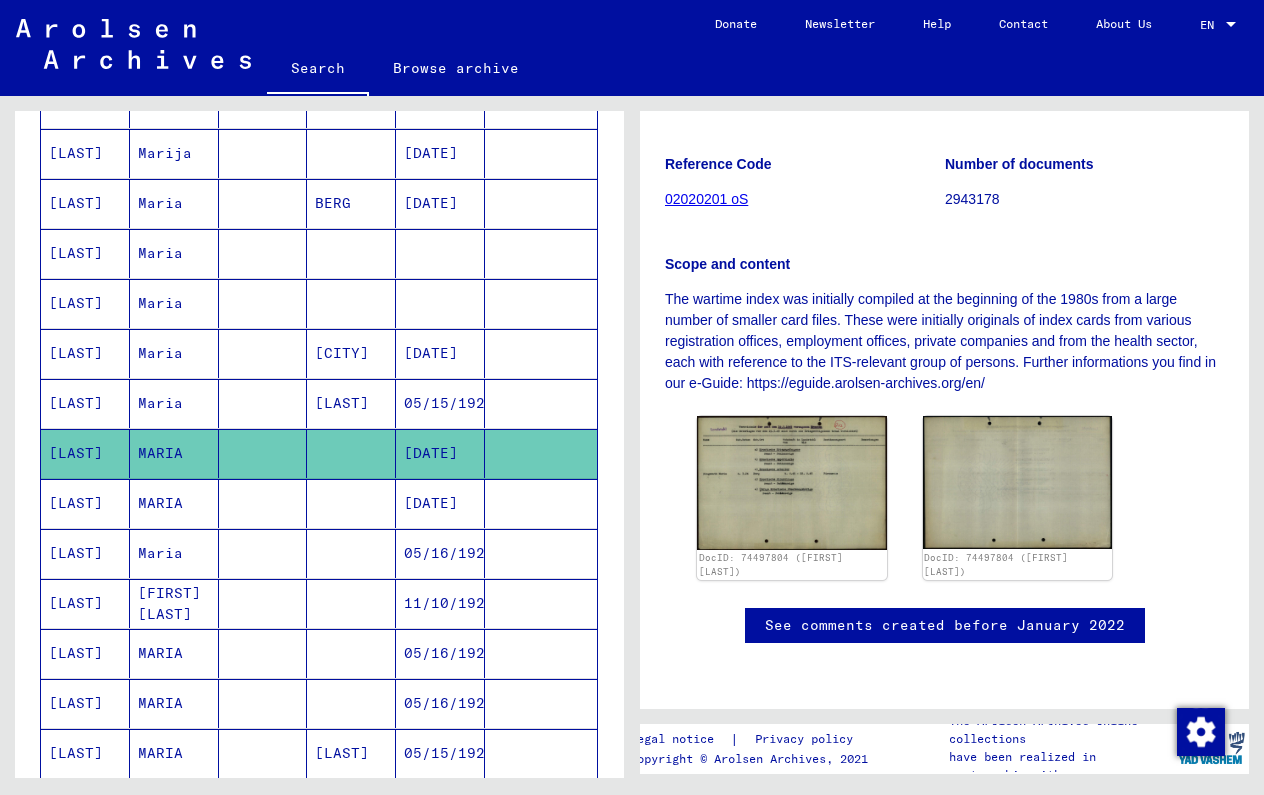 scroll, scrollTop: 540, scrollLeft: 0, axis: vertical 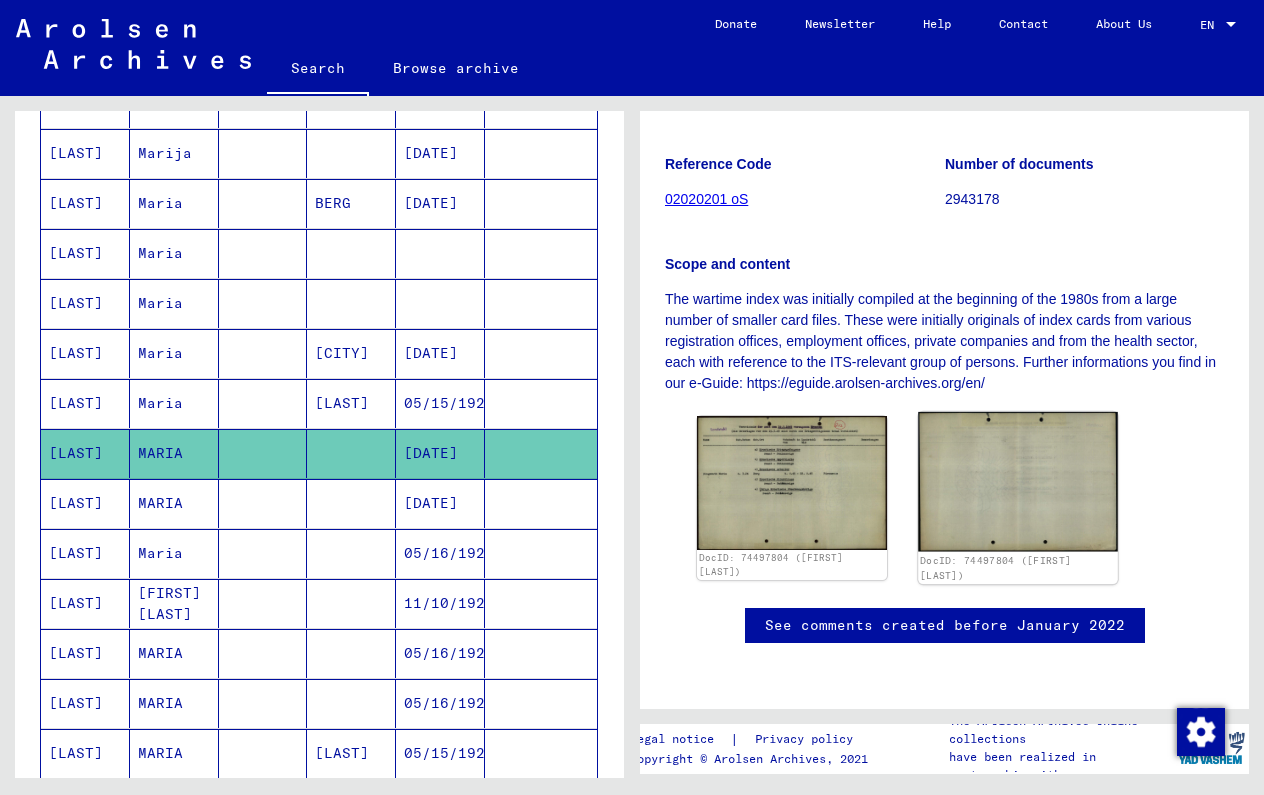 click 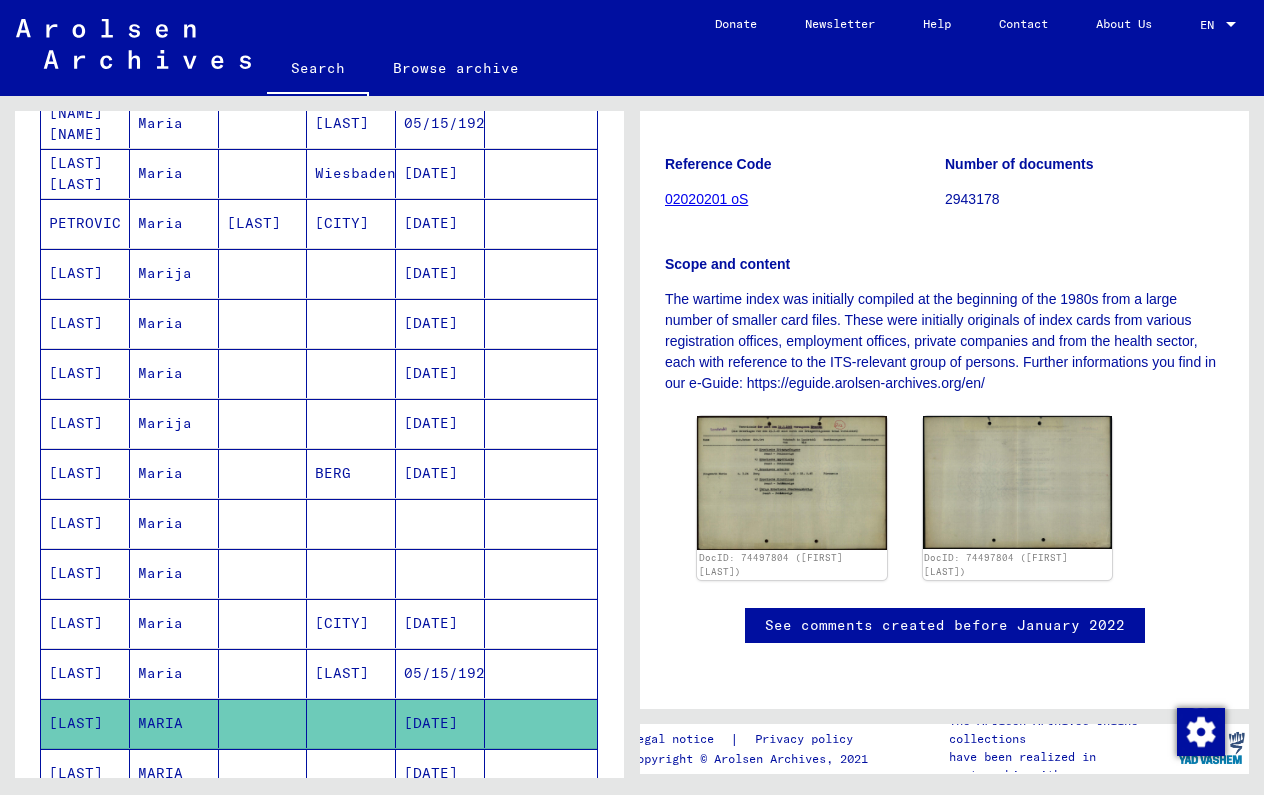 scroll, scrollTop: 314, scrollLeft: 0, axis: vertical 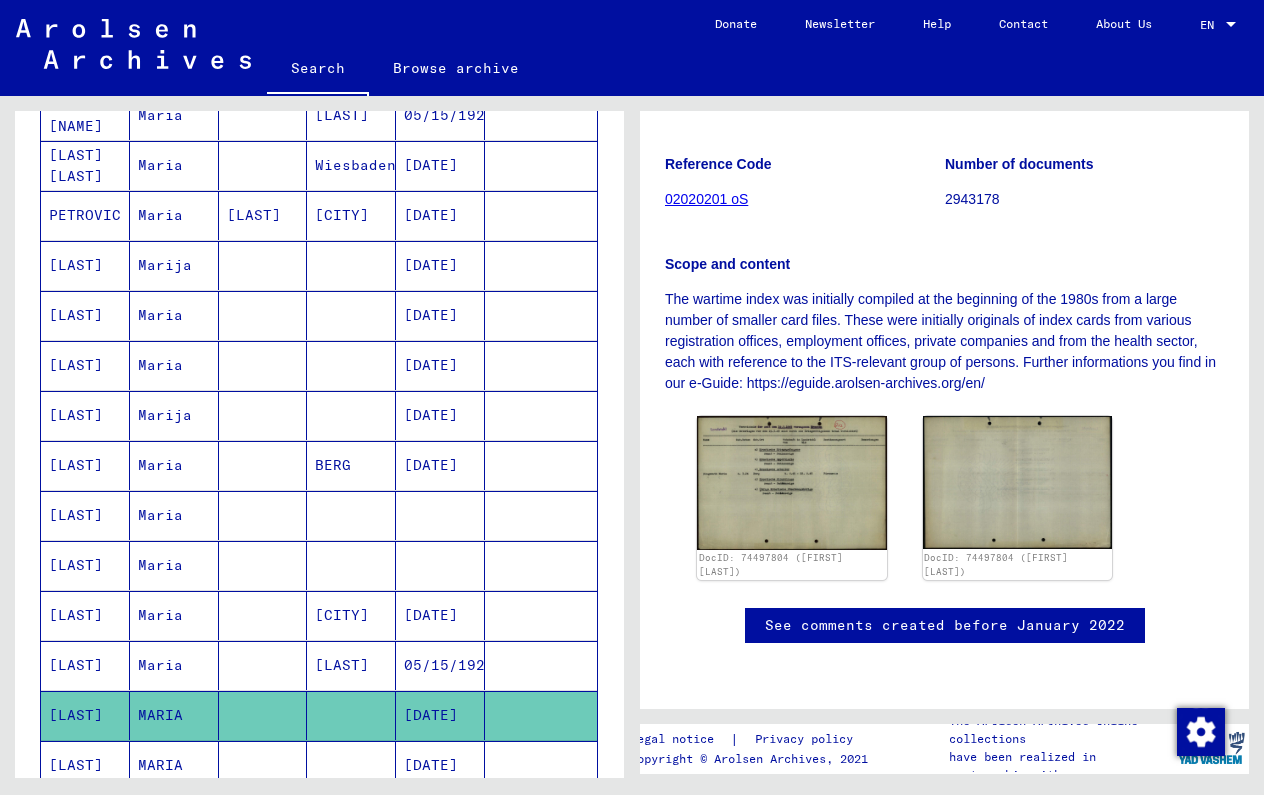 click on "[DATE]" at bounding box center [440, 515] 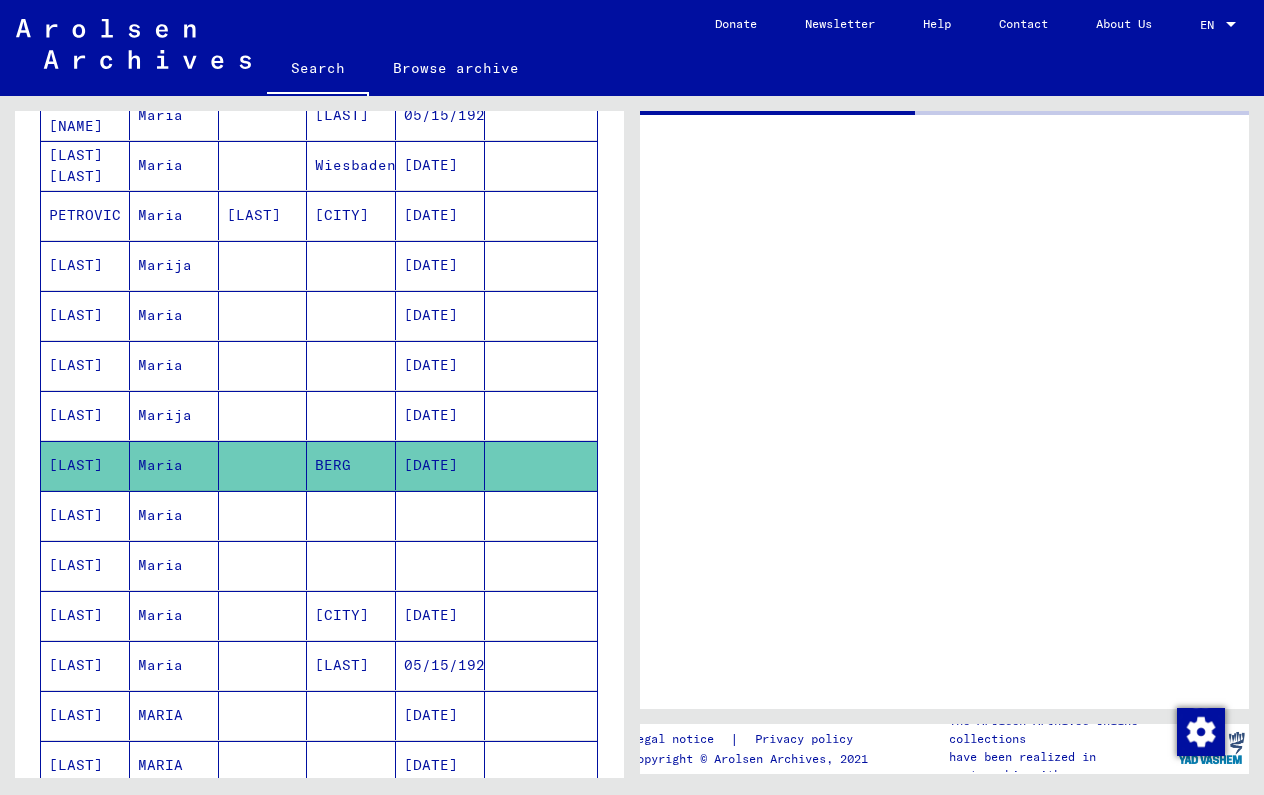 scroll, scrollTop: 0, scrollLeft: 0, axis: both 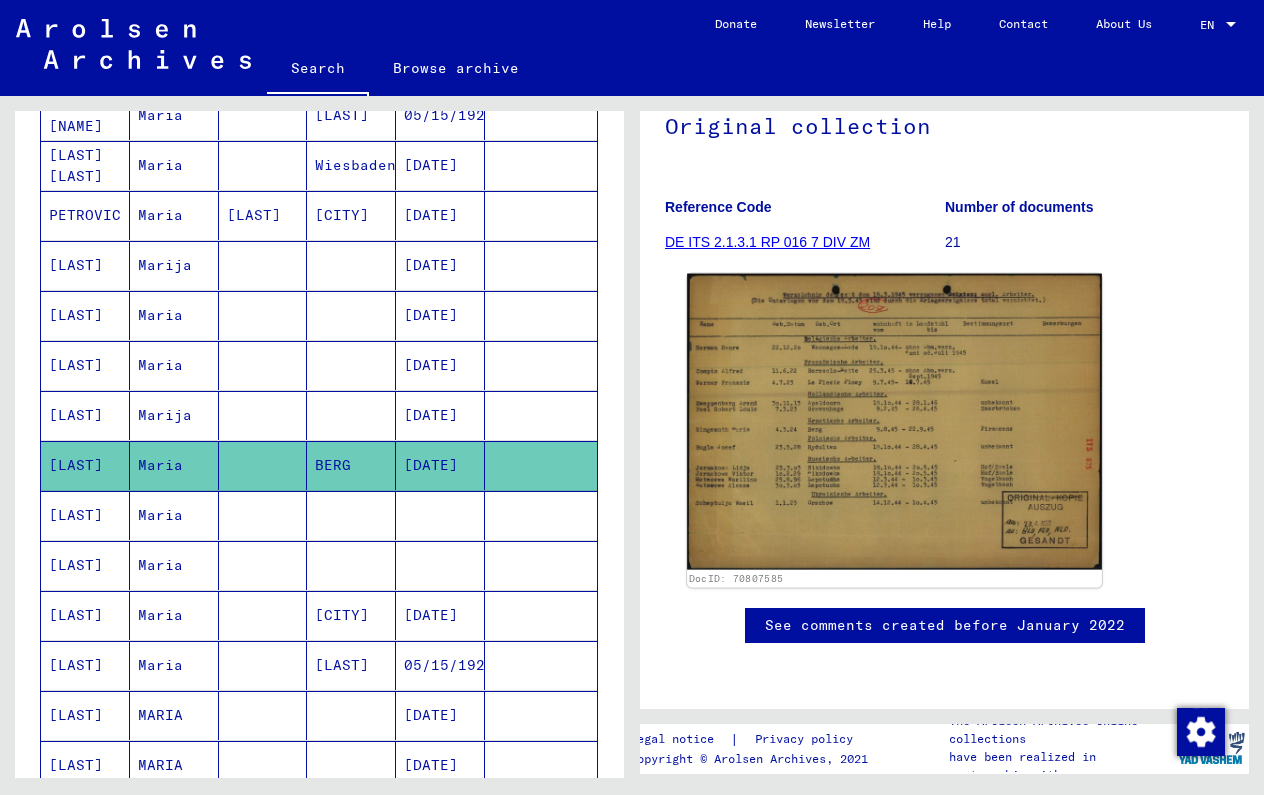 click 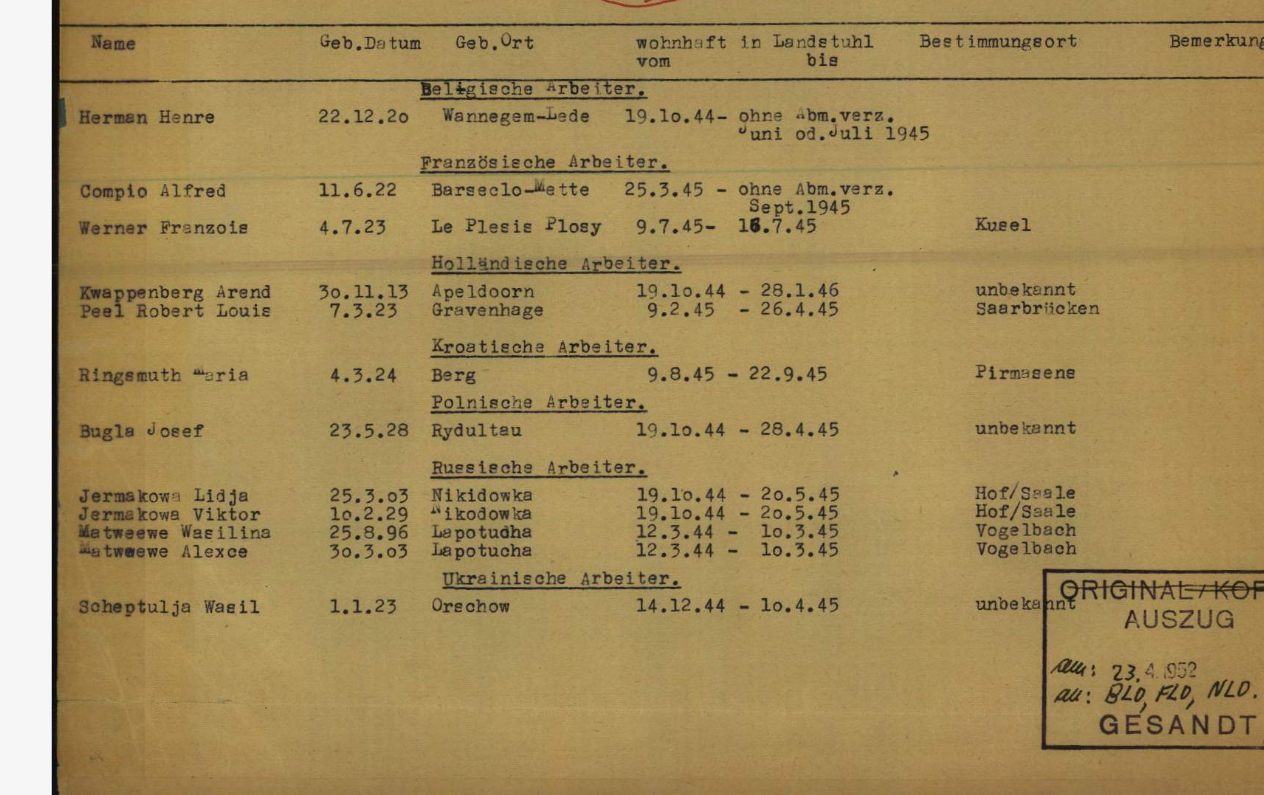 type 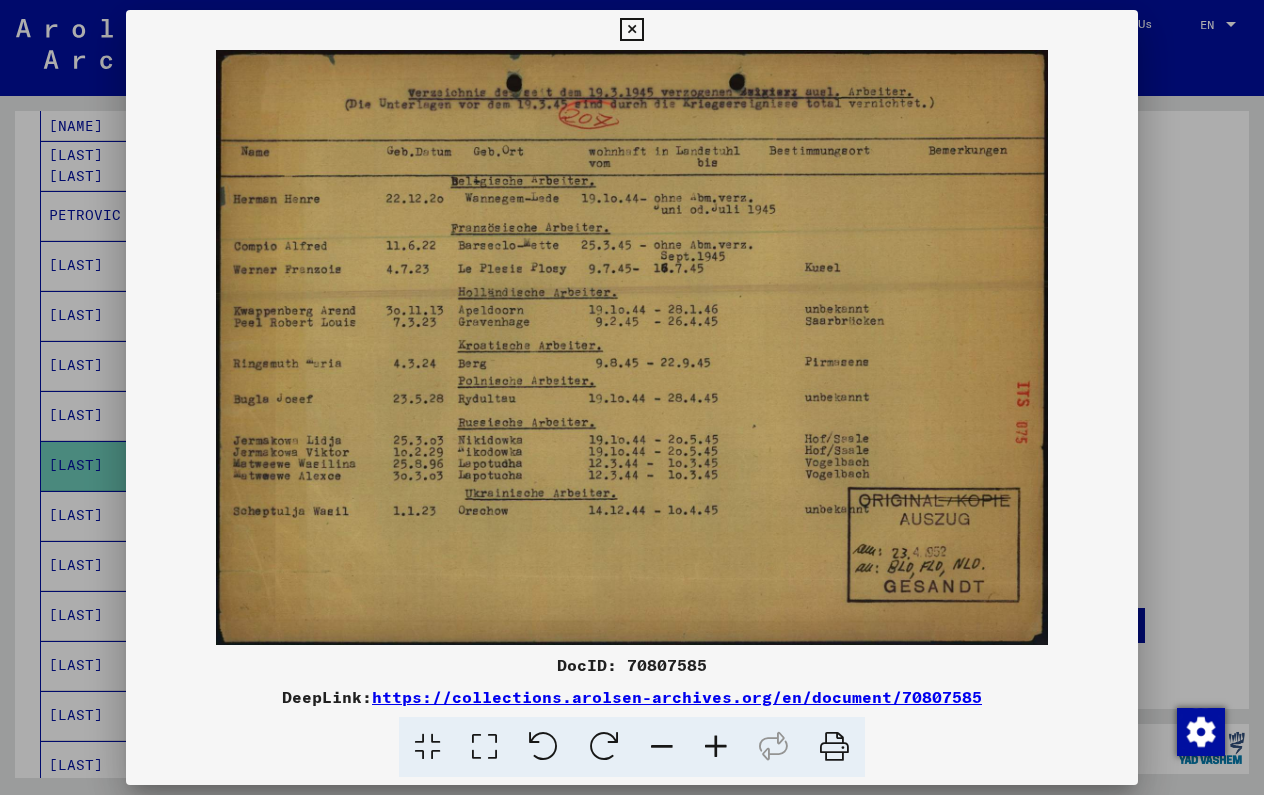 click at bounding box center [631, 30] 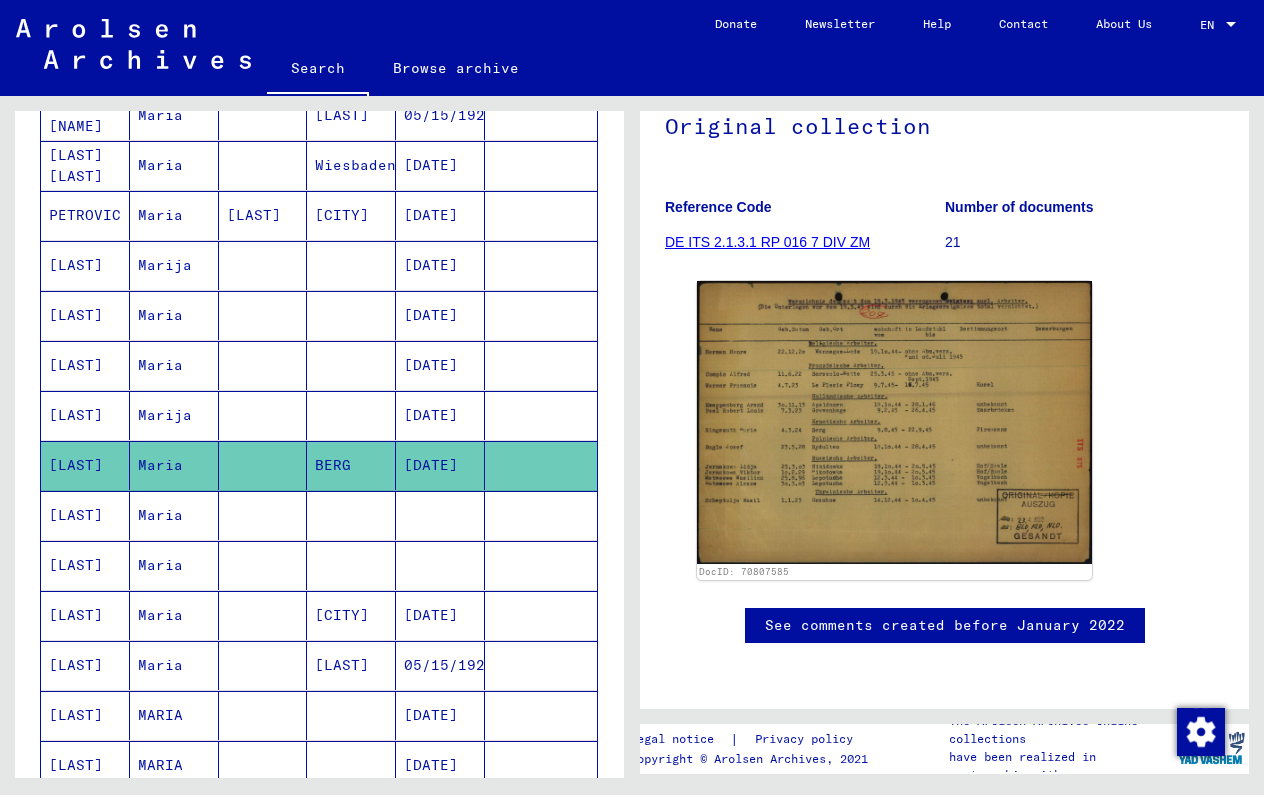 click on "[DATE]" at bounding box center [440, 465] 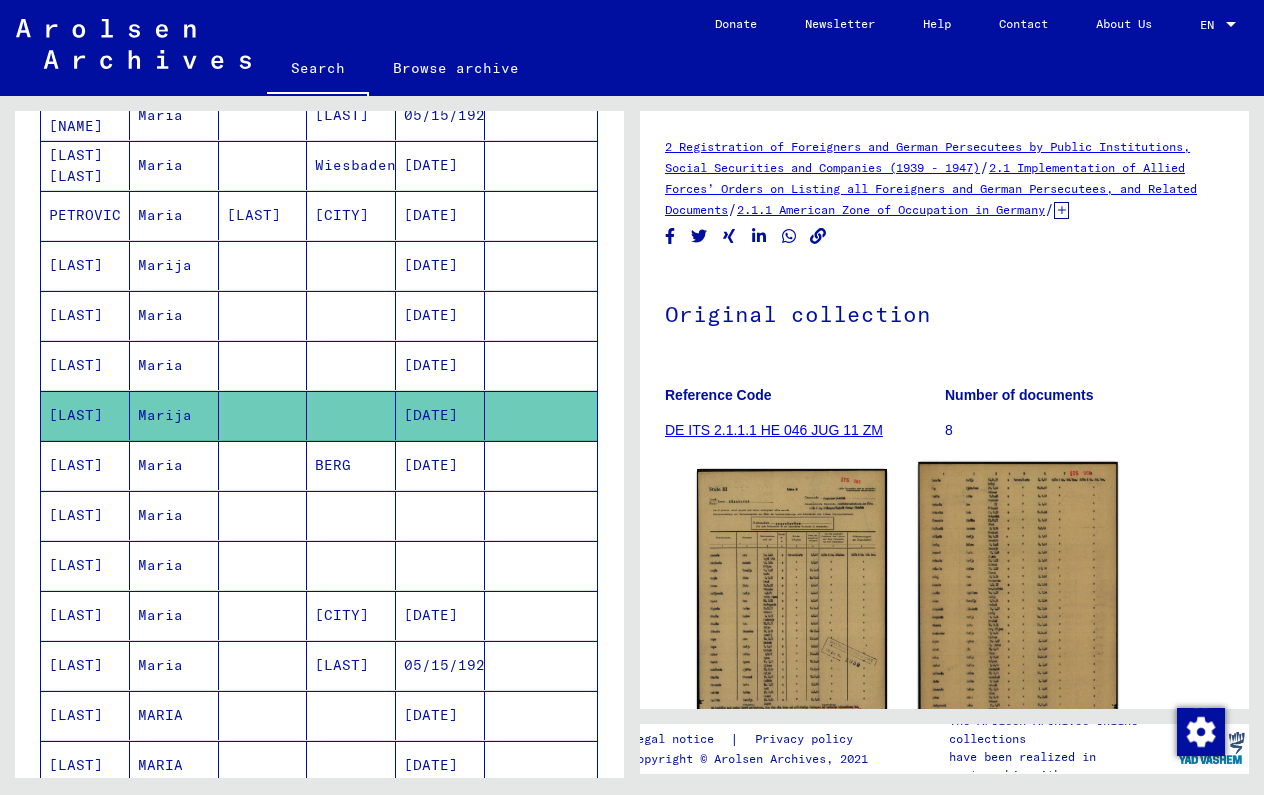 scroll, scrollTop: 0, scrollLeft: 0, axis: both 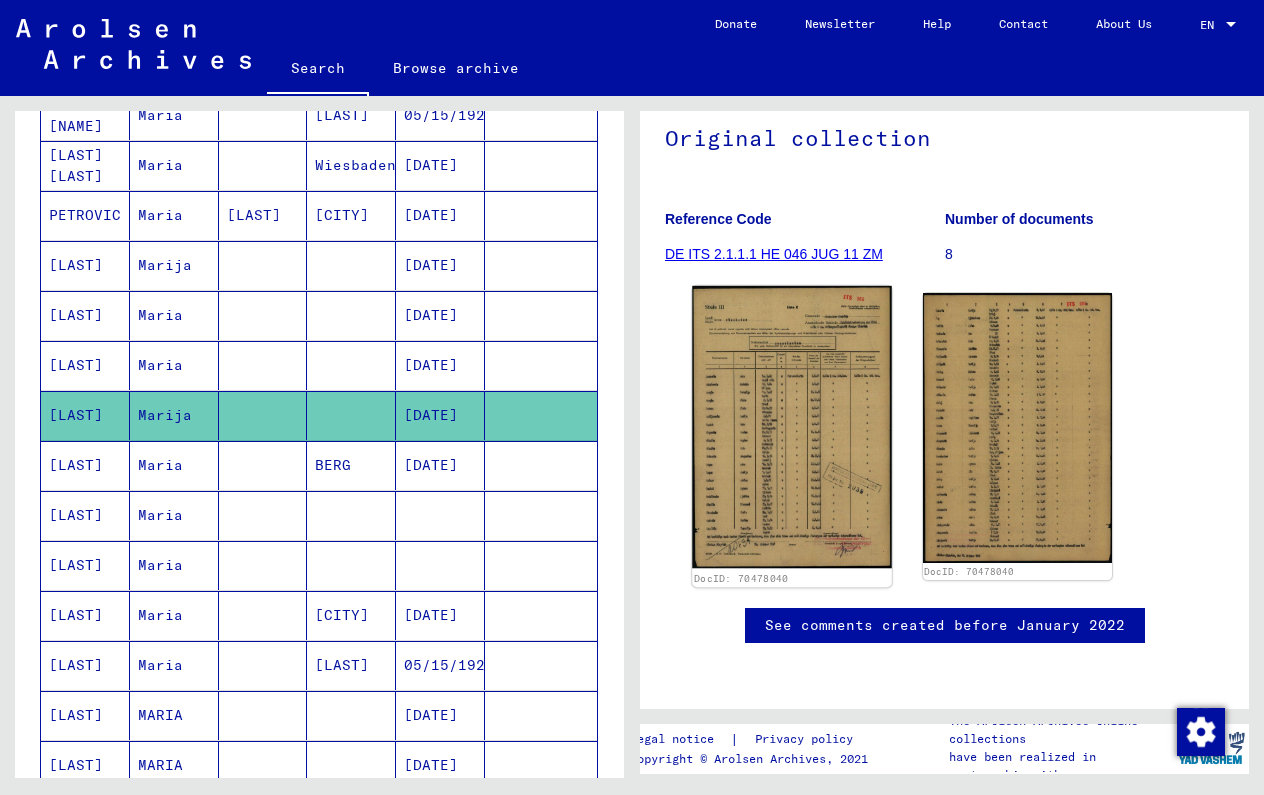 click 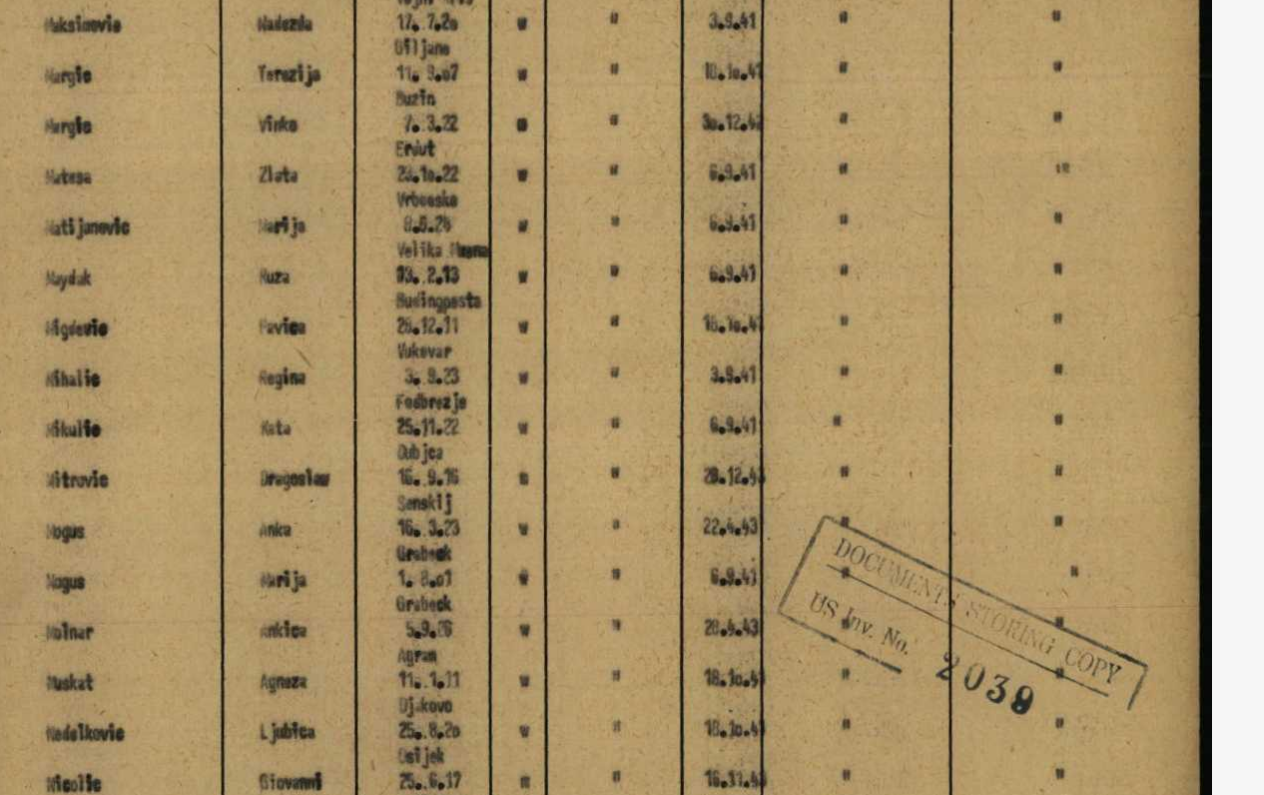 type 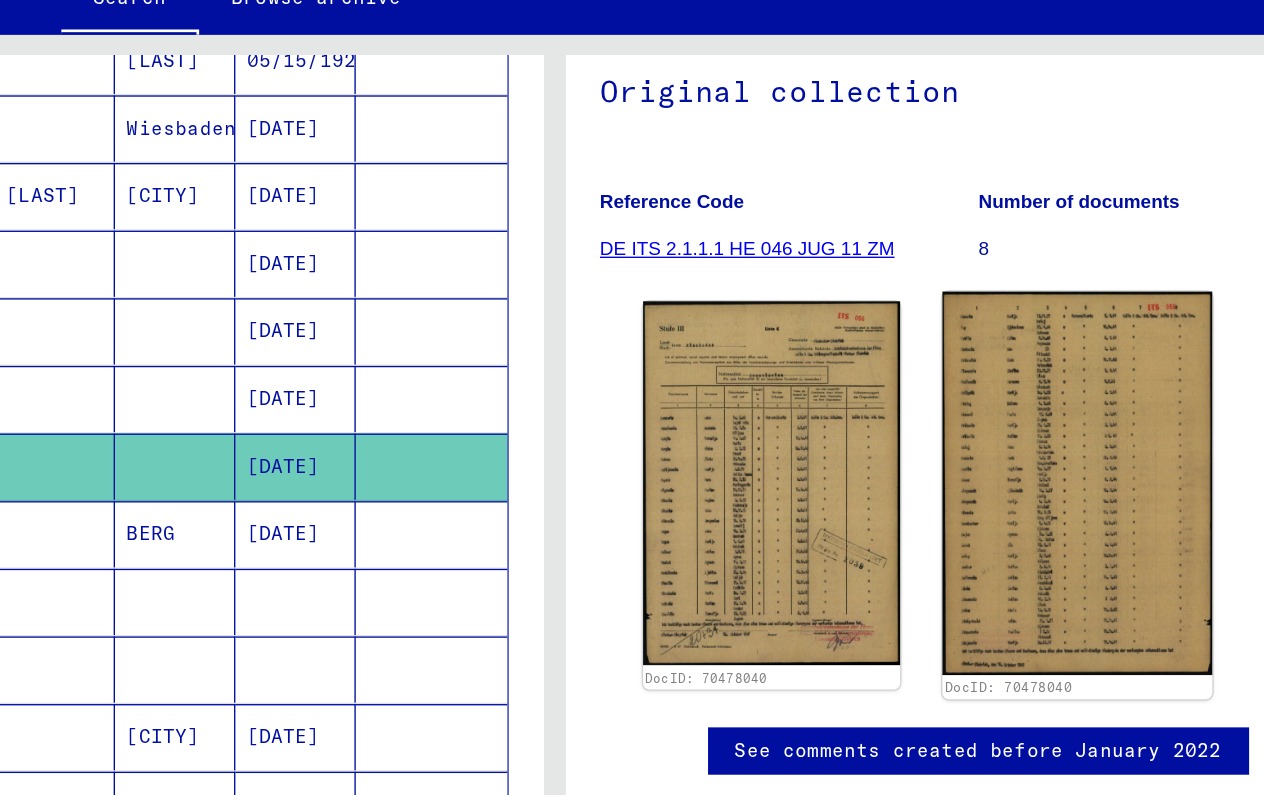 click 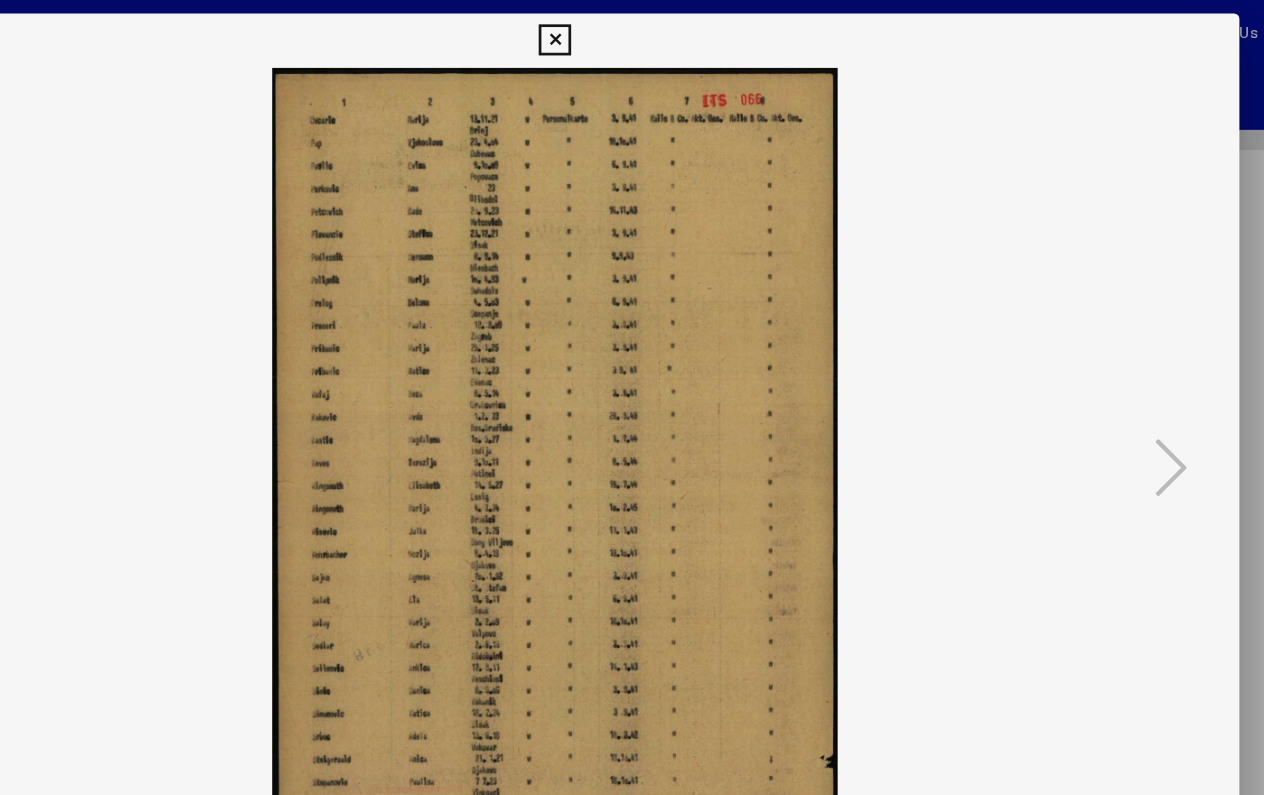 type 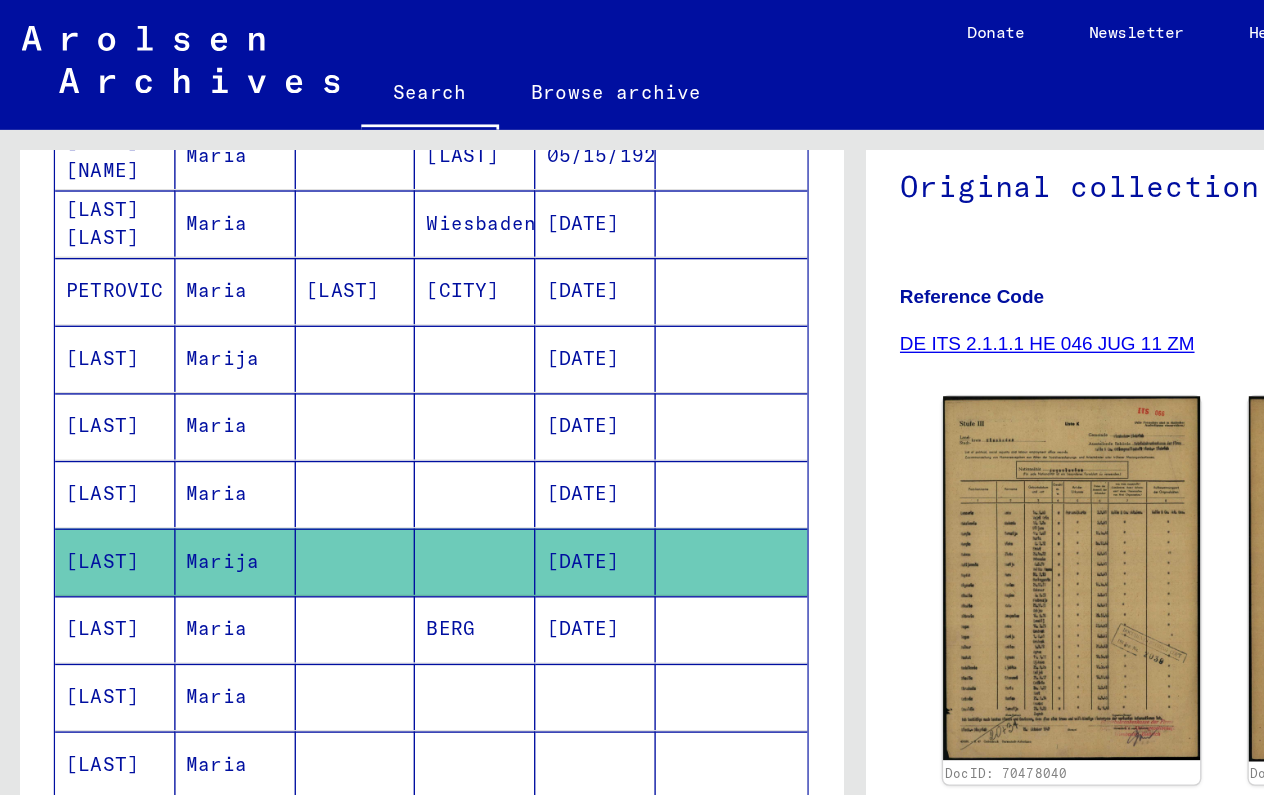 click on "[DATE]" at bounding box center [440, 415] 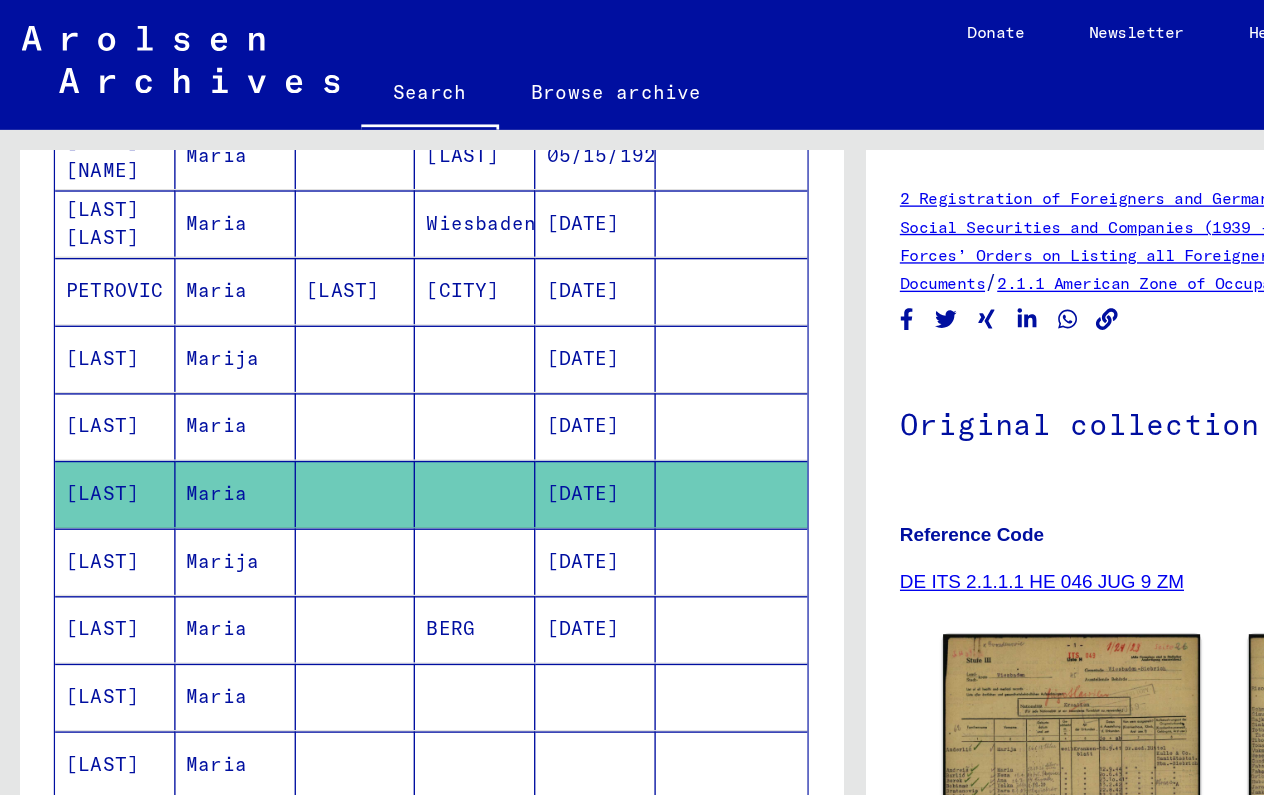 scroll, scrollTop: 0, scrollLeft: 0, axis: both 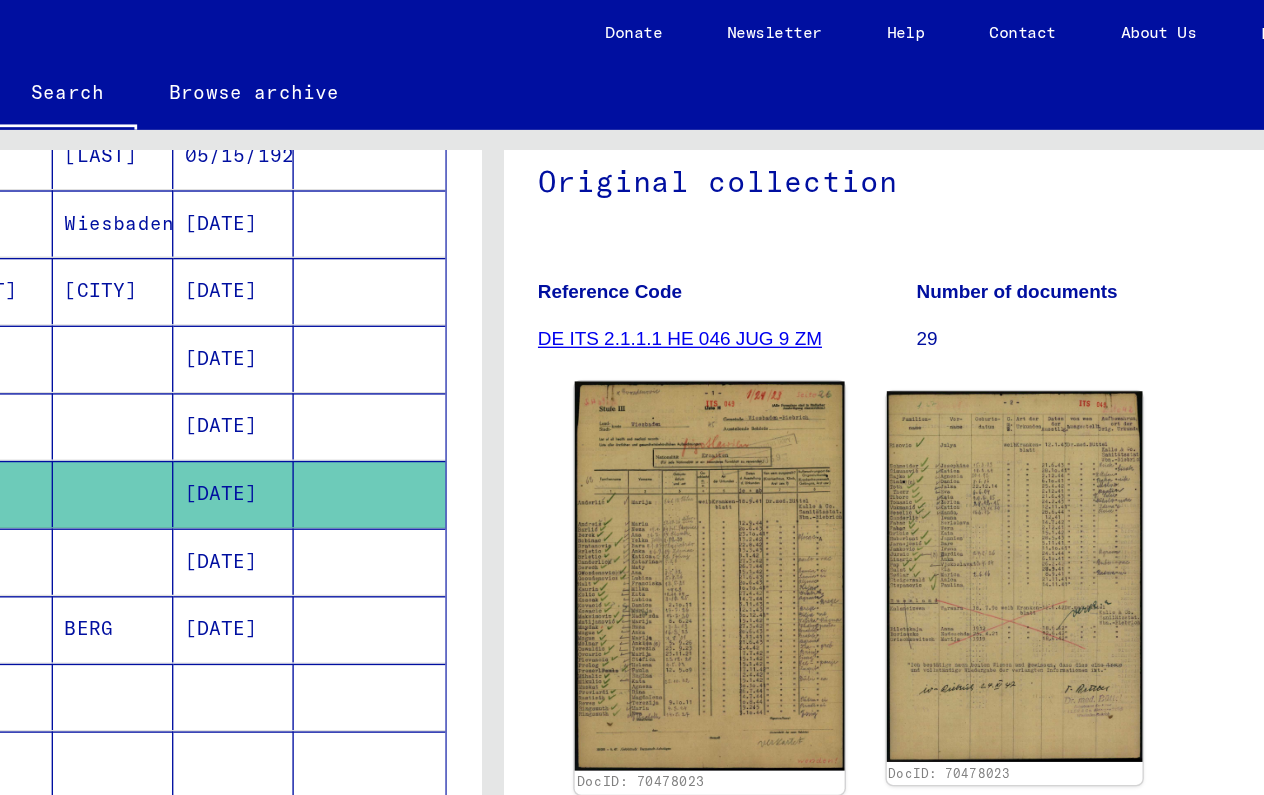 click 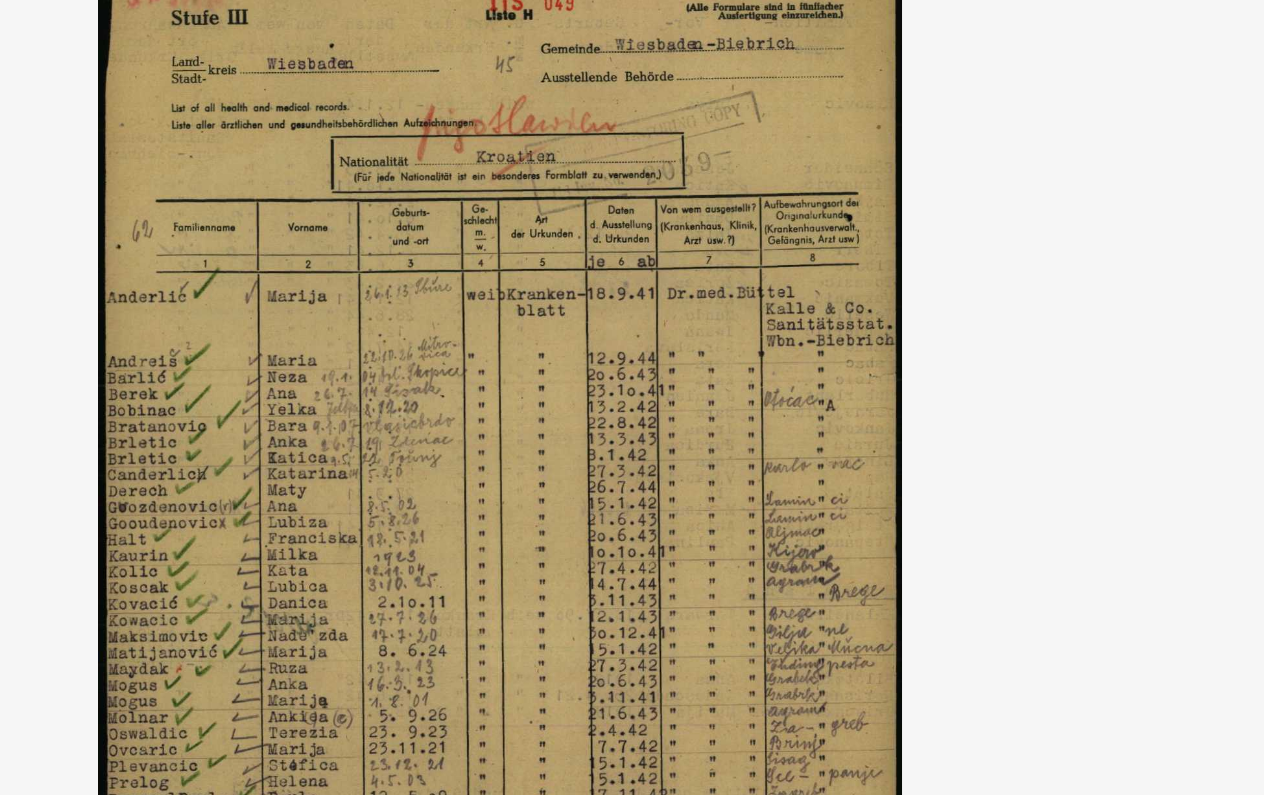 click at bounding box center (631, 347) 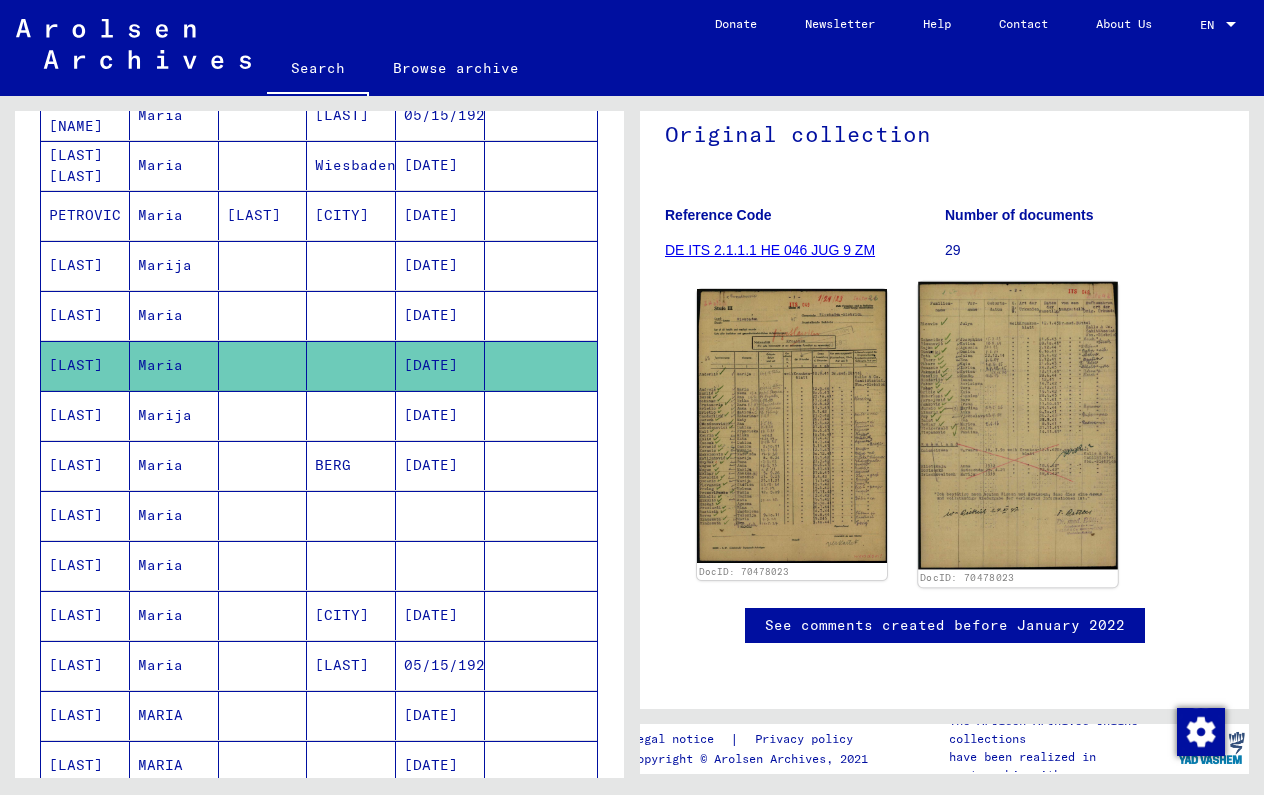 click 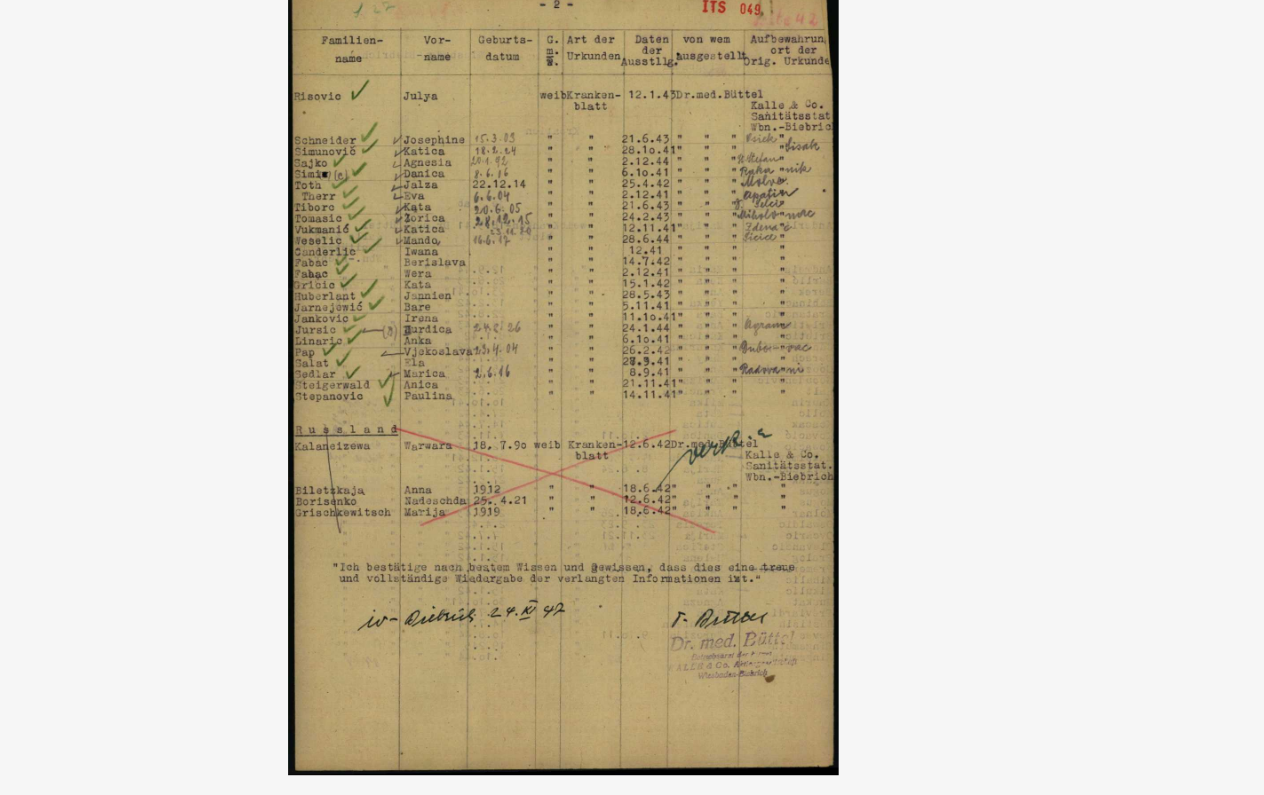 type 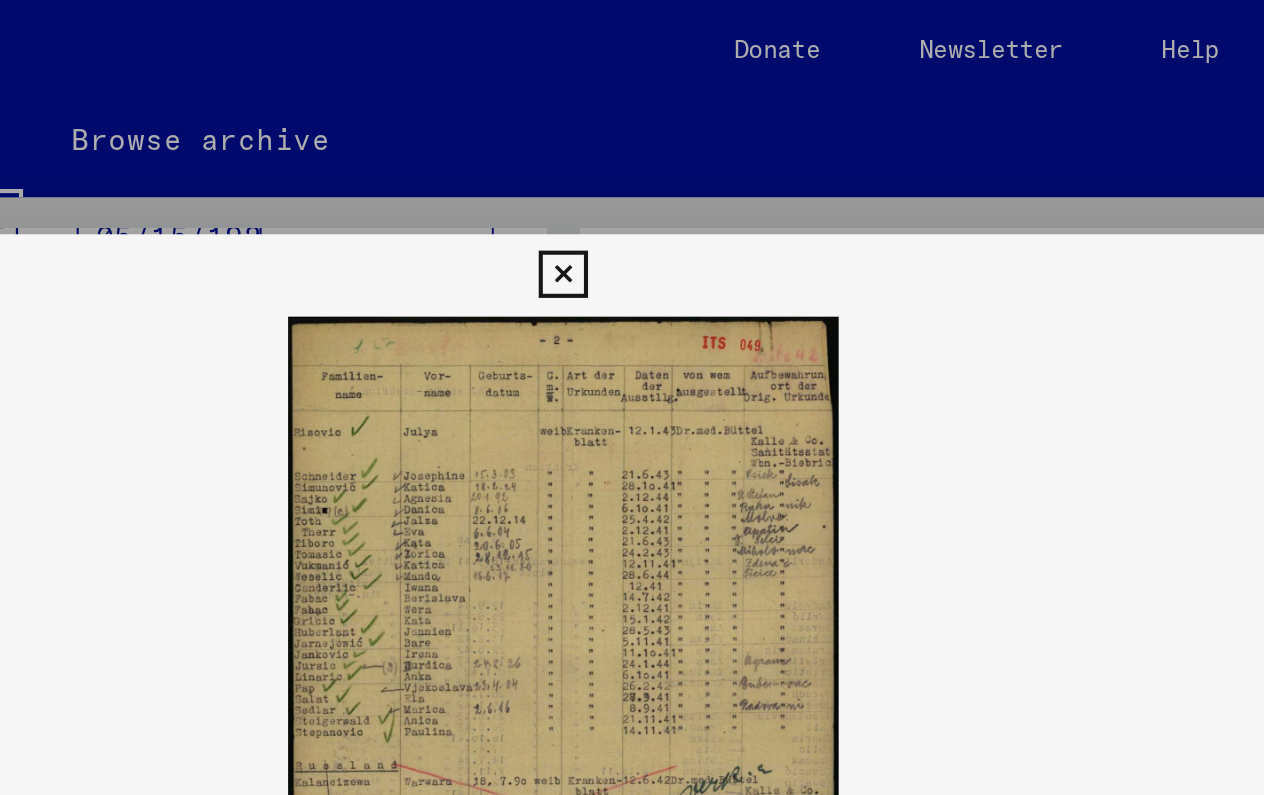 scroll, scrollTop: 0, scrollLeft: 0, axis: both 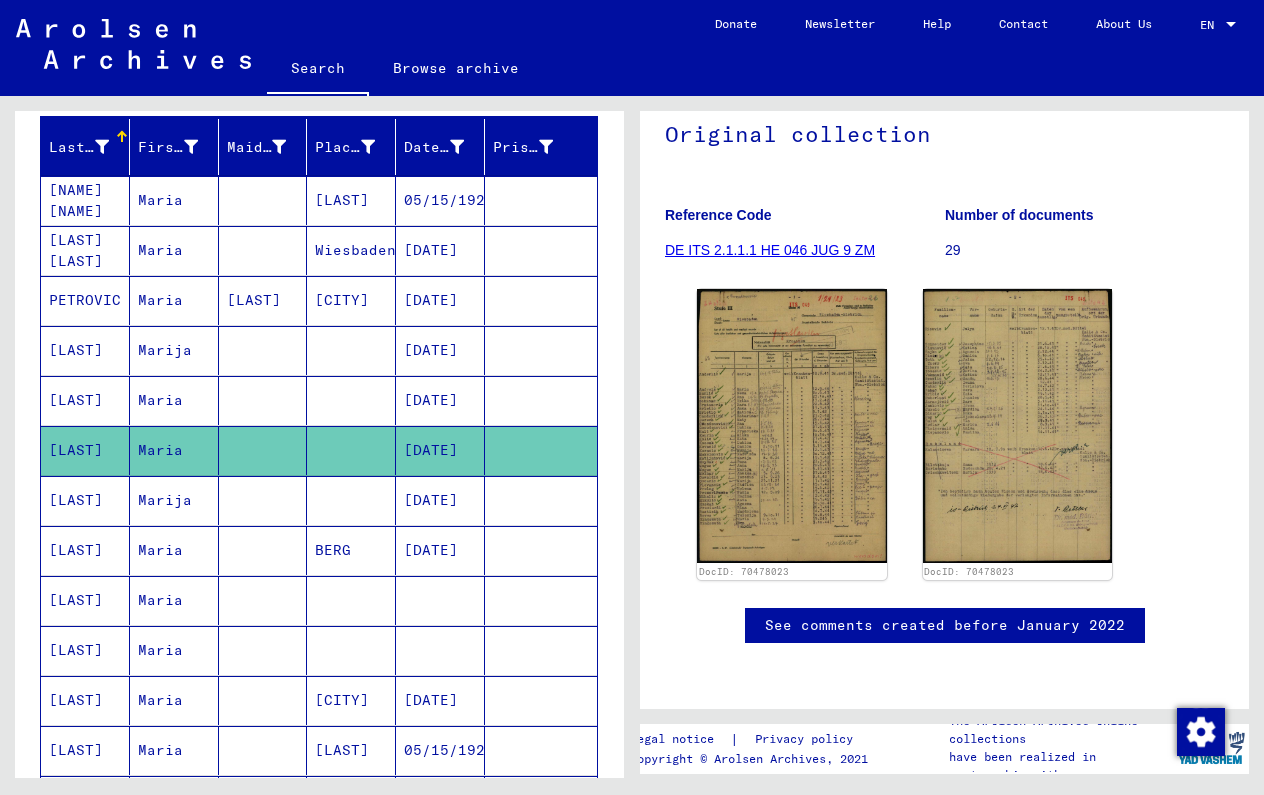 click at bounding box center [351, 450] 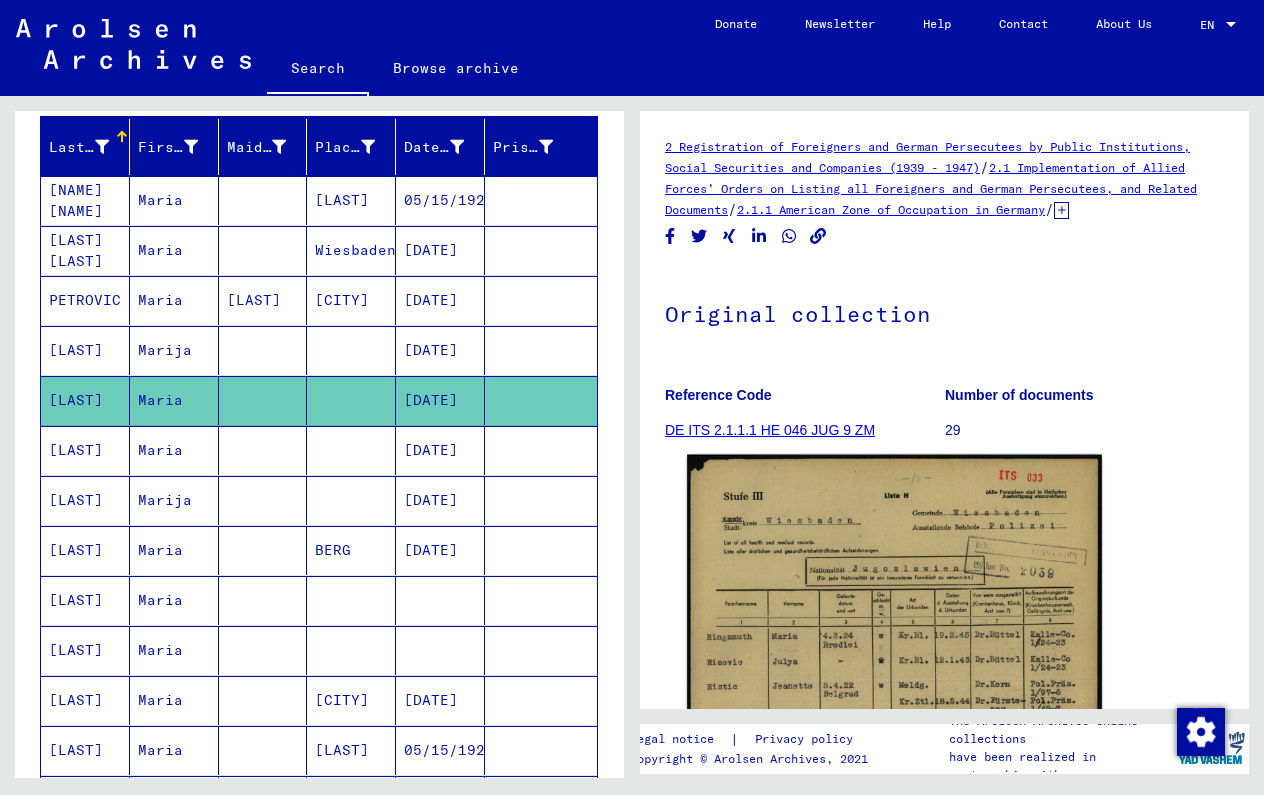 scroll, scrollTop: 0, scrollLeft: 0, axis: both 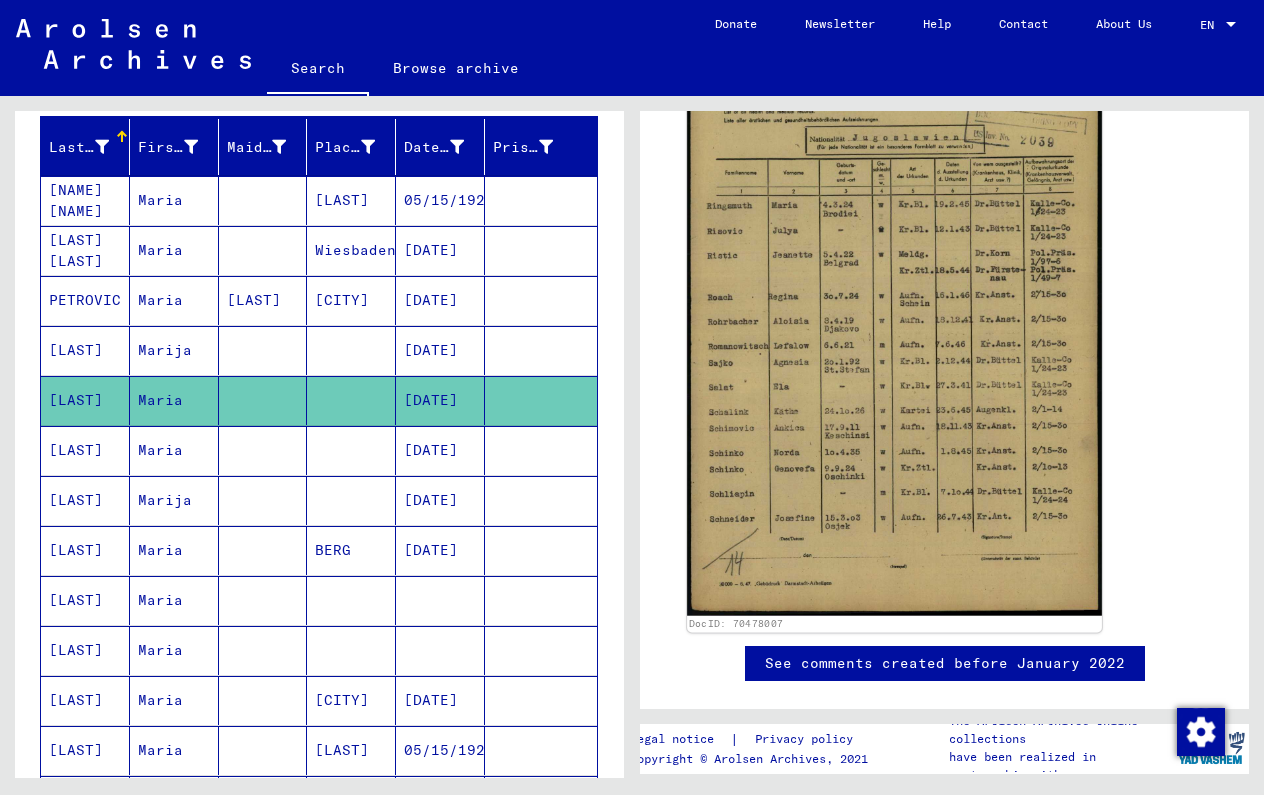 click 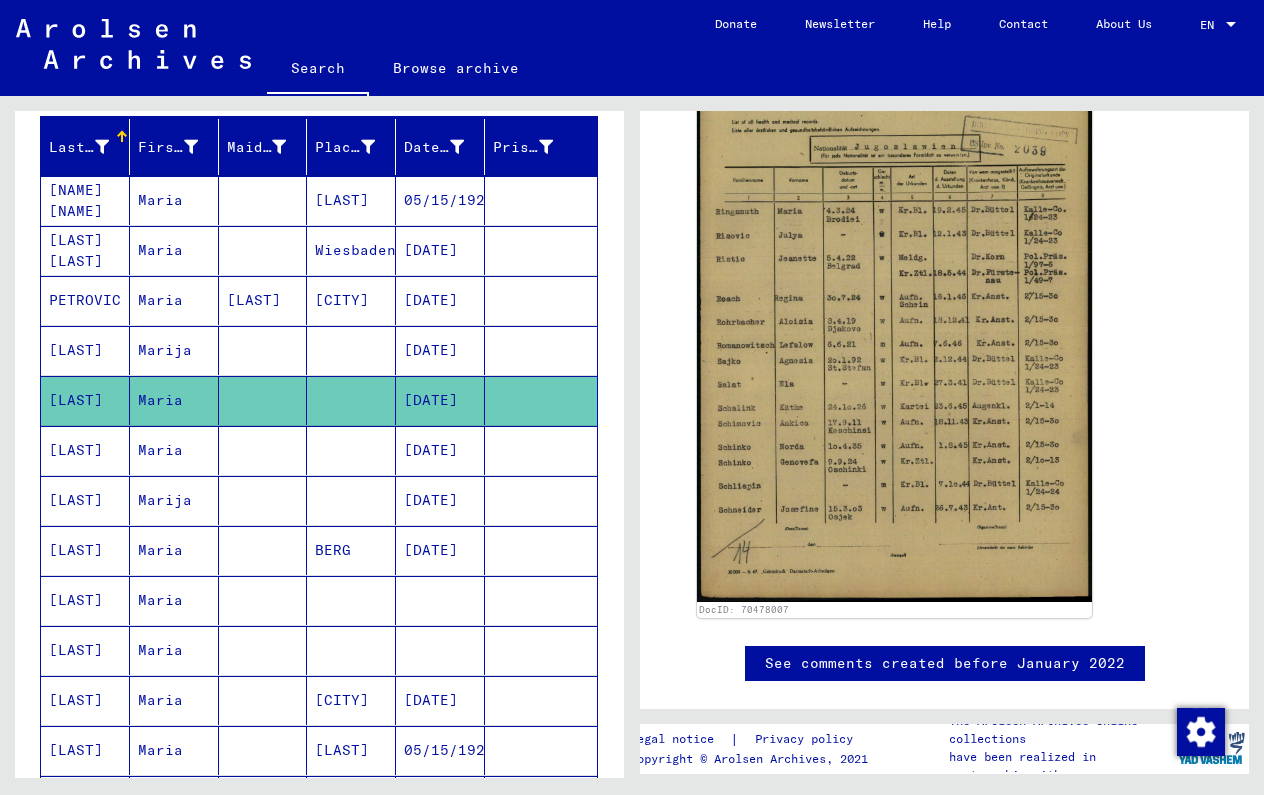 click at bounding box center (351, 400) 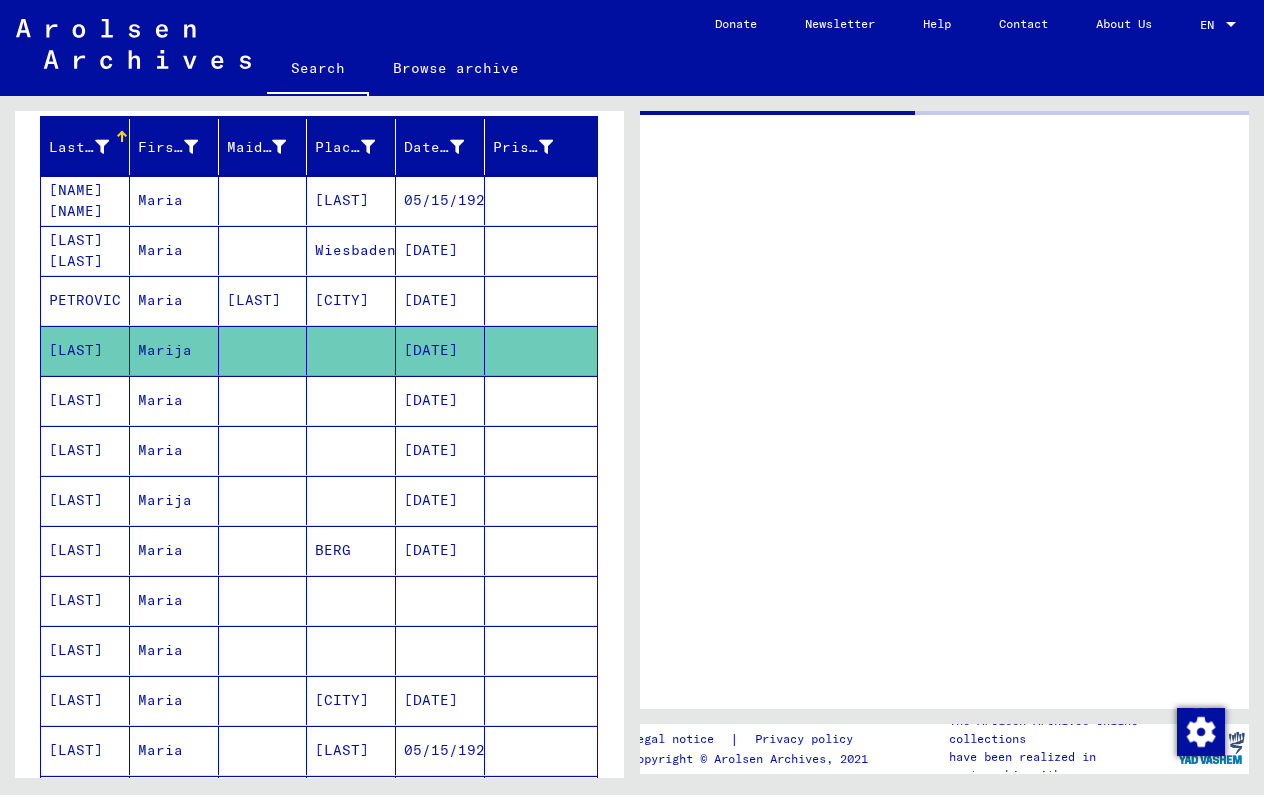scroll, scrollTop: 0, scrollLeft: 0, axis: both 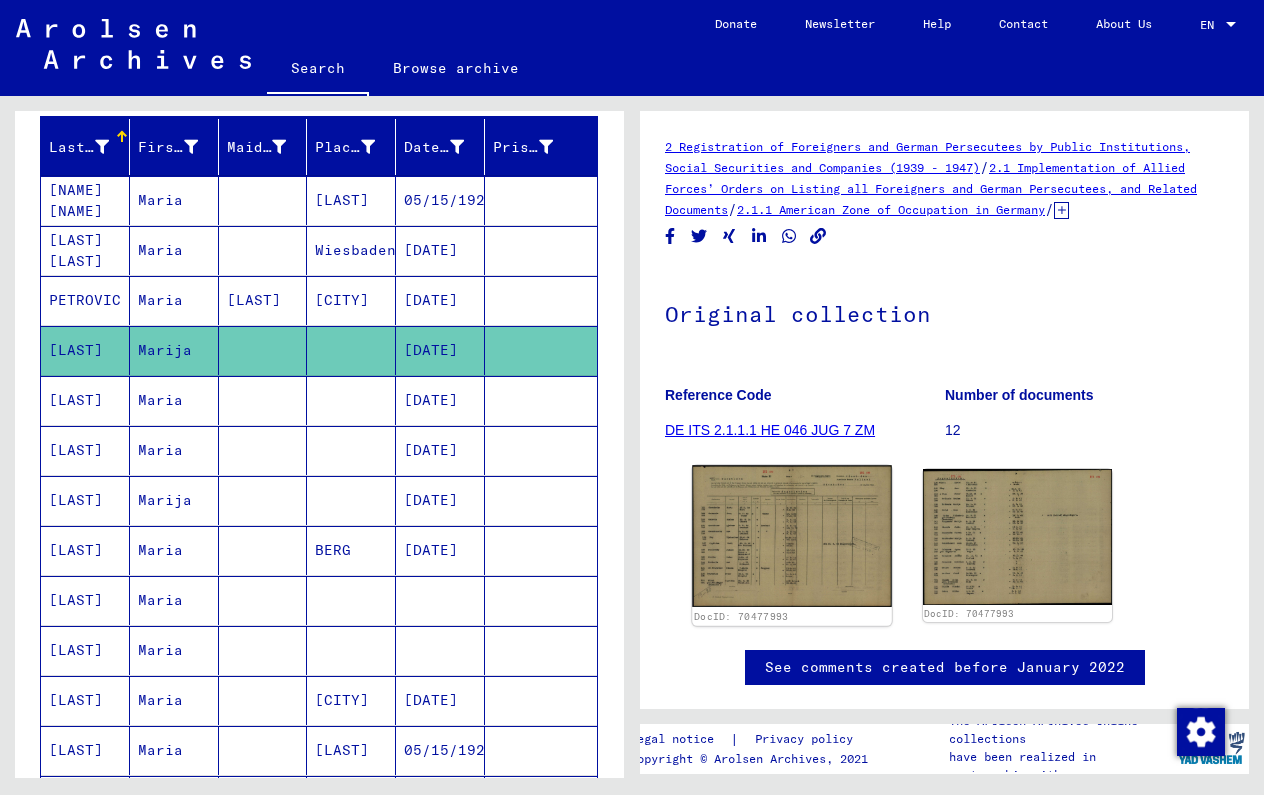 click 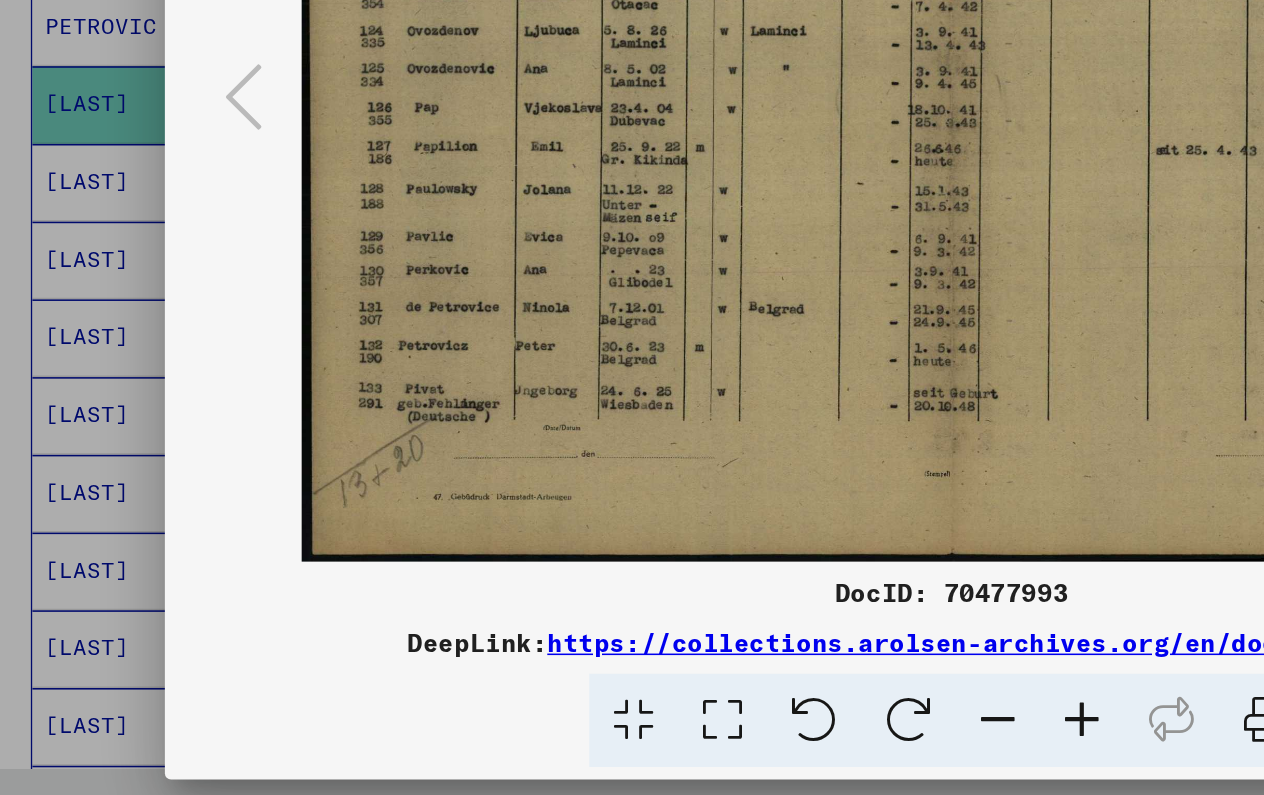 scroll, scrollTop: 0, scrollLeft: 0, axis: both 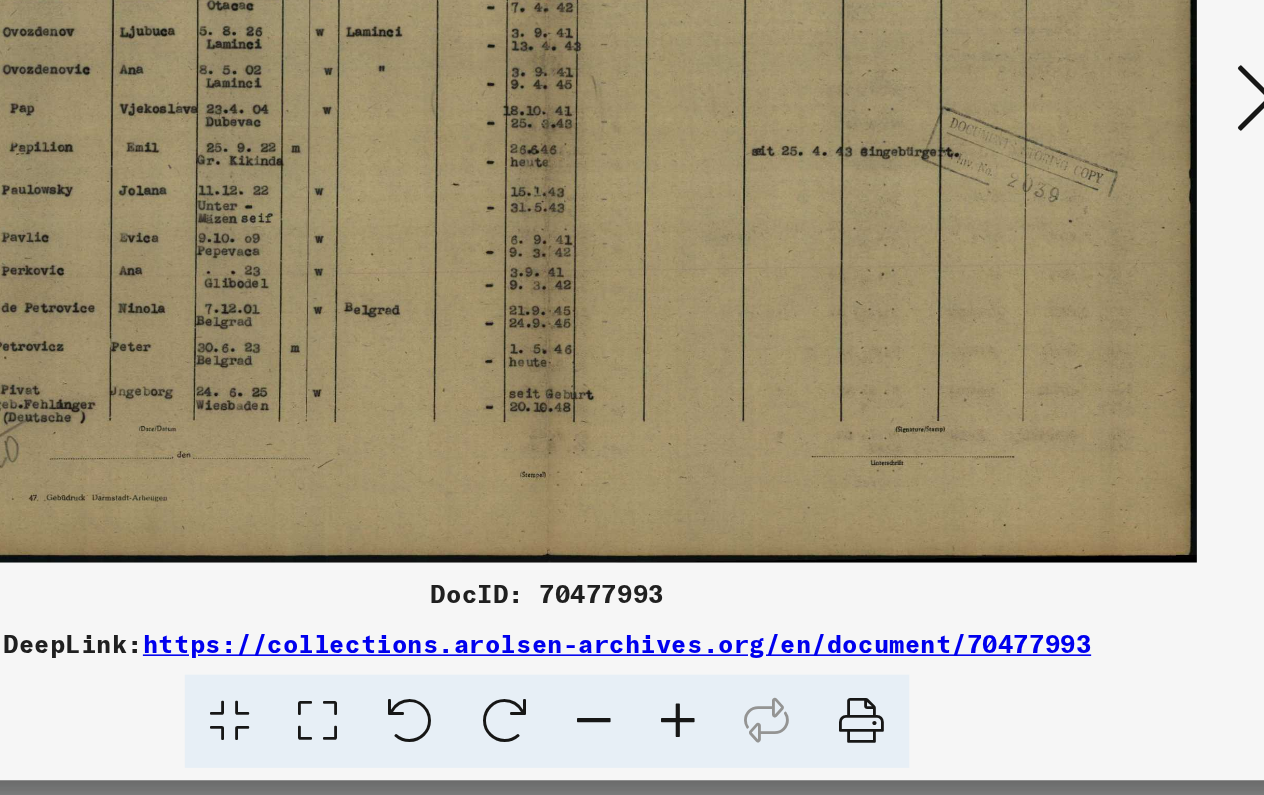 type 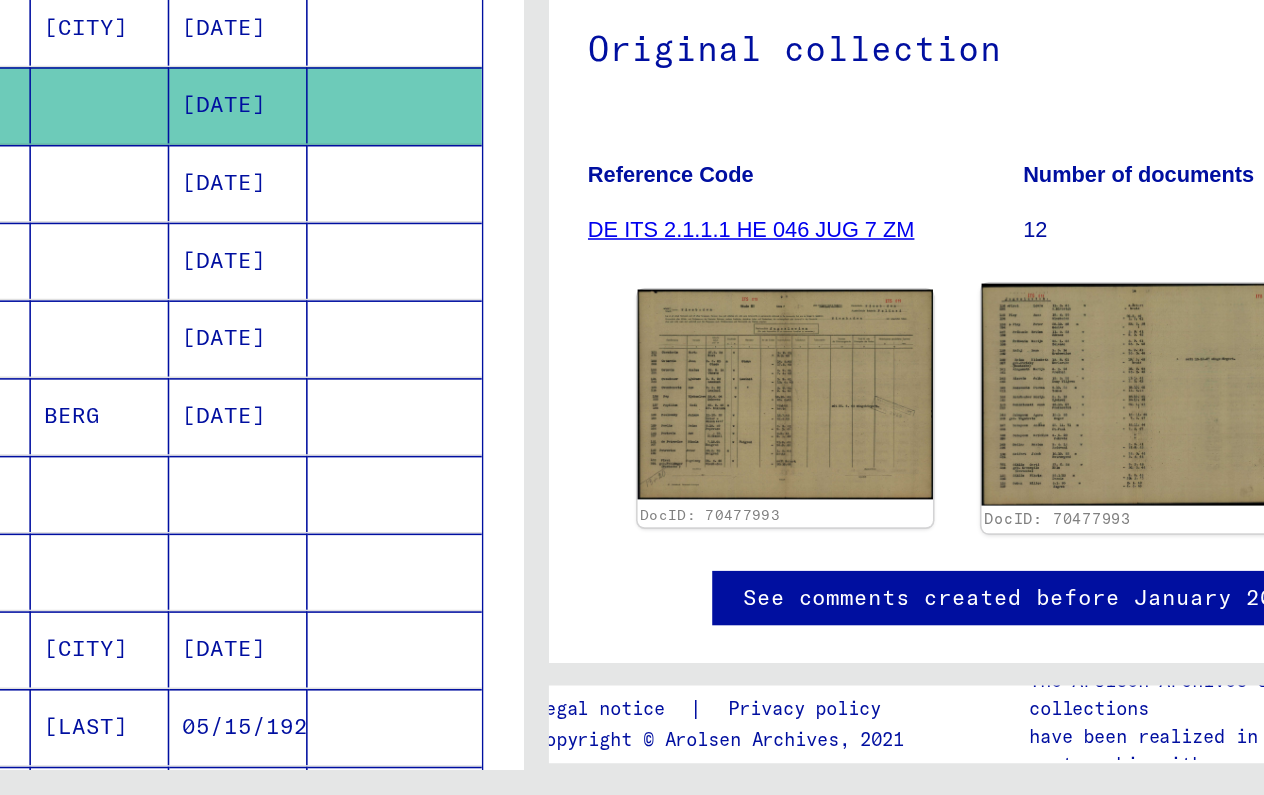 click 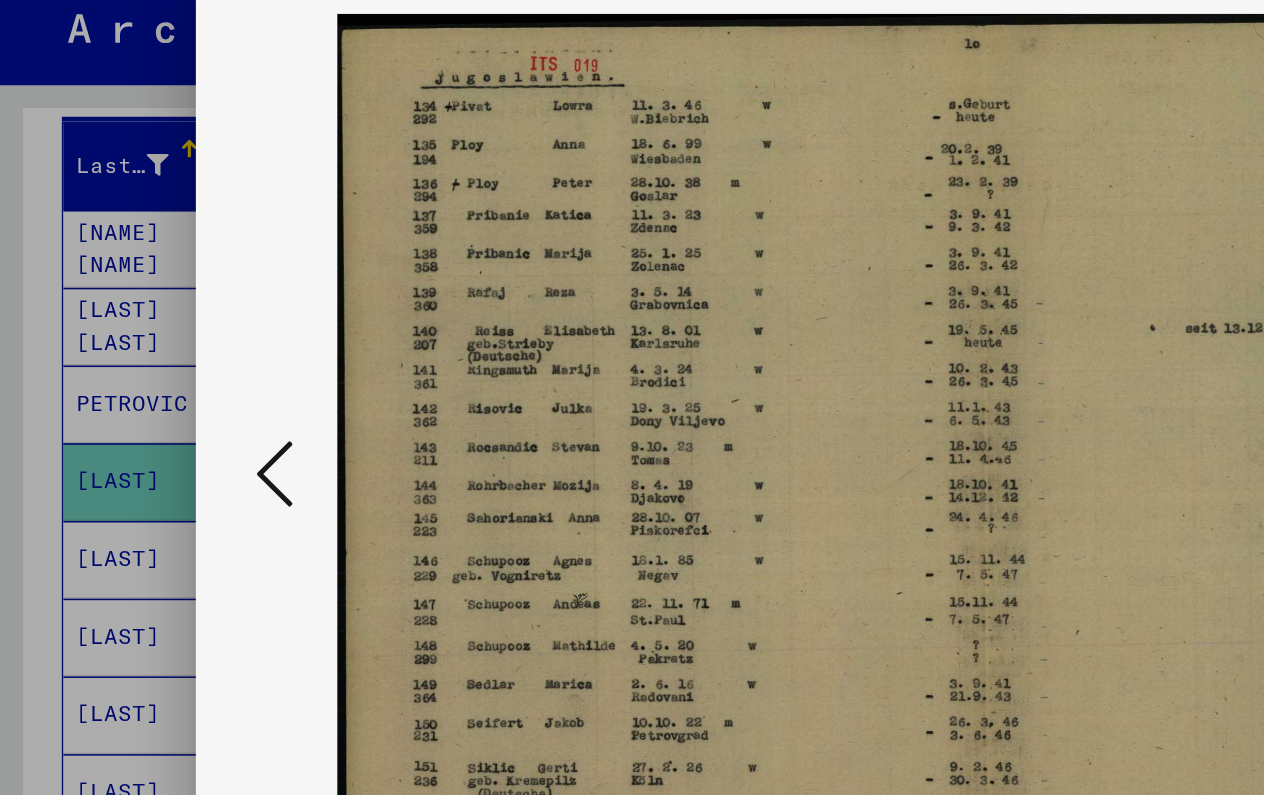 type 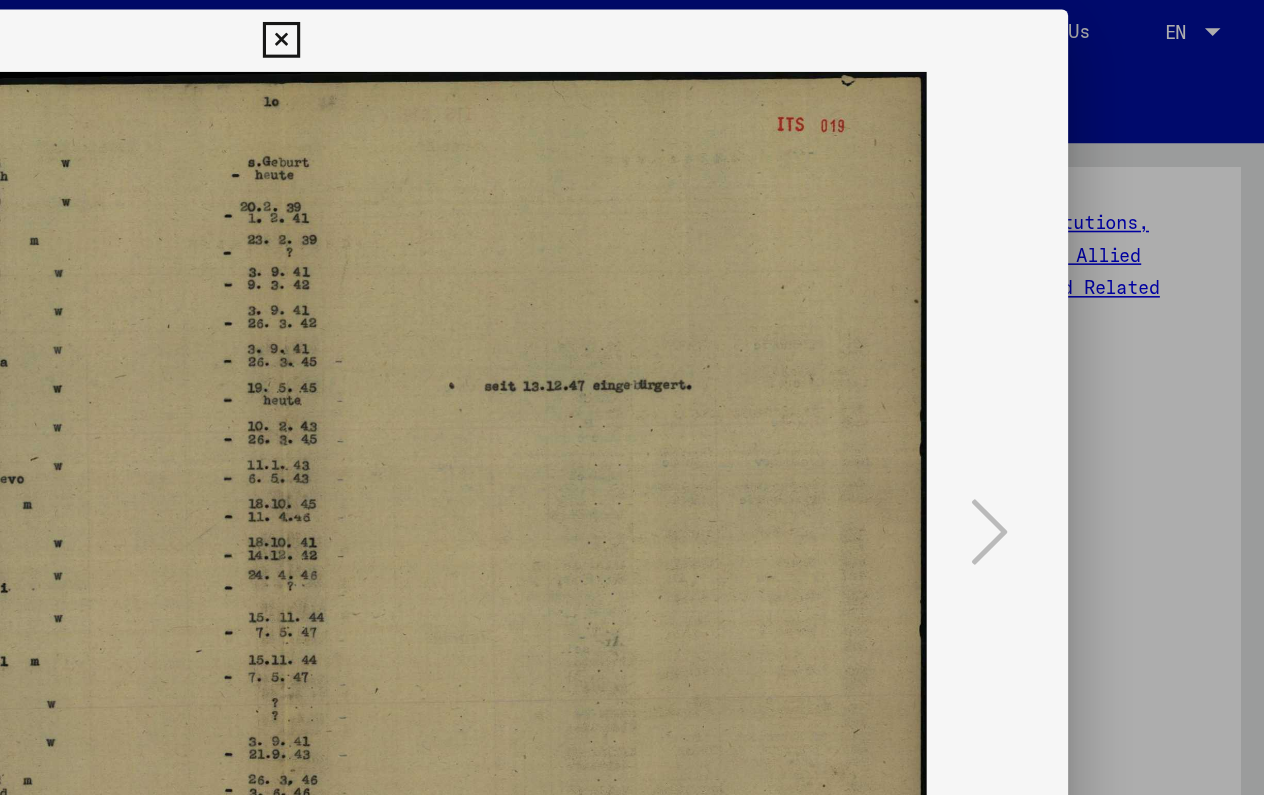 scroll, scrollTop: 0, scrollLeft: 0, axis: both 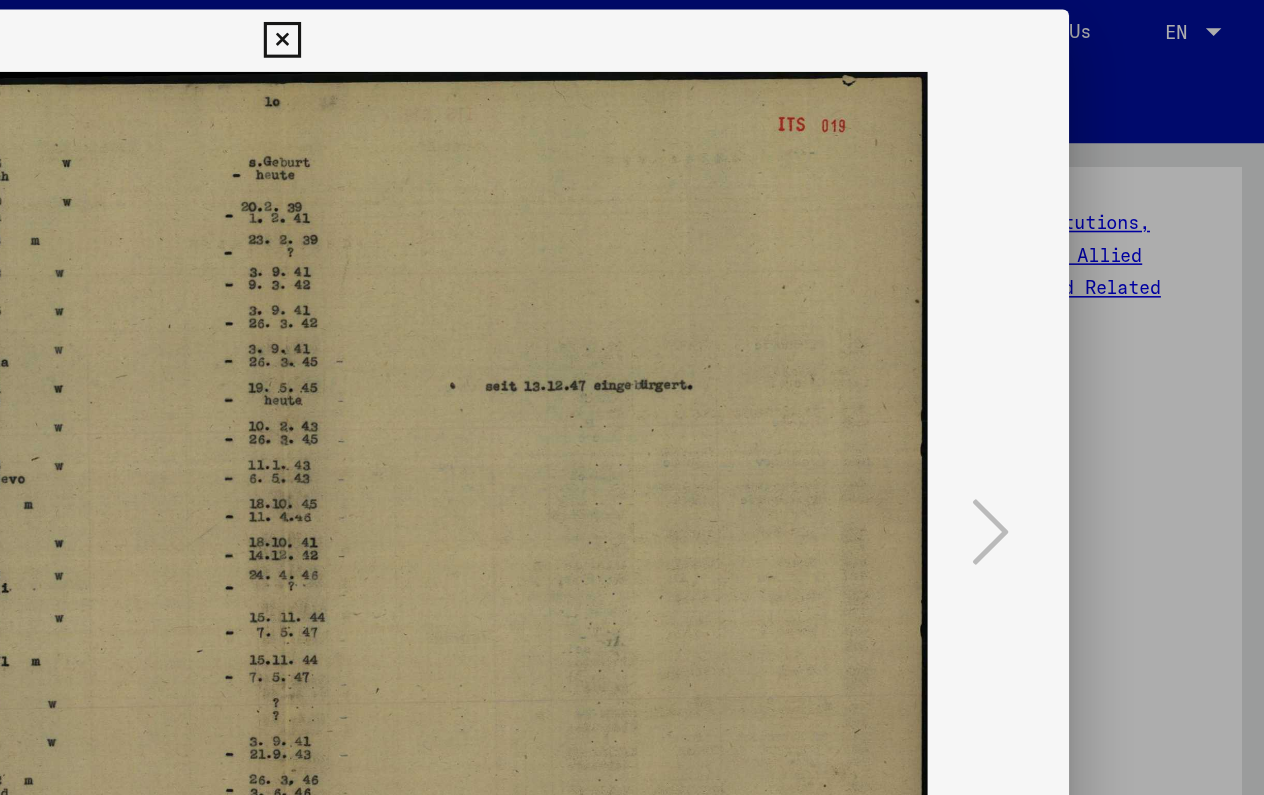 click at bounding box center (631, 30) 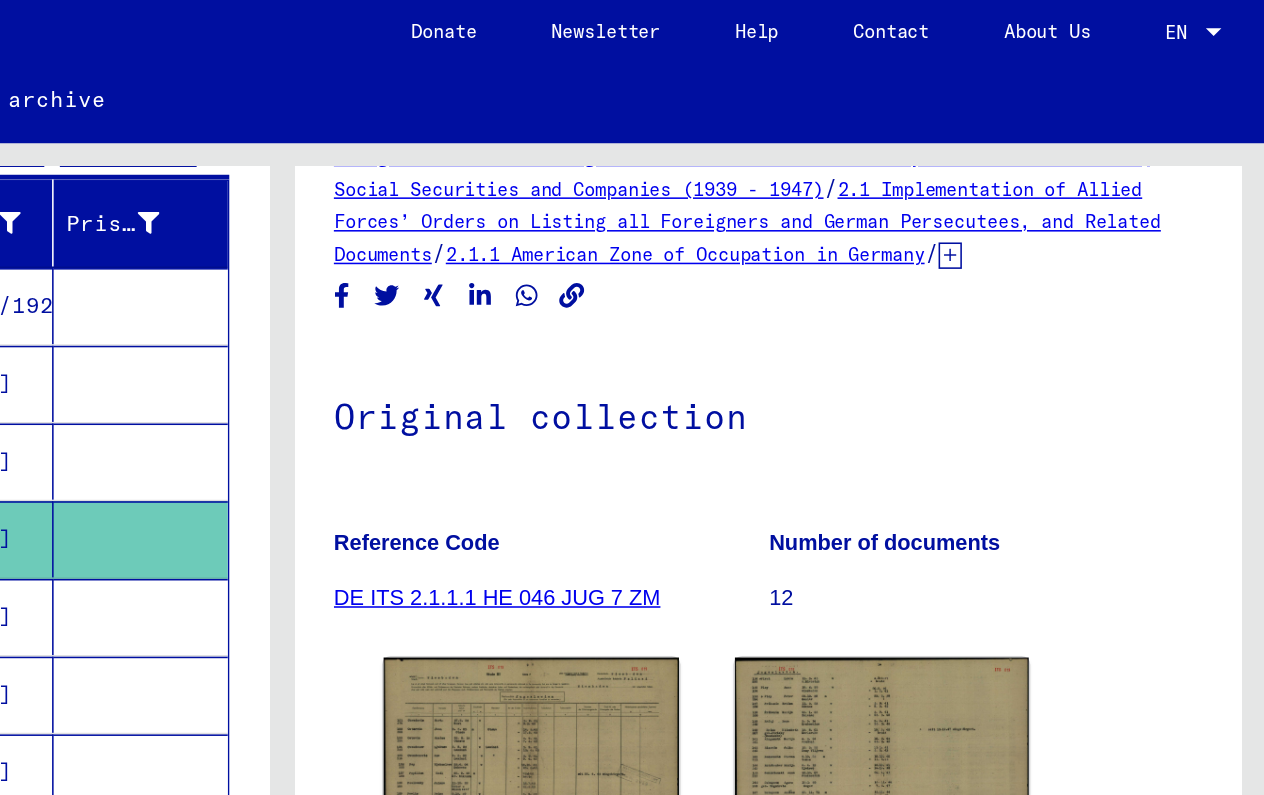 scroll, scrollTop: 241, scrollLeft: 0, axis: vertical 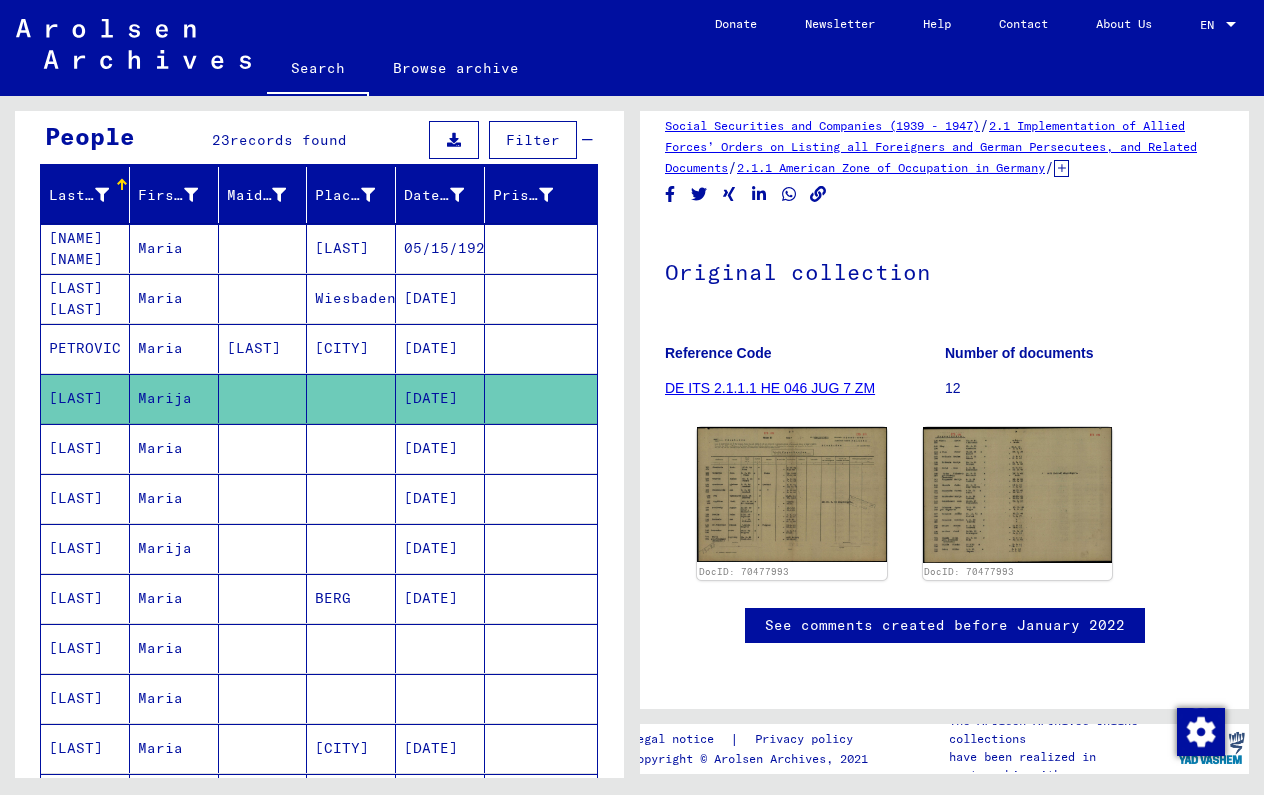 click on "[DATE]" at bounding box center (440, 348) 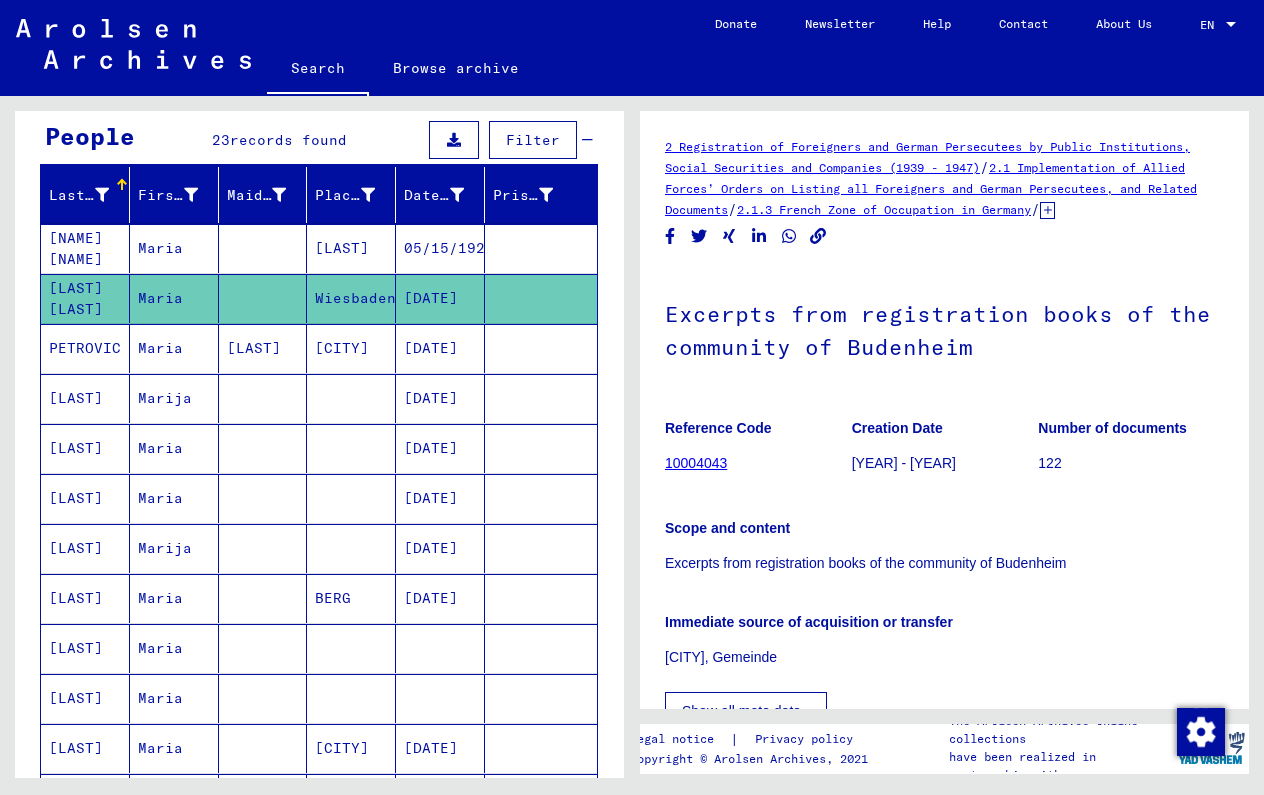 scroll, scrollTop: 0, scrollLeft: 0, axis: both 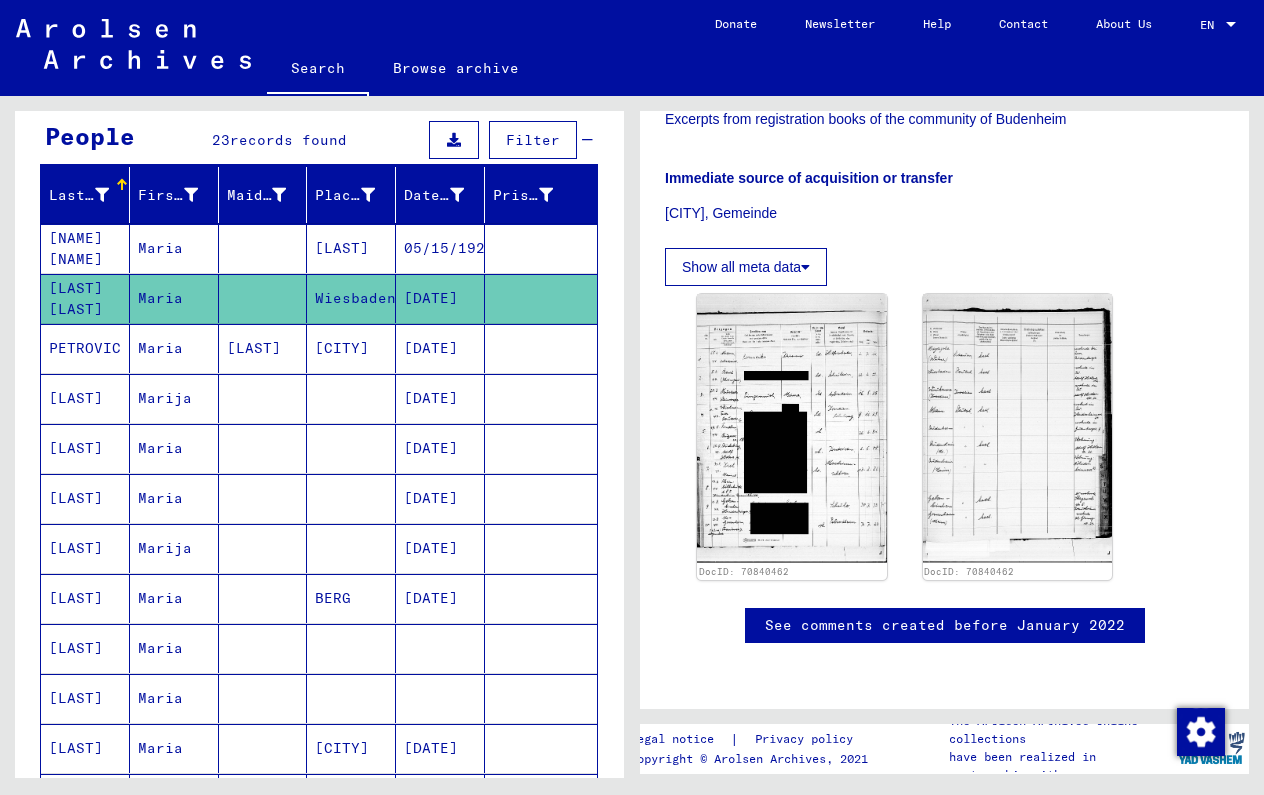 click on "[DATE]" at bounding box center [440, 448] 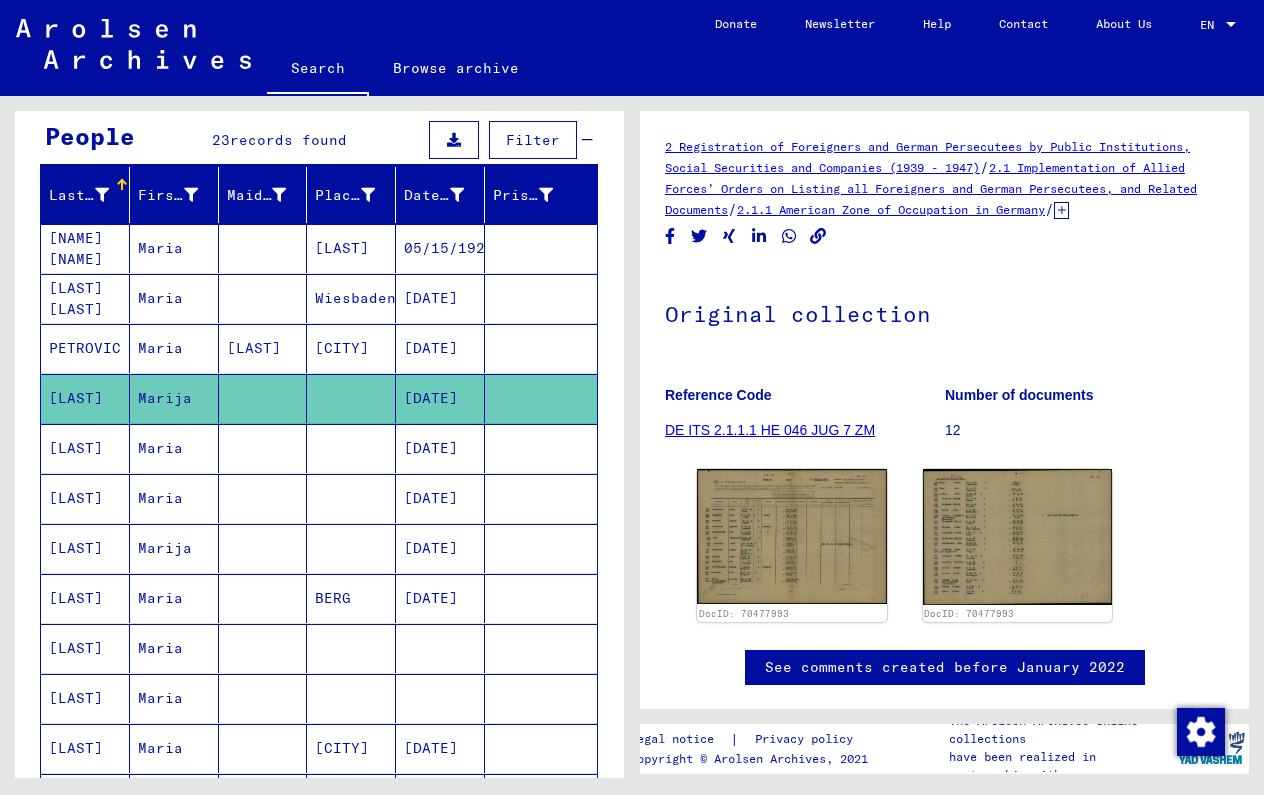 scroll, scrollTop: 0, scrollLeft: 0, axis: both 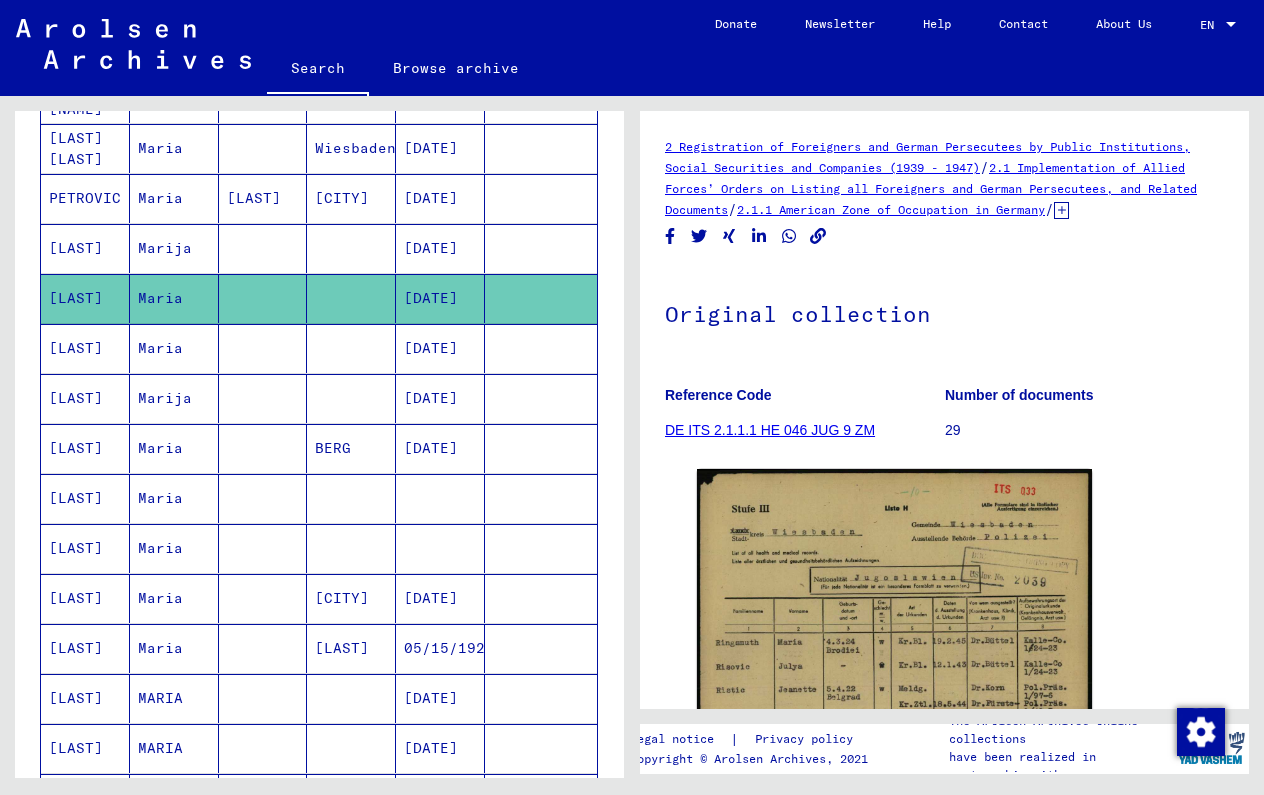 click on "[DATE]" at bounding box center [440, 398] 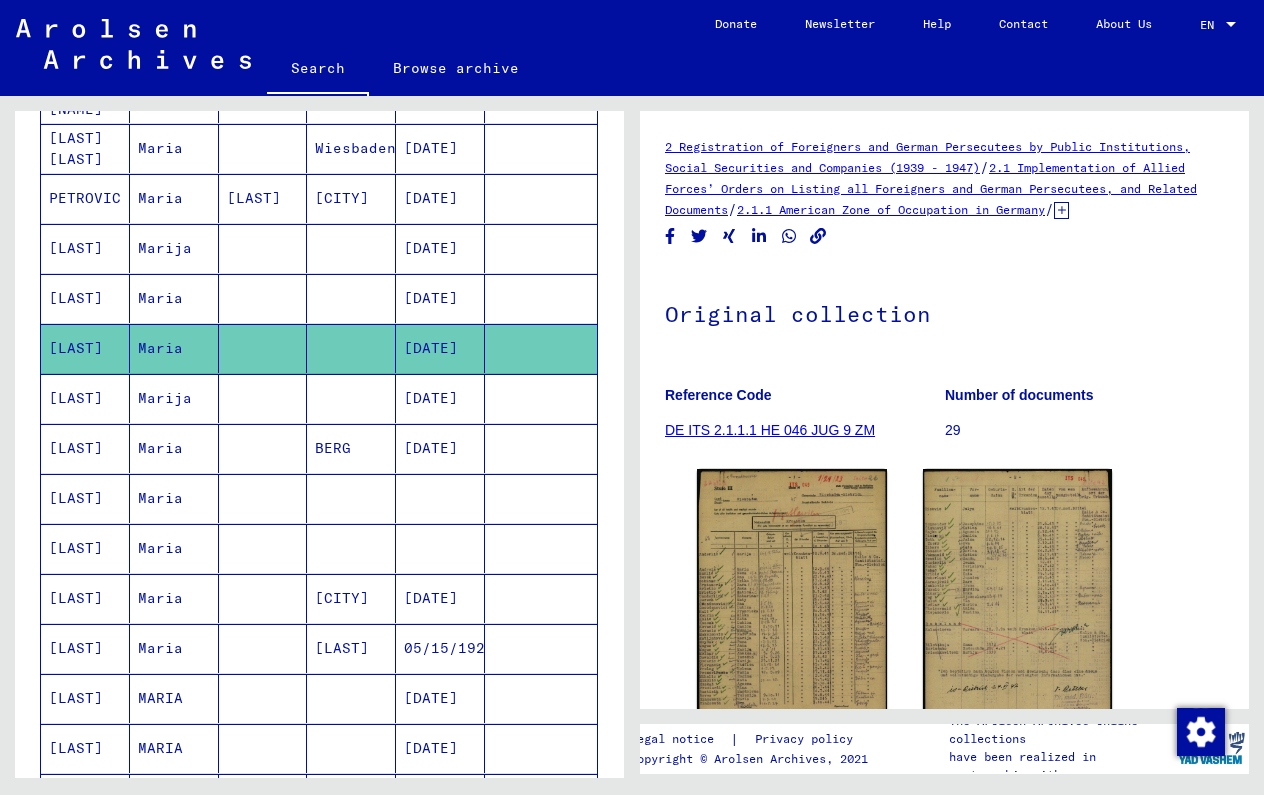 scroll, scrollTop: 0, scrollLeft: 0, axis: both 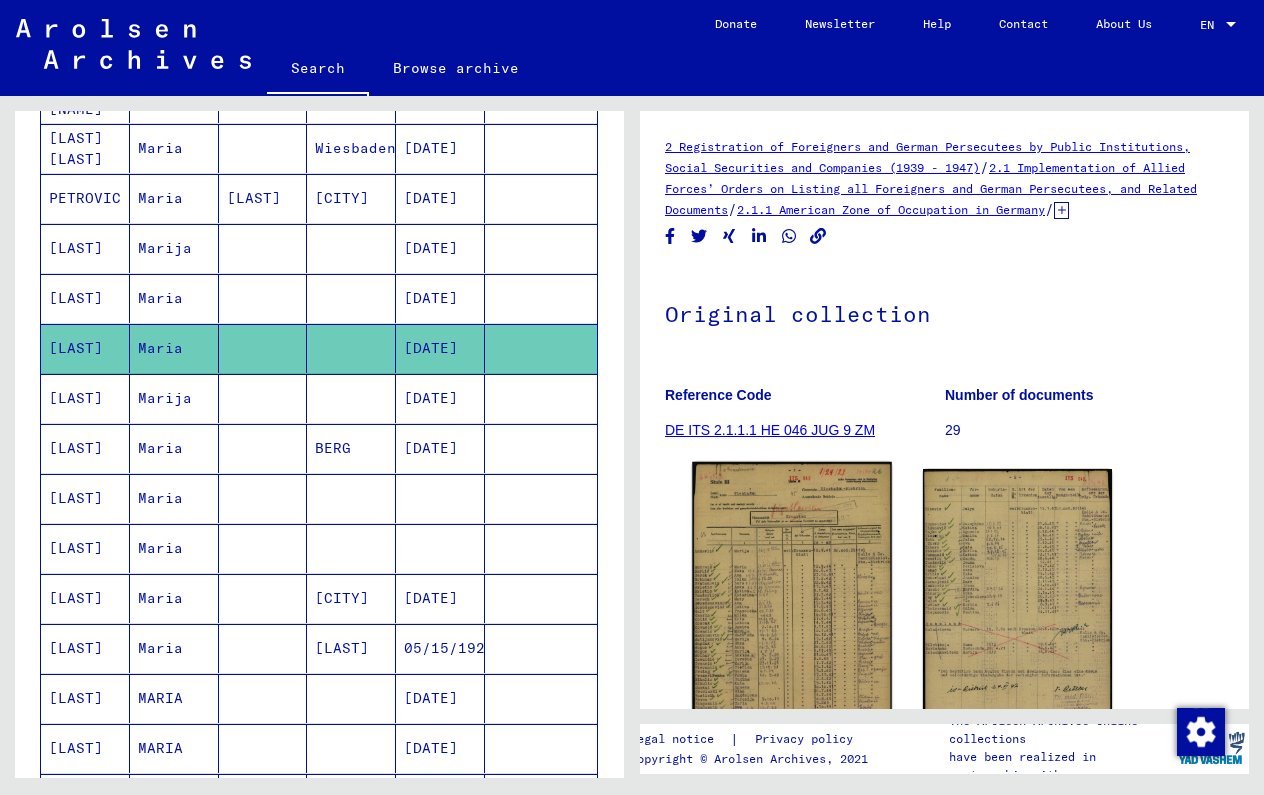click 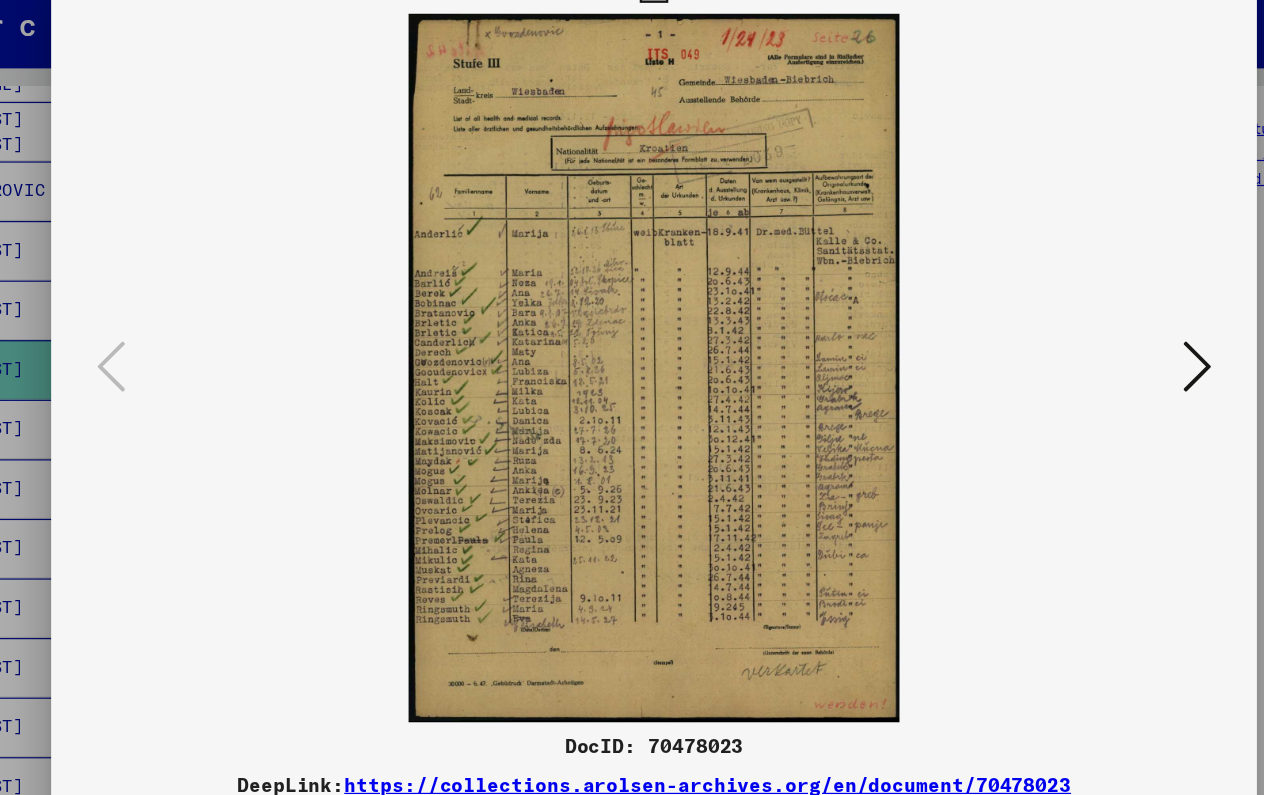 click at bounding box center [631, 347] 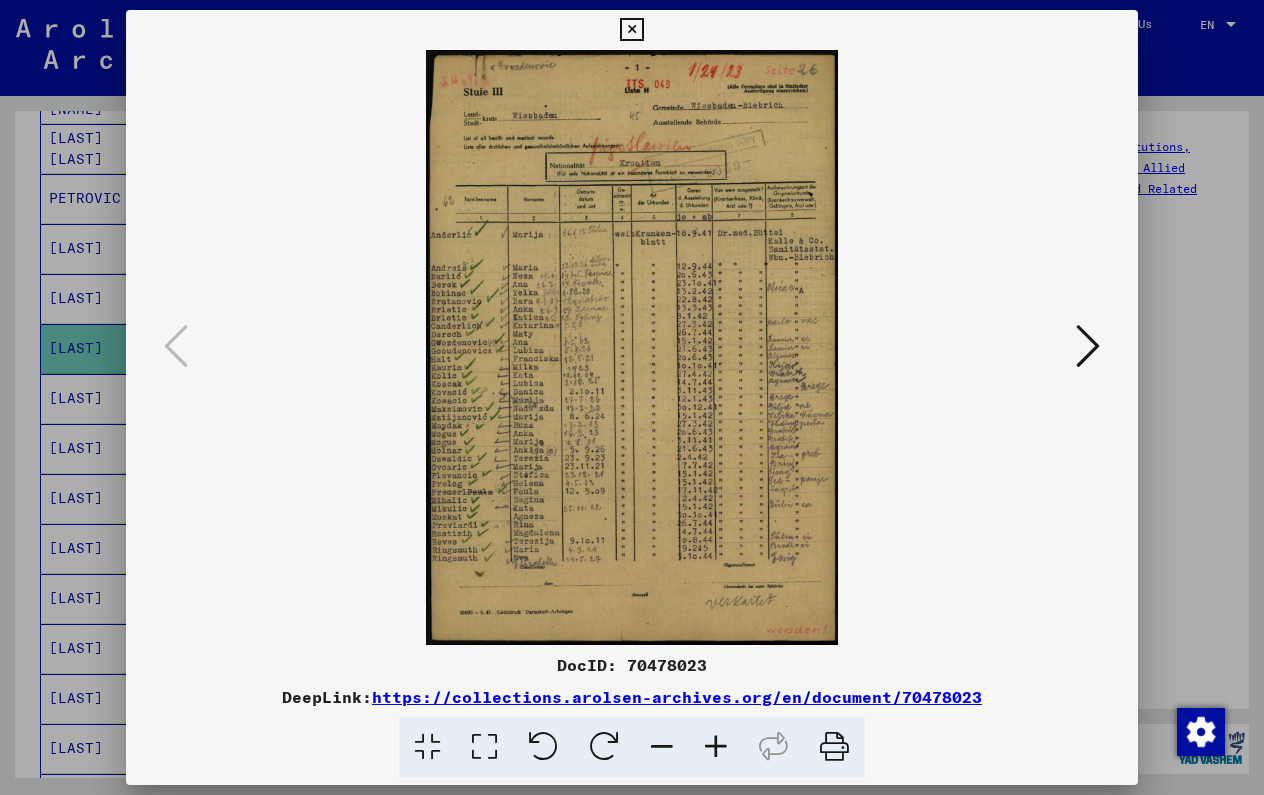 click at bounding box center (631, 30) 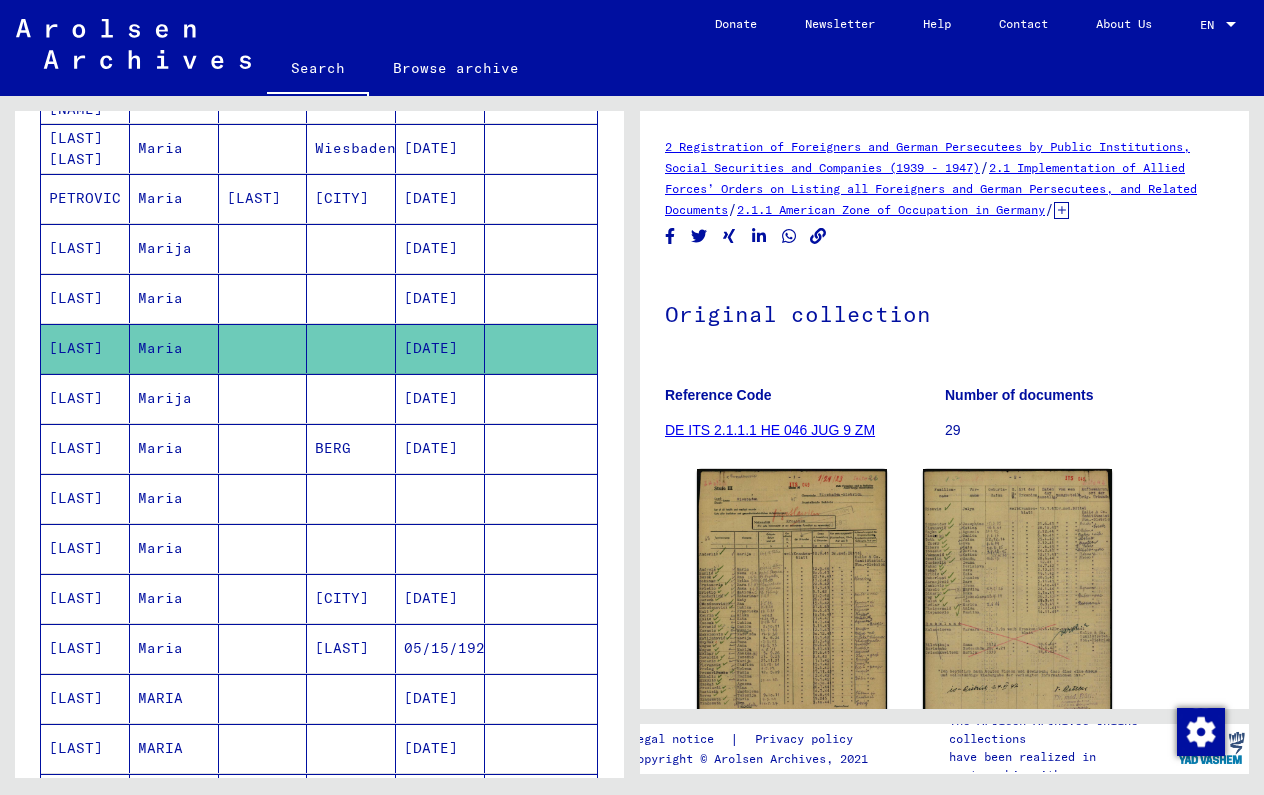 click on "BERG" at bounding box center [351, 498] 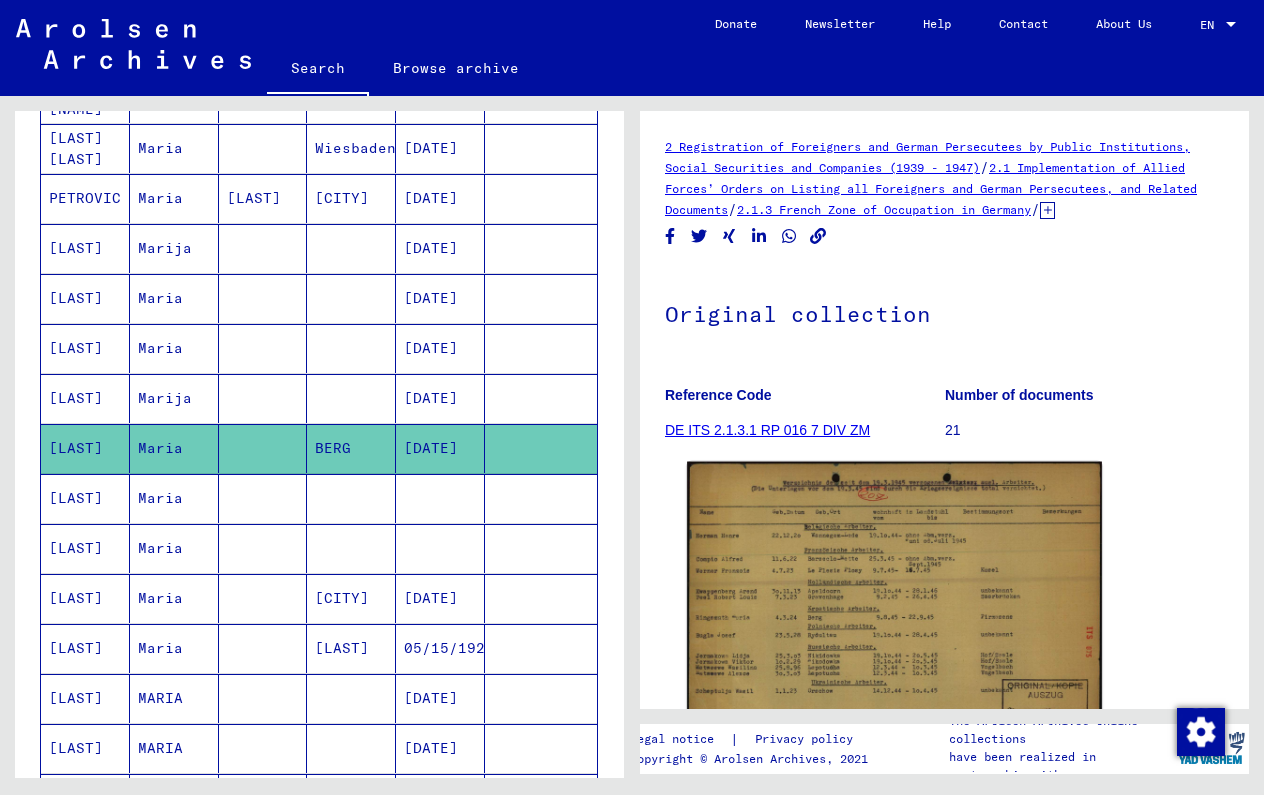 scroll, scrollTop: 0, scrollLeft: 0, axis: both 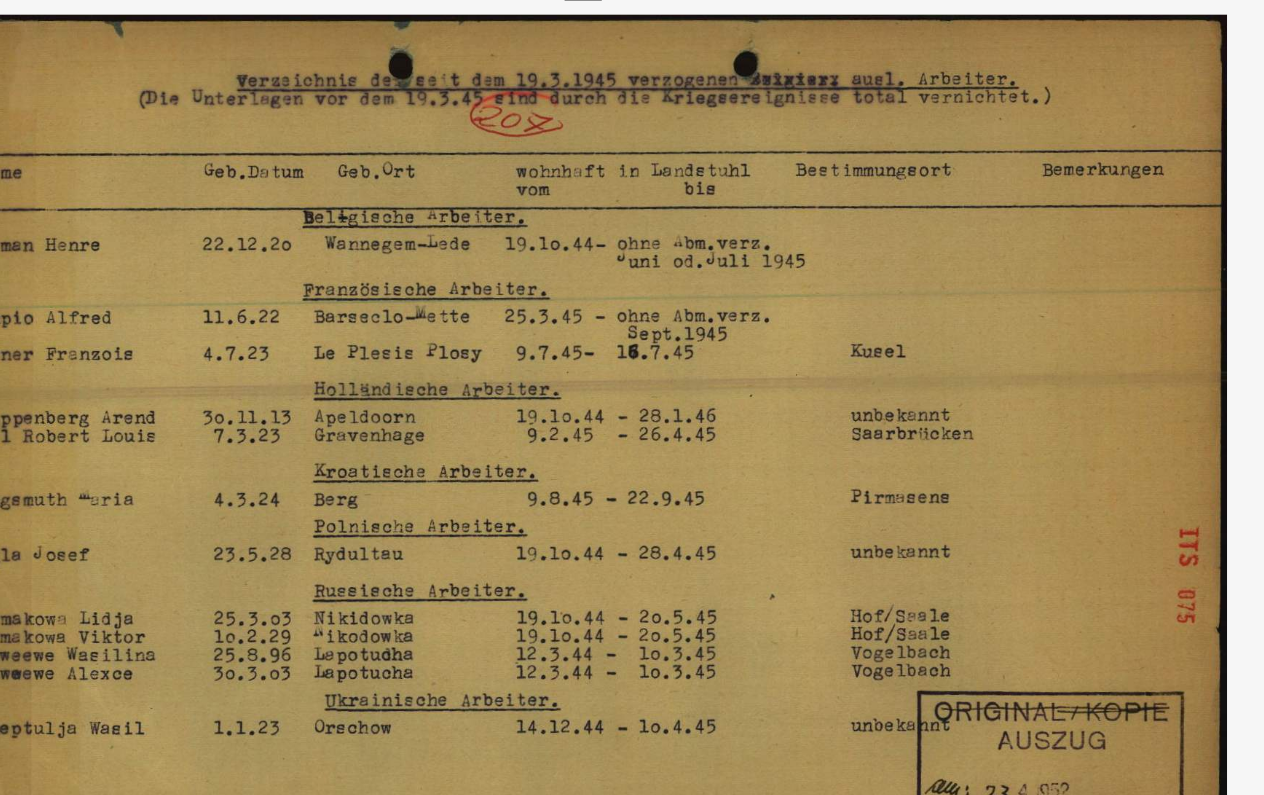 type 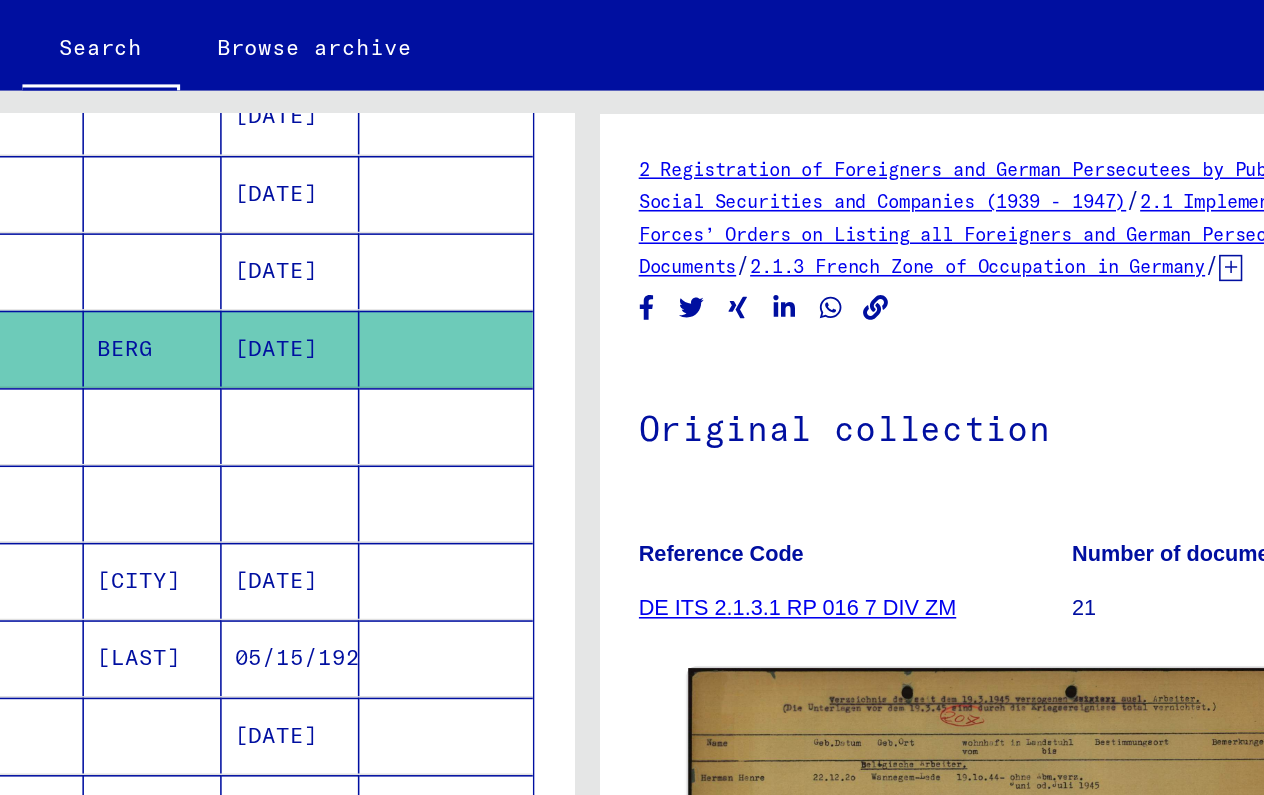 scroll, scrollTop: 532, scrollLeft: 0, axis: vertical 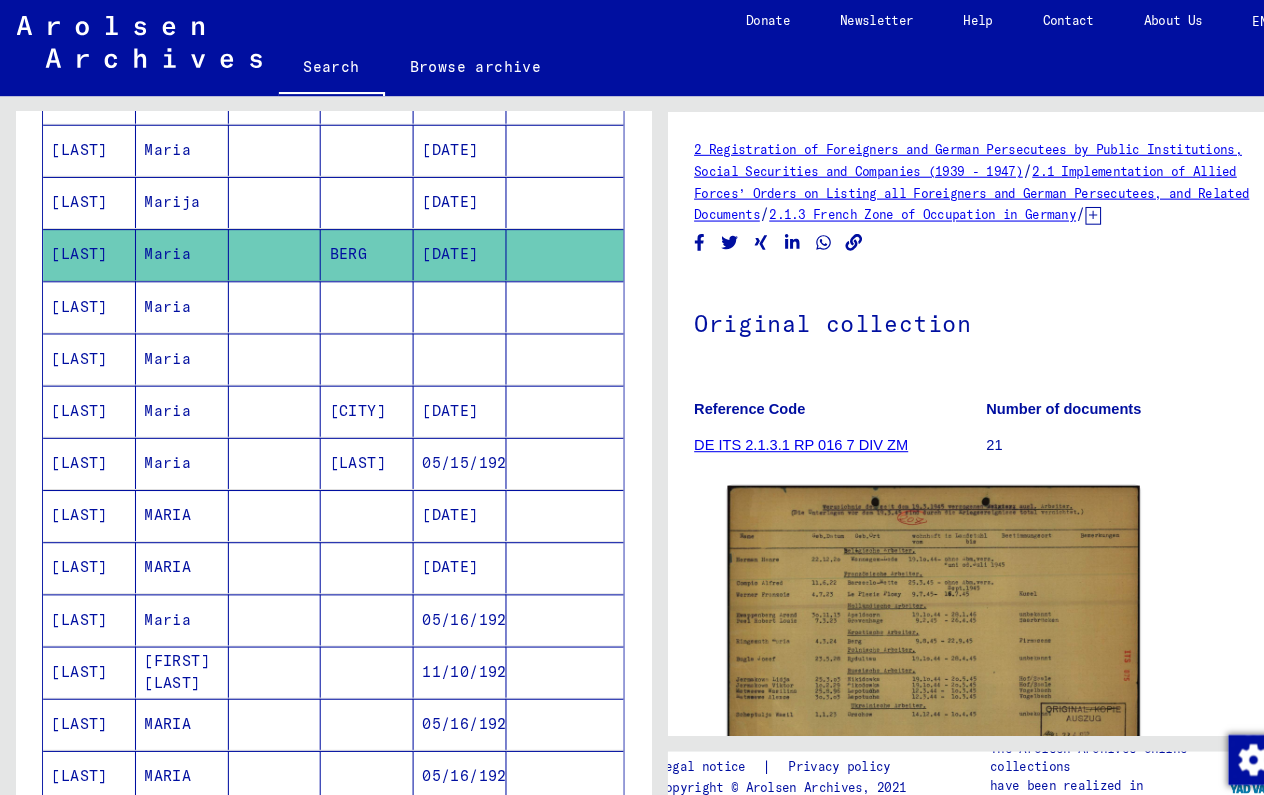 click at bounding box center (541, 547) 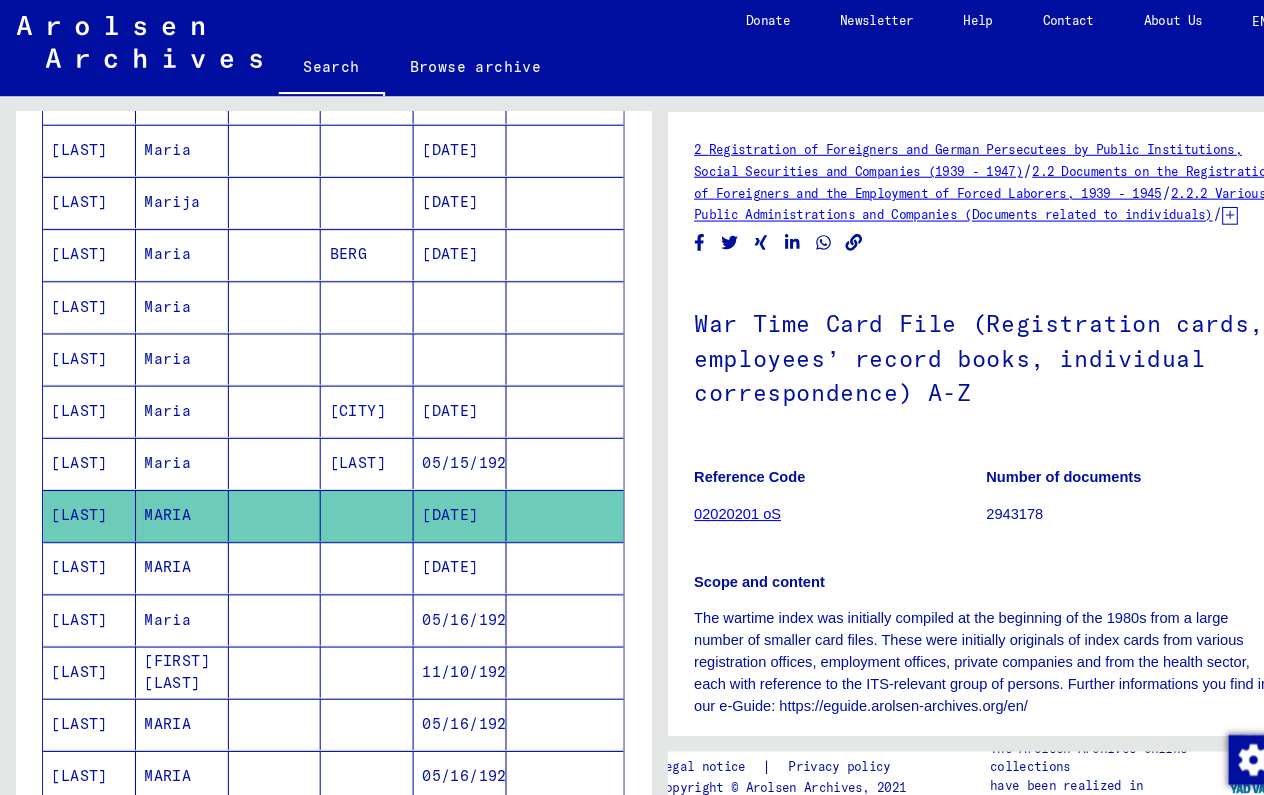 scroll, scrollTop: 0, scrollLeft: 0, axis: both 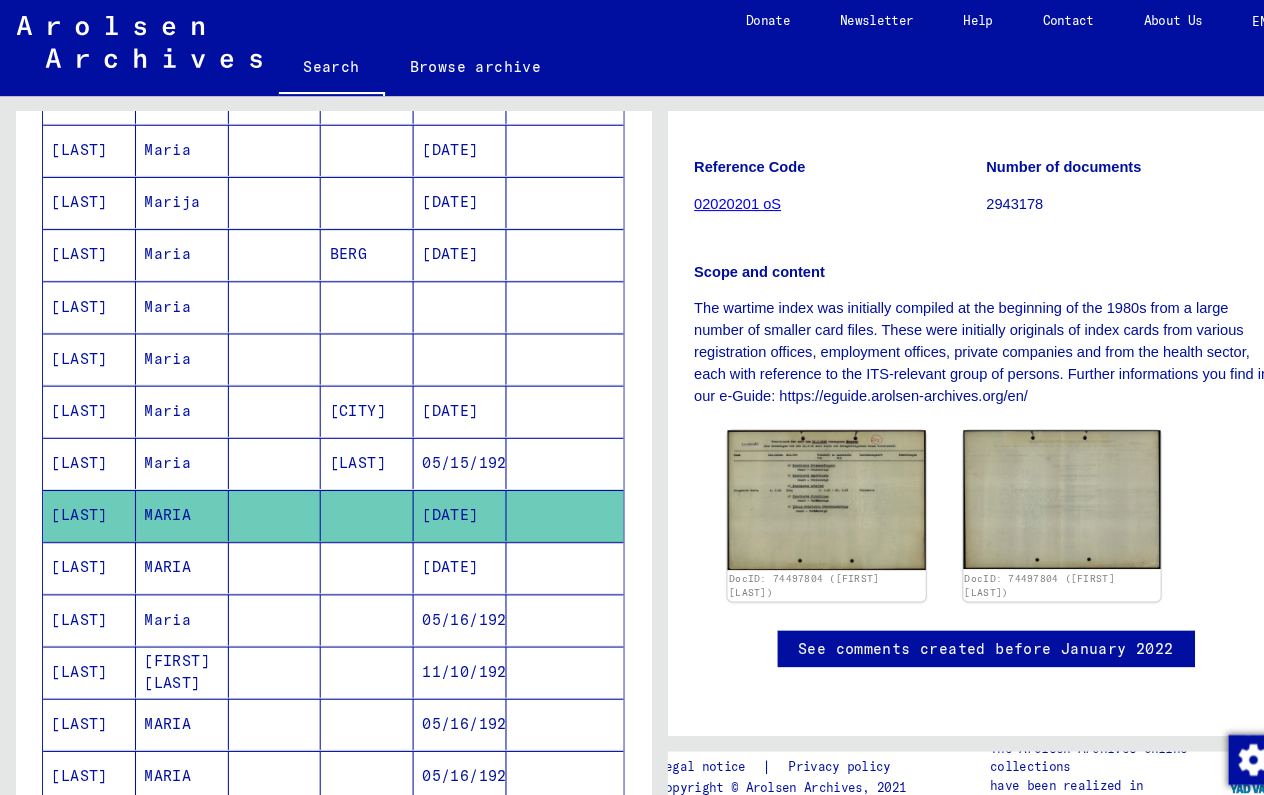 drag, startPoint x: 746, startPoint y: 386, endPoint x: 997, endPoint y: 382, distance: 251.03188 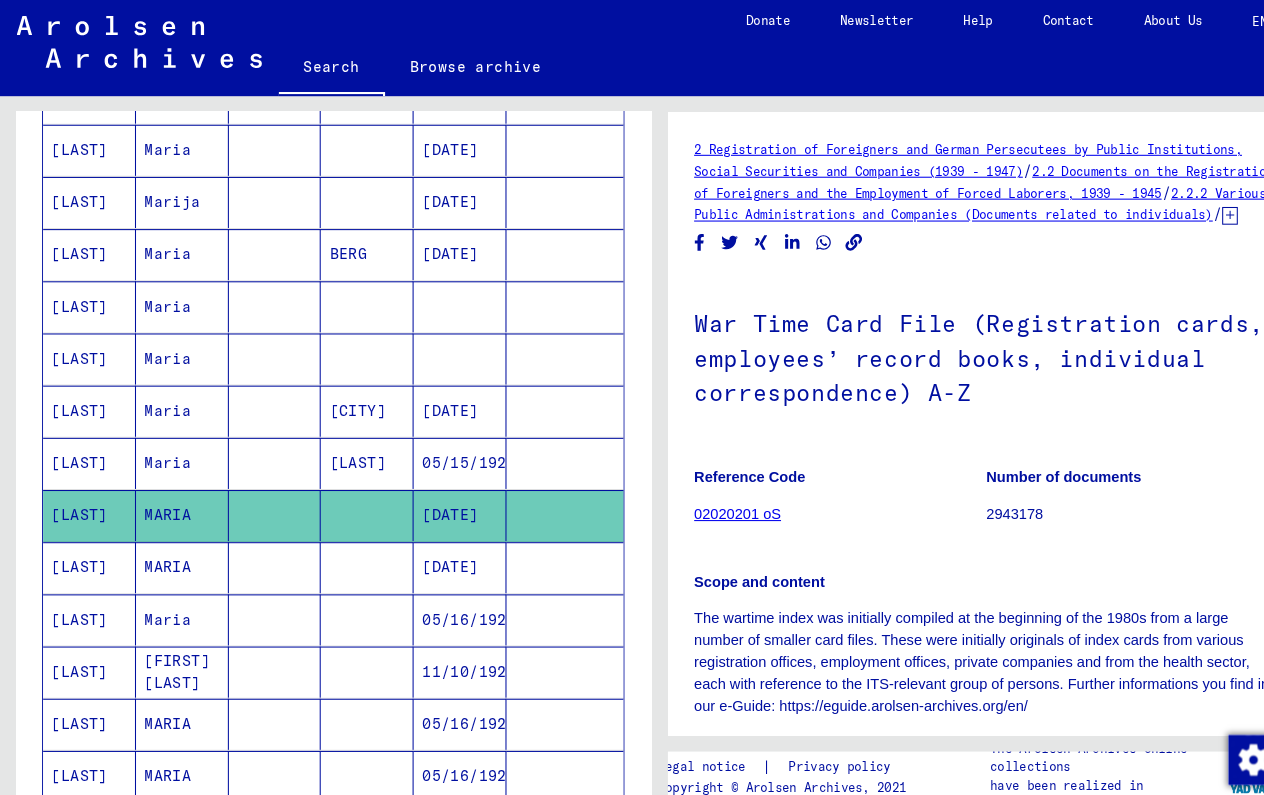 scroll, scrollTop: 0, scrollLeft: 0, axis: both 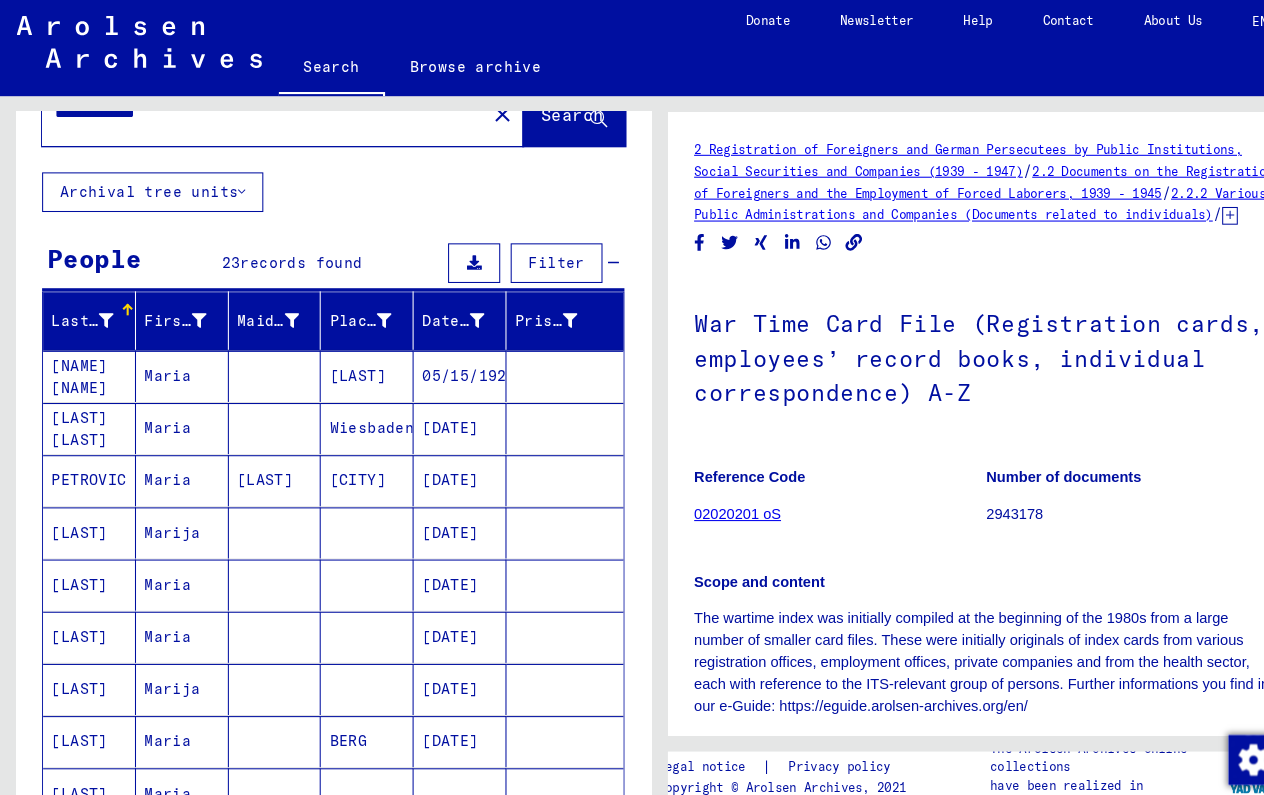 click on "[DATE]" at bounding box center (440, 514) 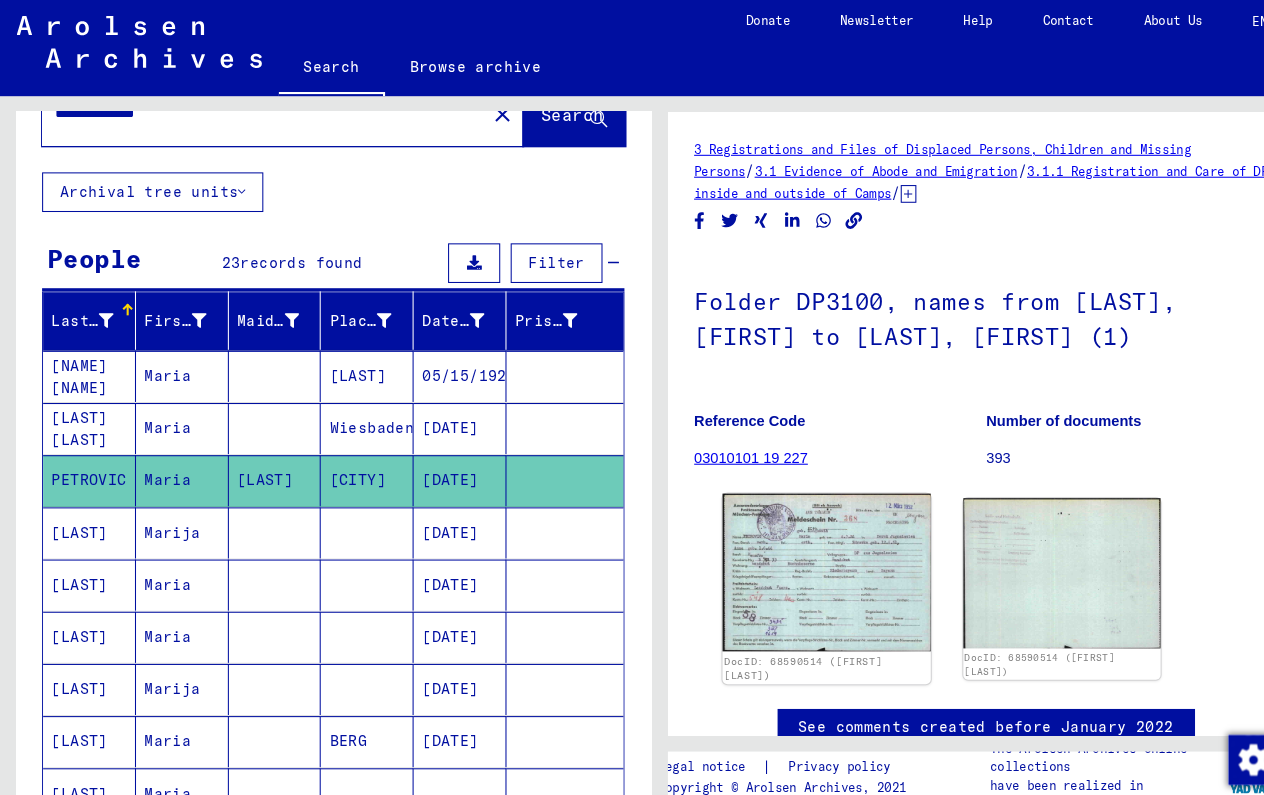 scroll, scrollTop: 0, scrollLeft: 0, axis: both 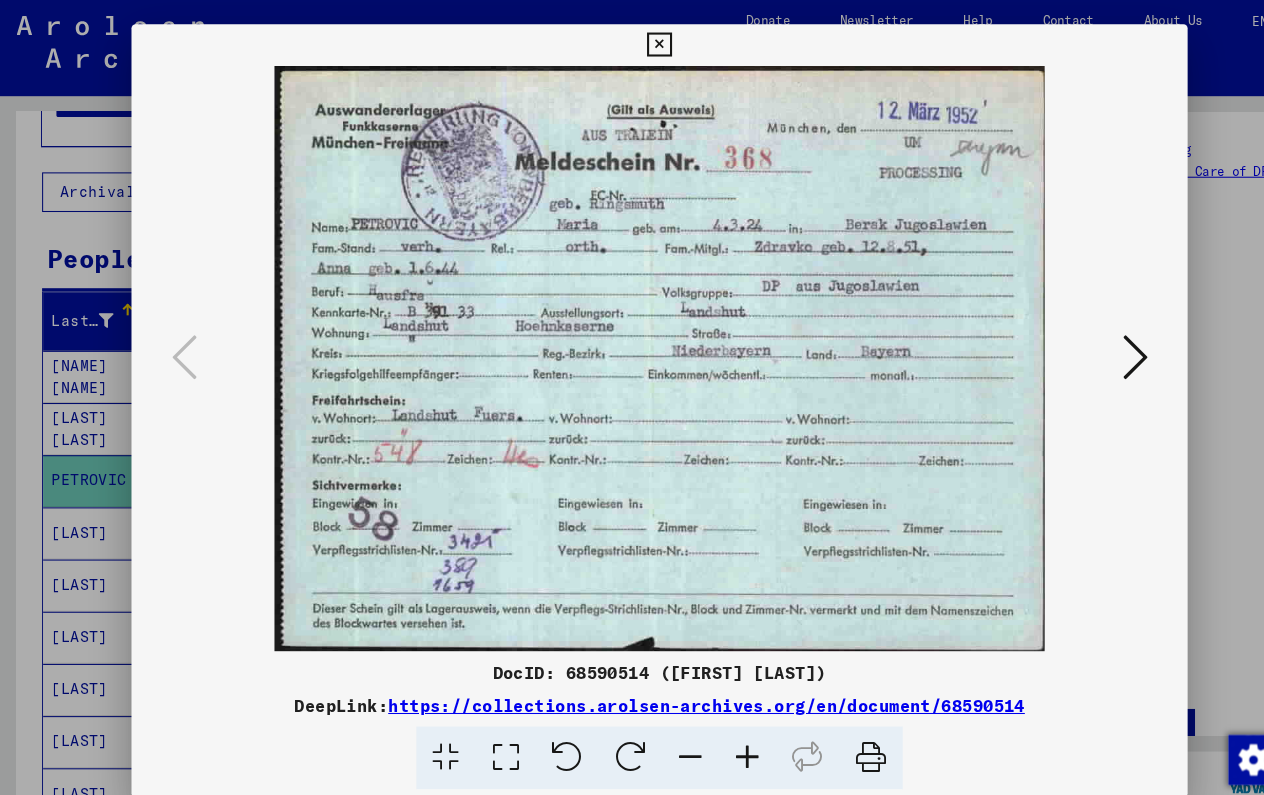 type 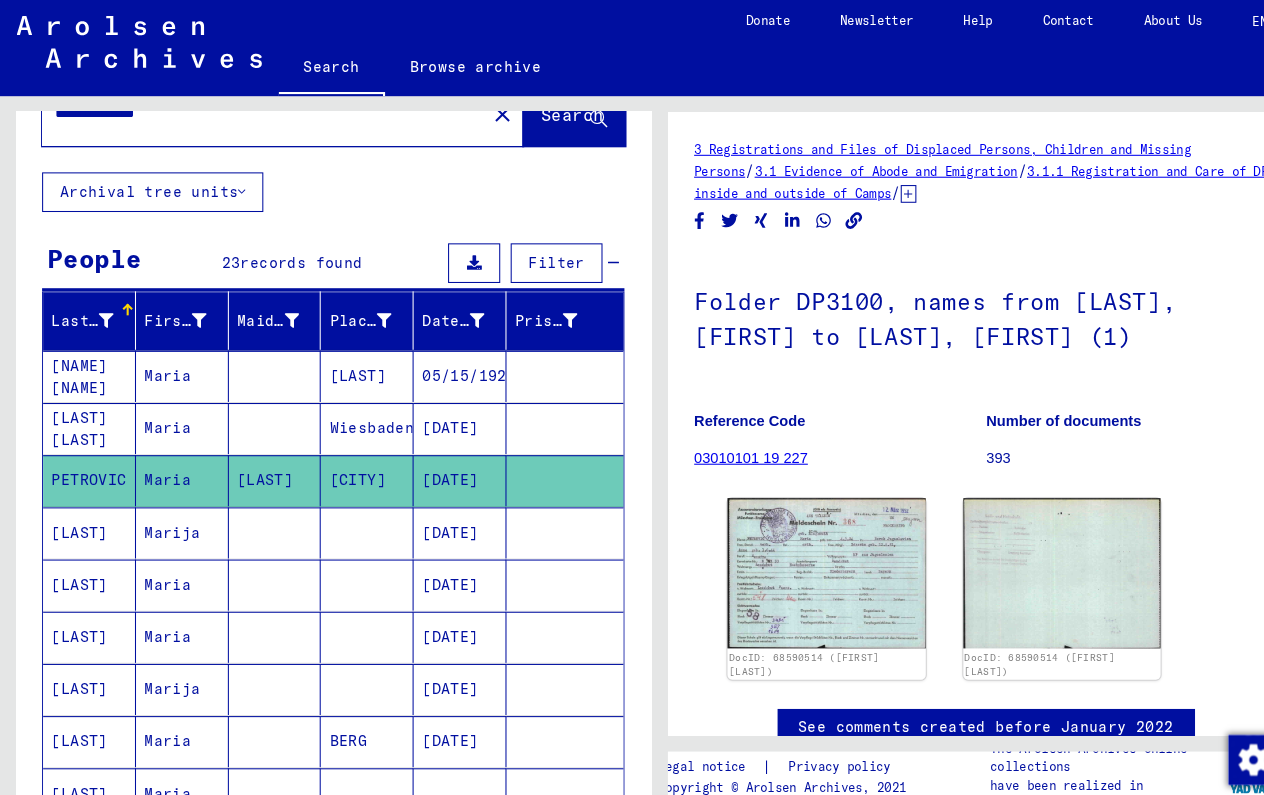 click 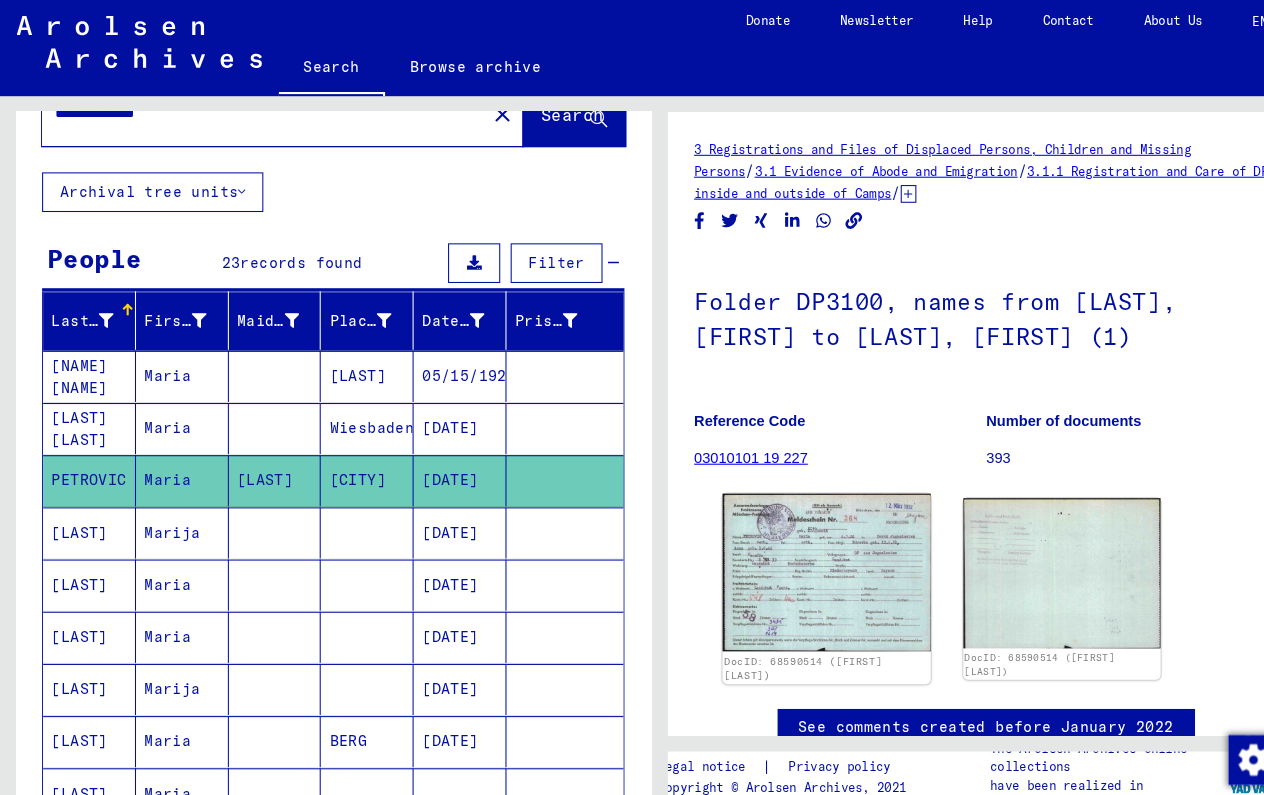 click 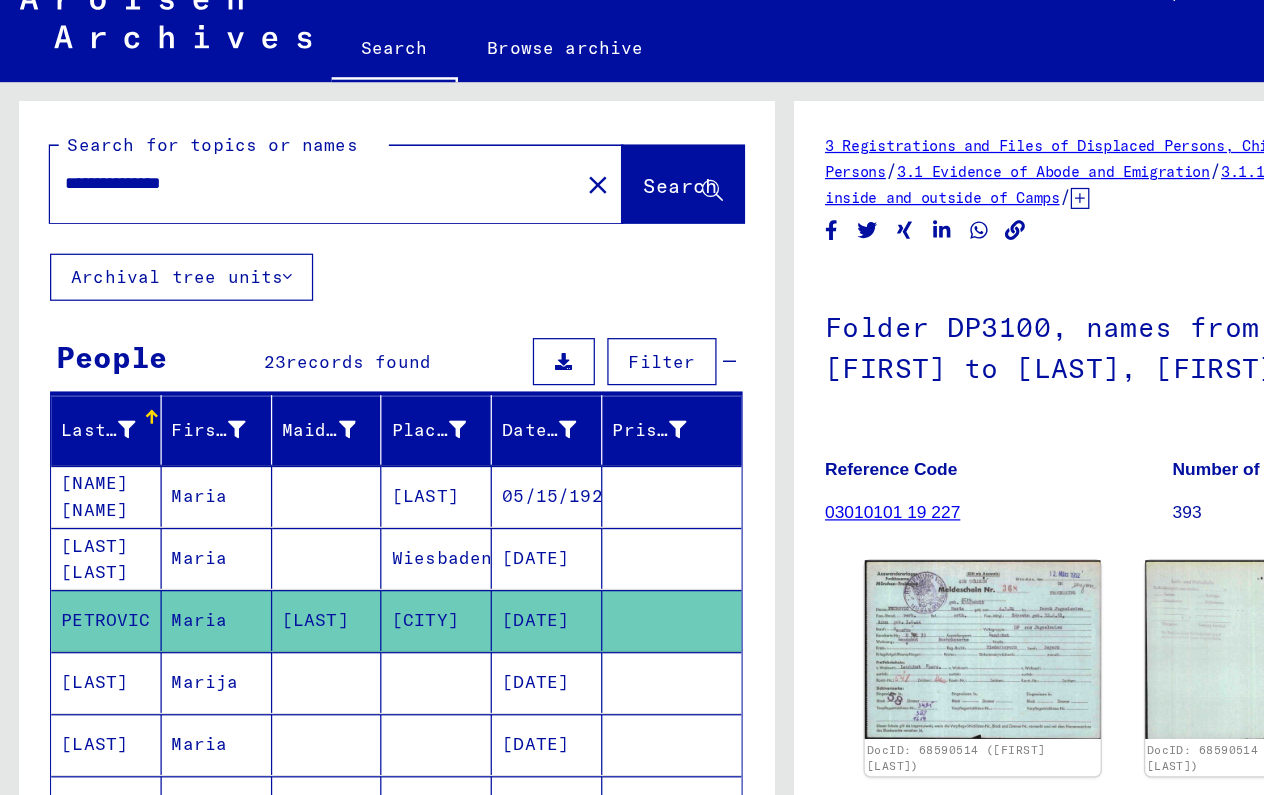 scroll, scrollTop: 0, scrollLeft: 0, axis: both 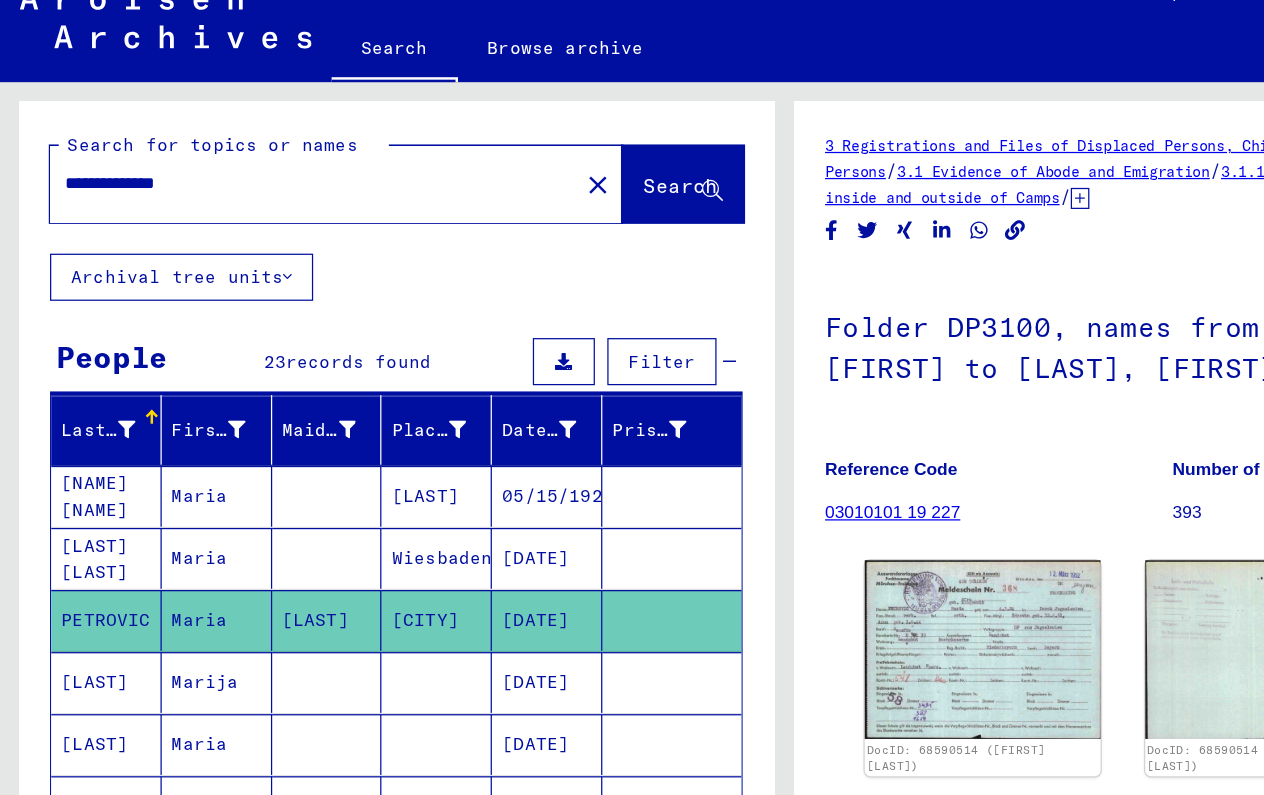 click on "**********" 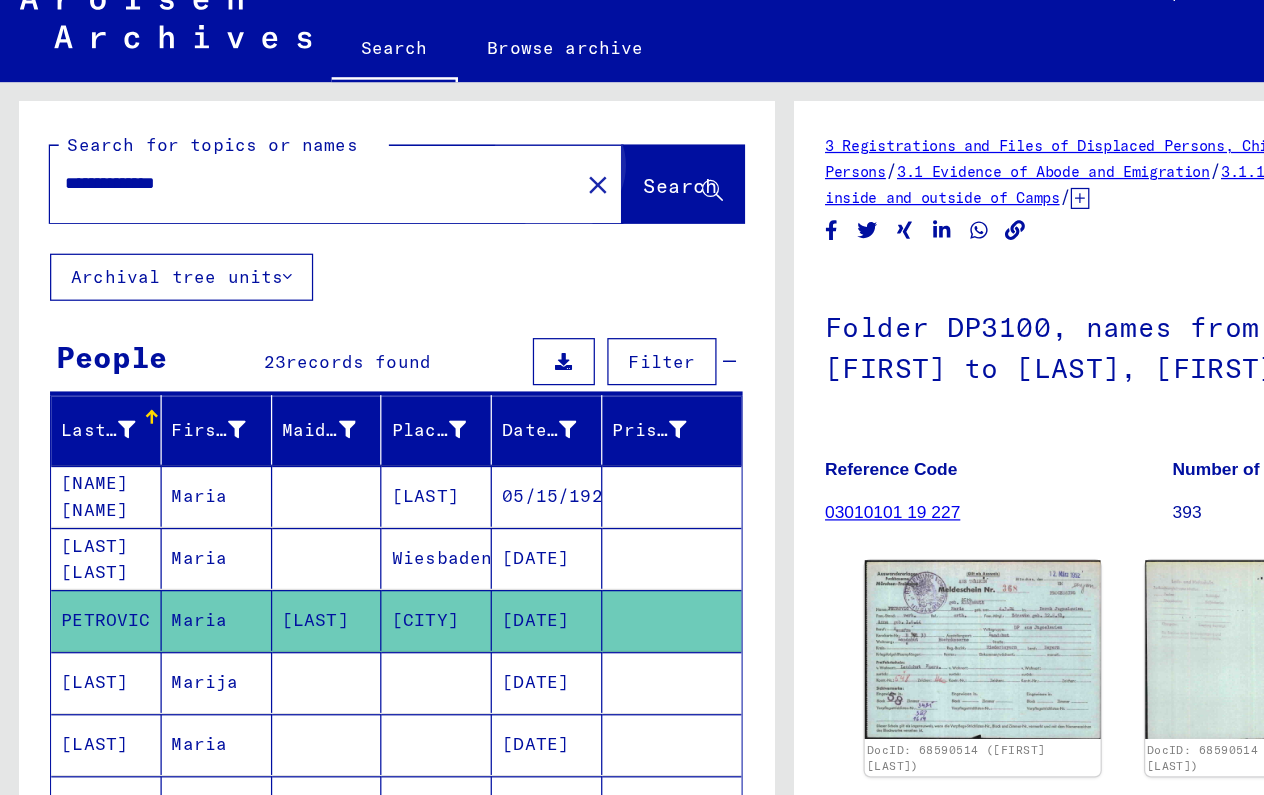 click on "Search" 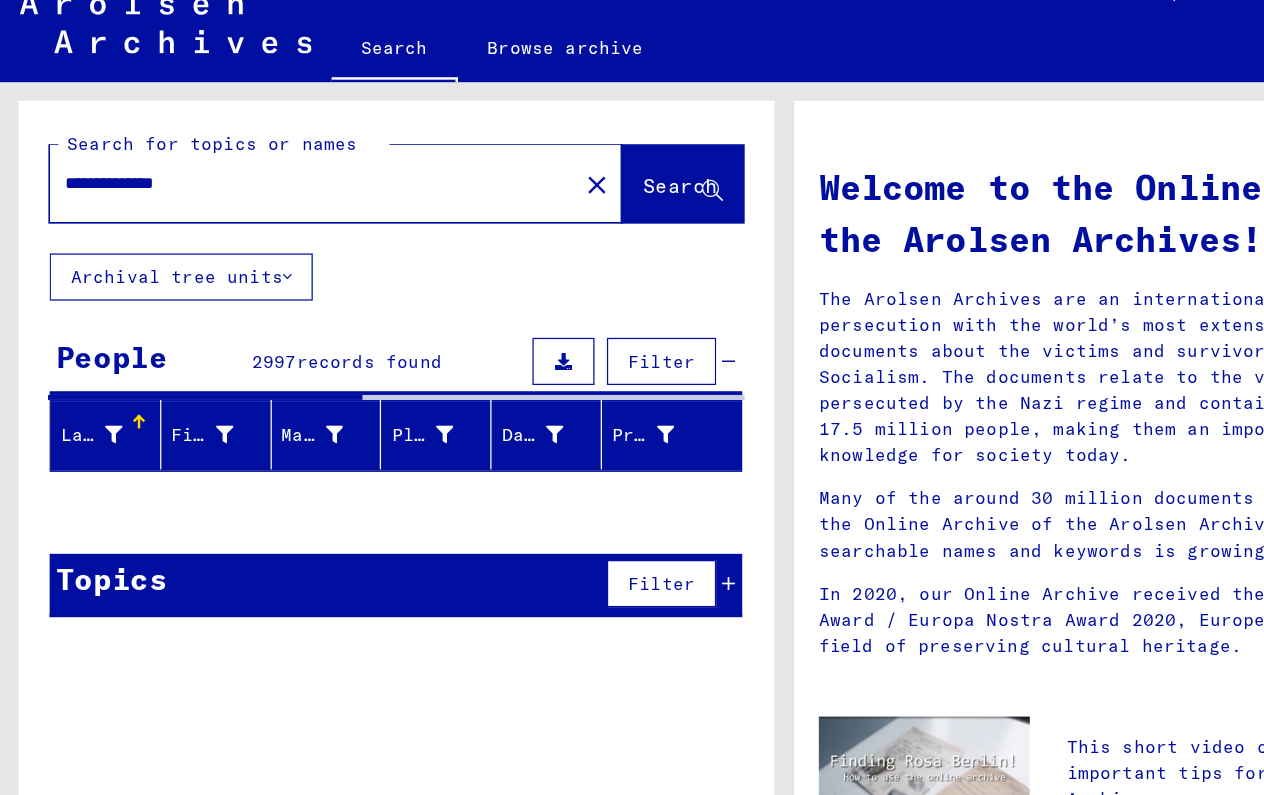 click on "People 2997  records found  Filter" at bounding box center [319, 322] 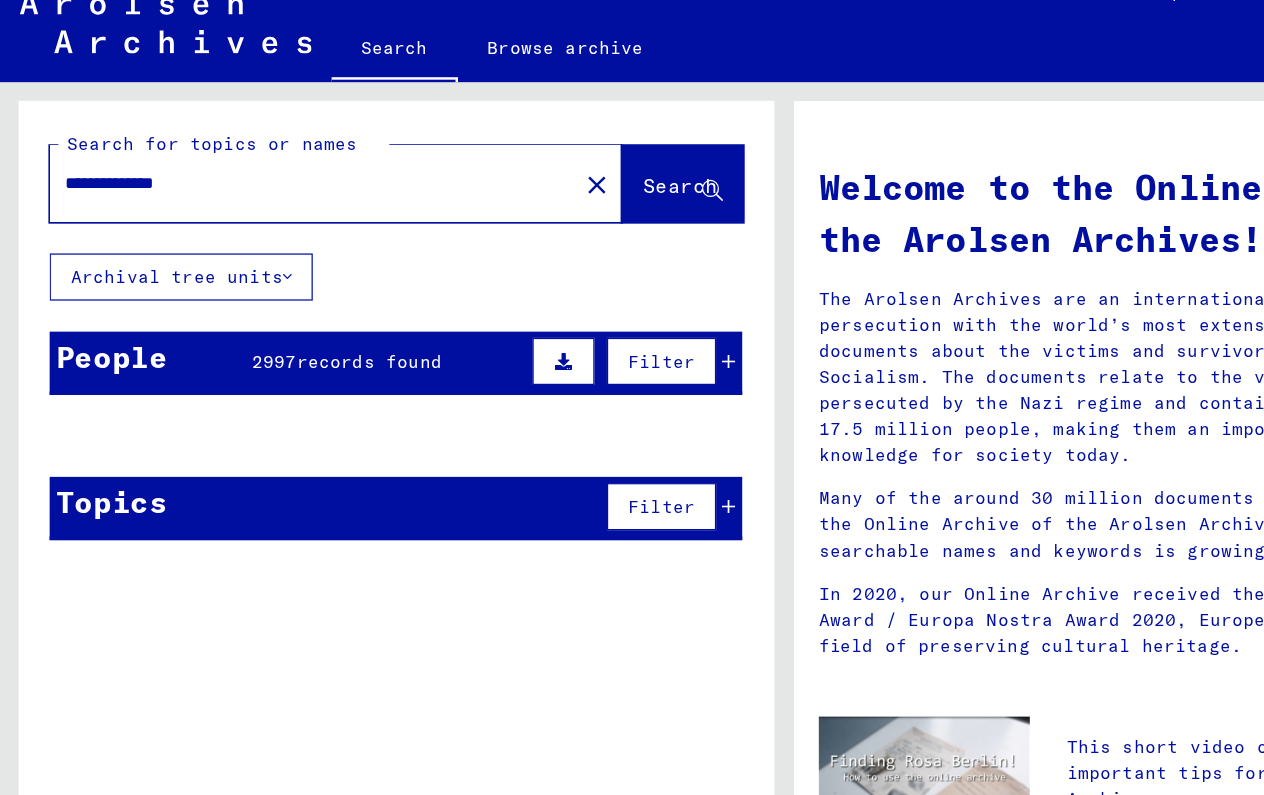 click on "People 2997  records found  Filter" at bounding box center (319, 322) 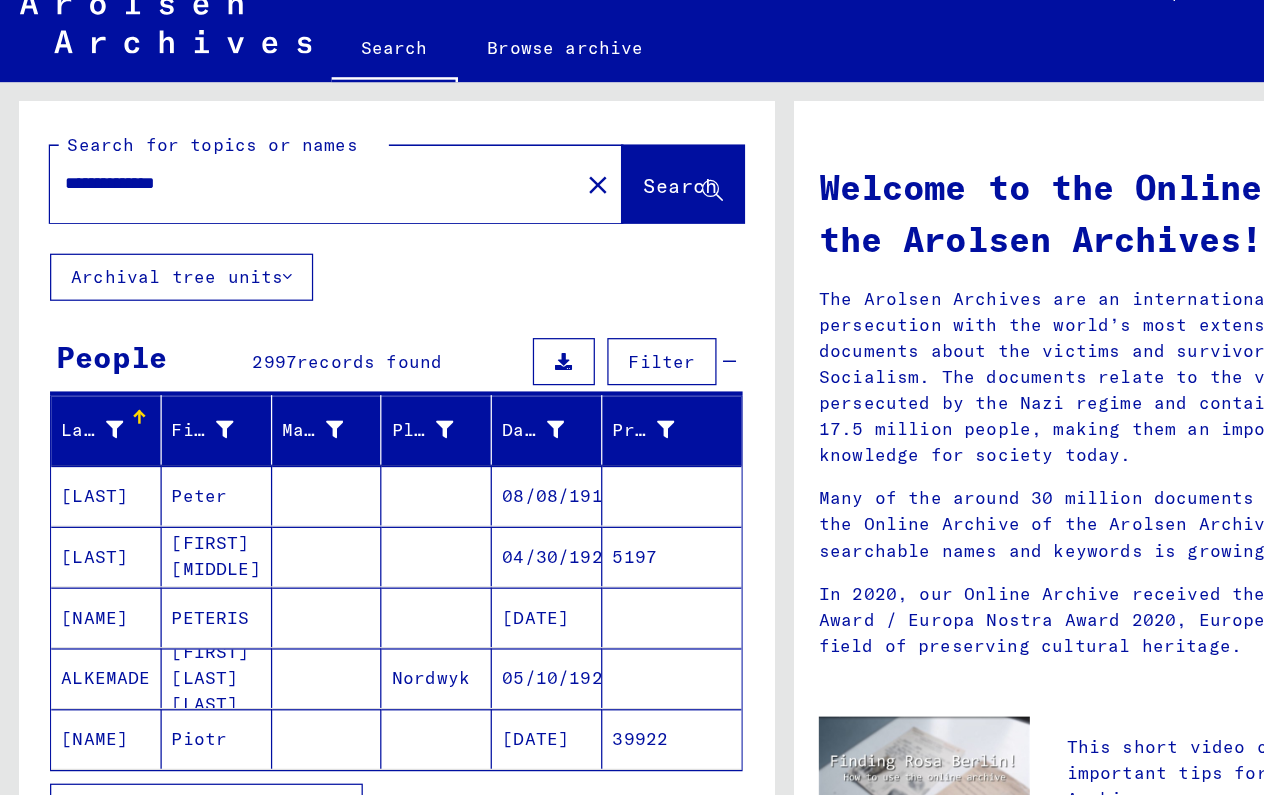 click on "Filter" at bounding box center (533, 321) 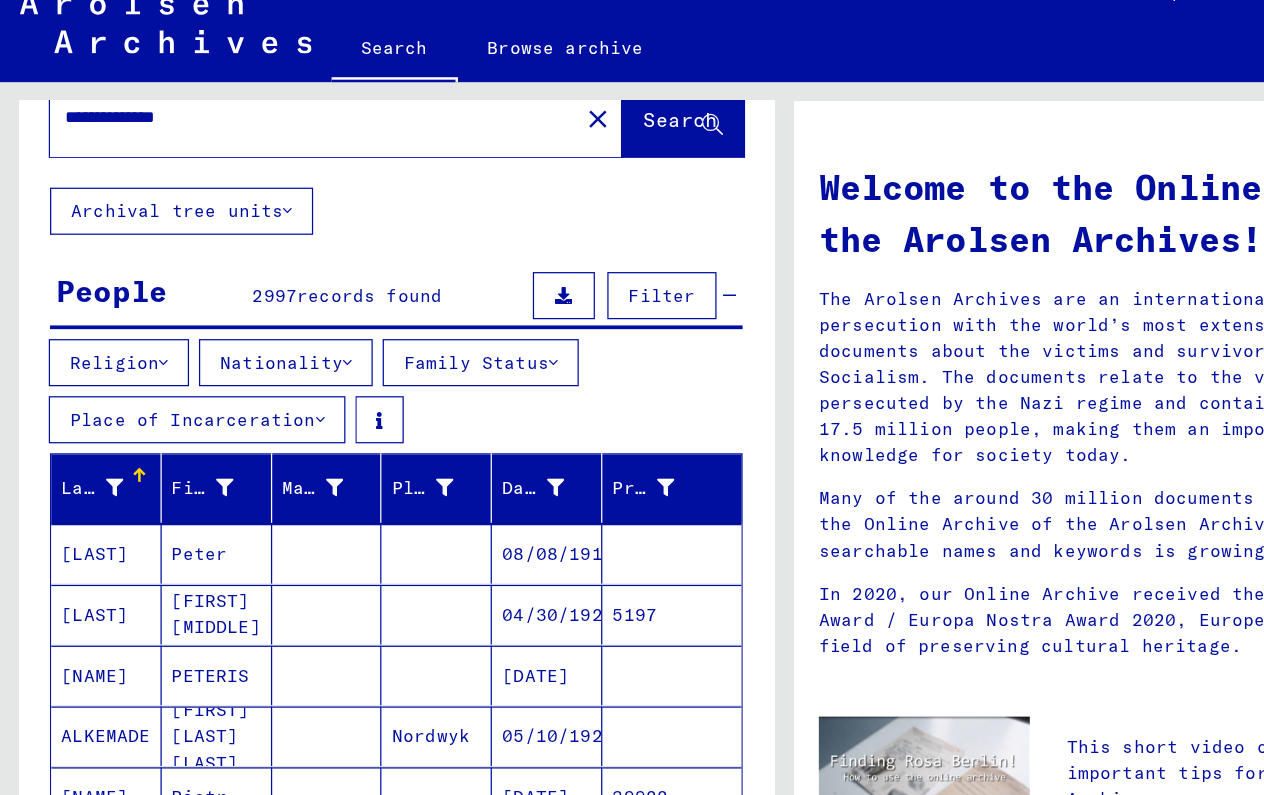 scroll, scrollTop: 75, scrollLeft: 0, axis: vertical 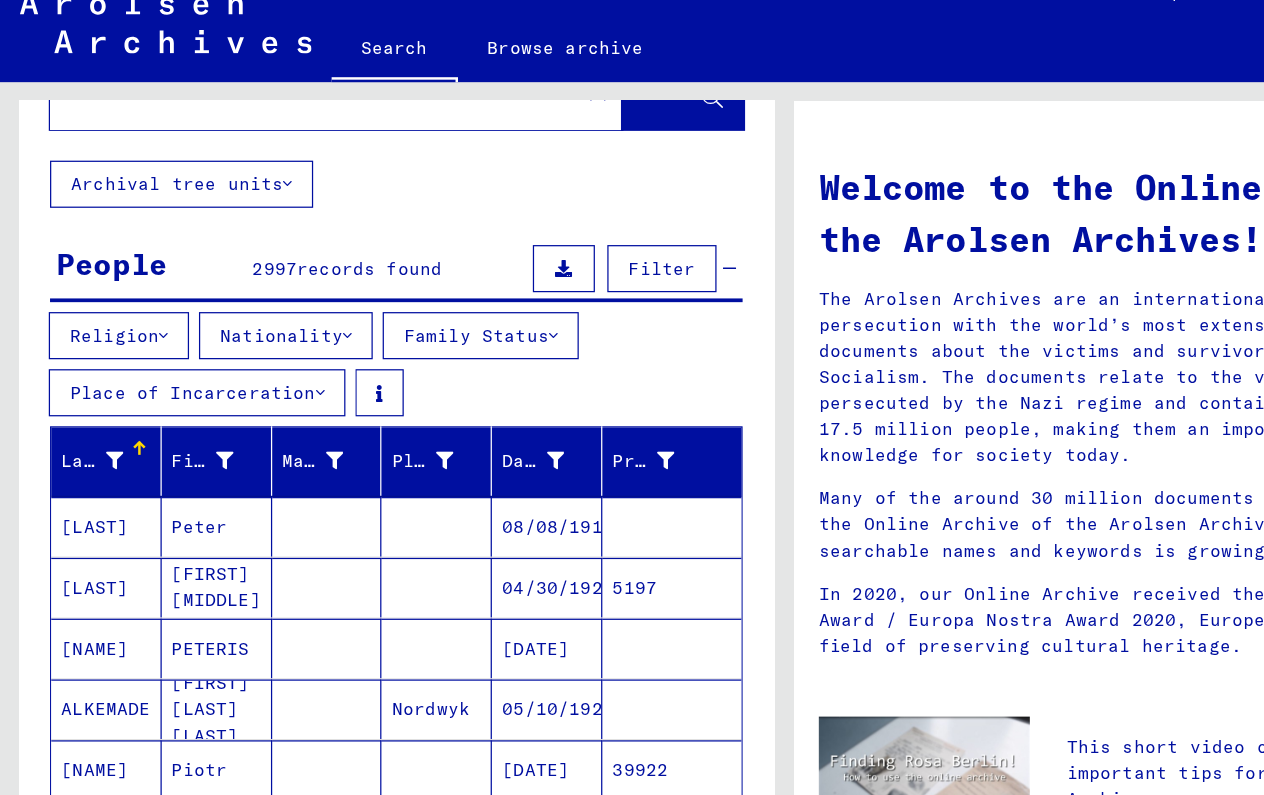 click on "Religion" at bounding box center [95, 300] 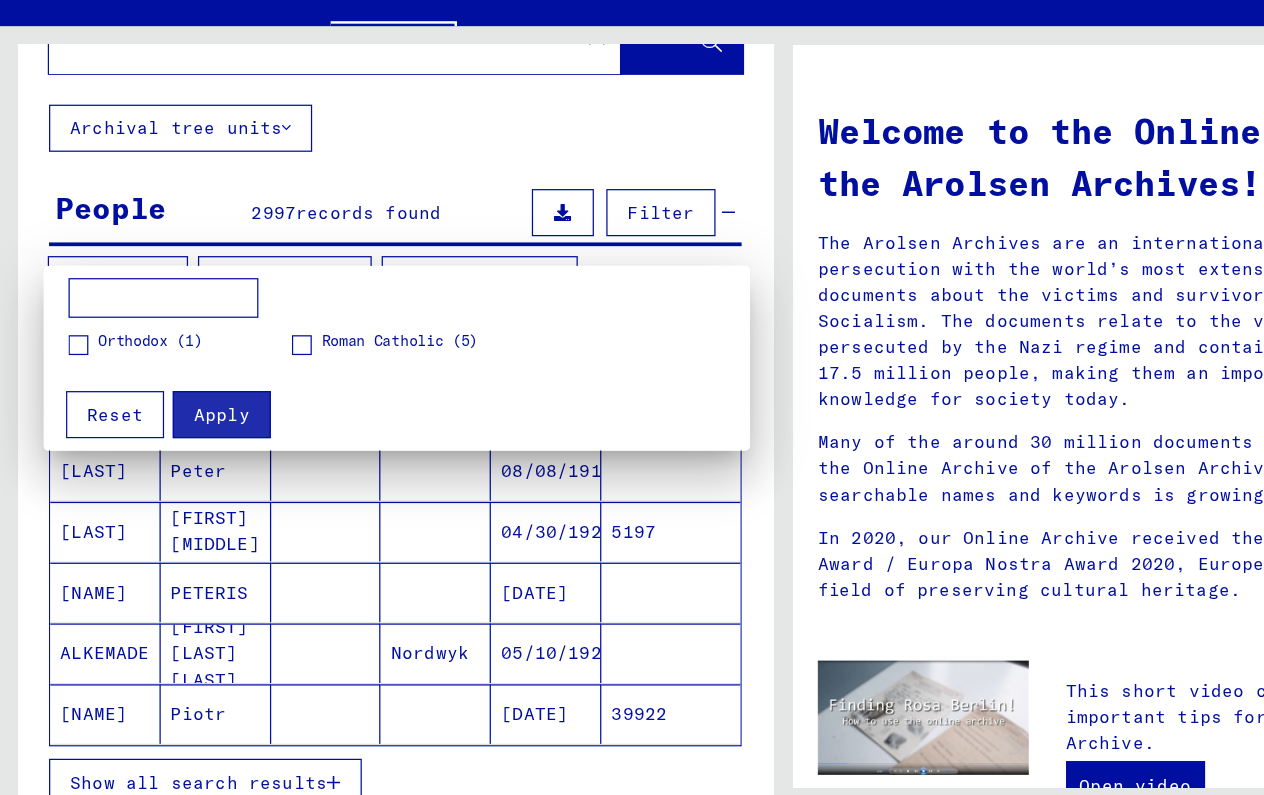 click at bounding box center [632, 397] 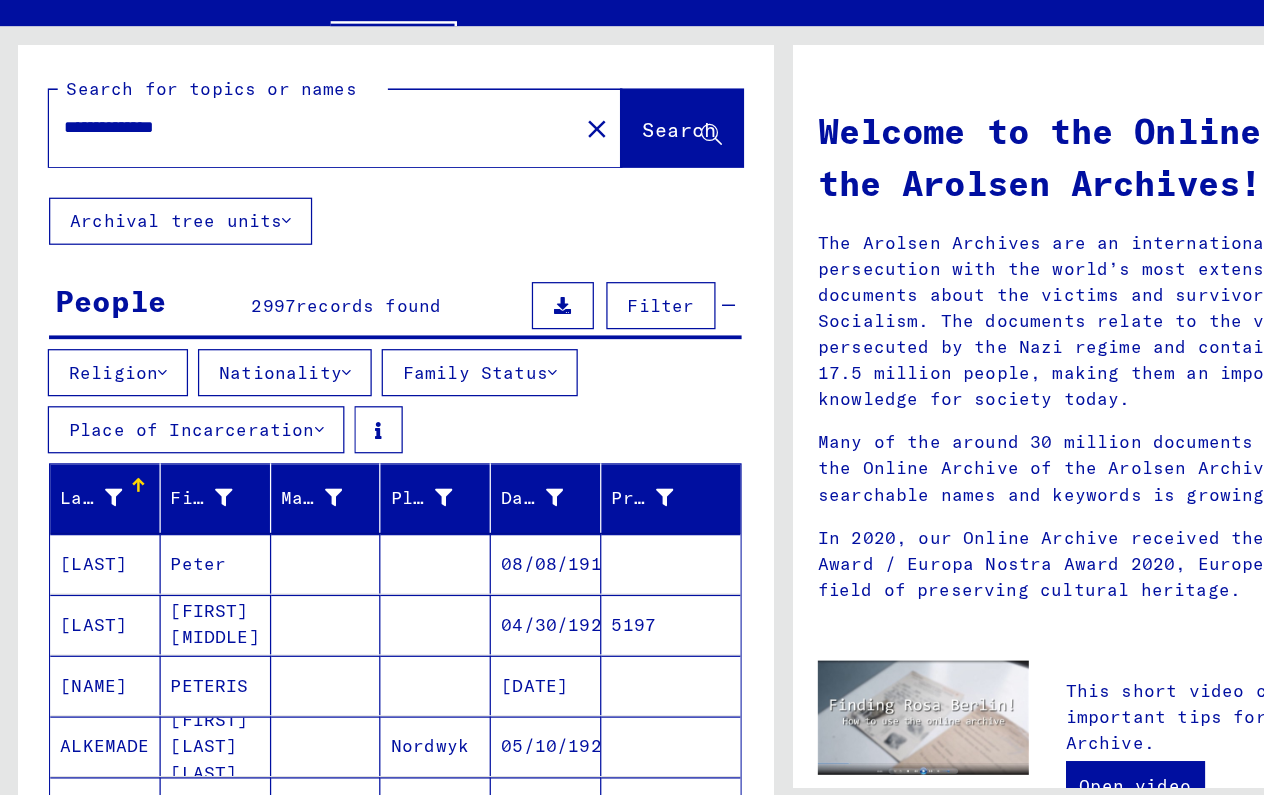 scroll, scrollTop: 0, scrollLeft: 0, axis: both 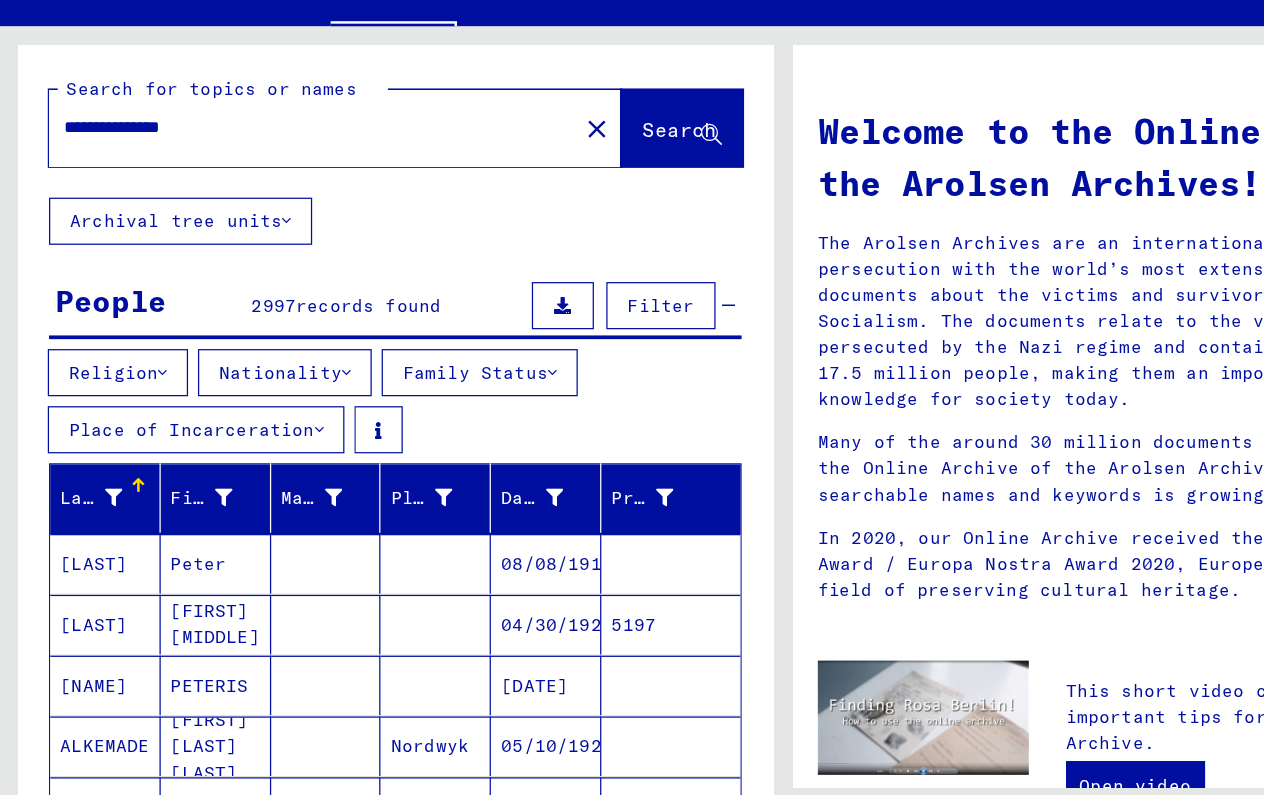 type on "**********" 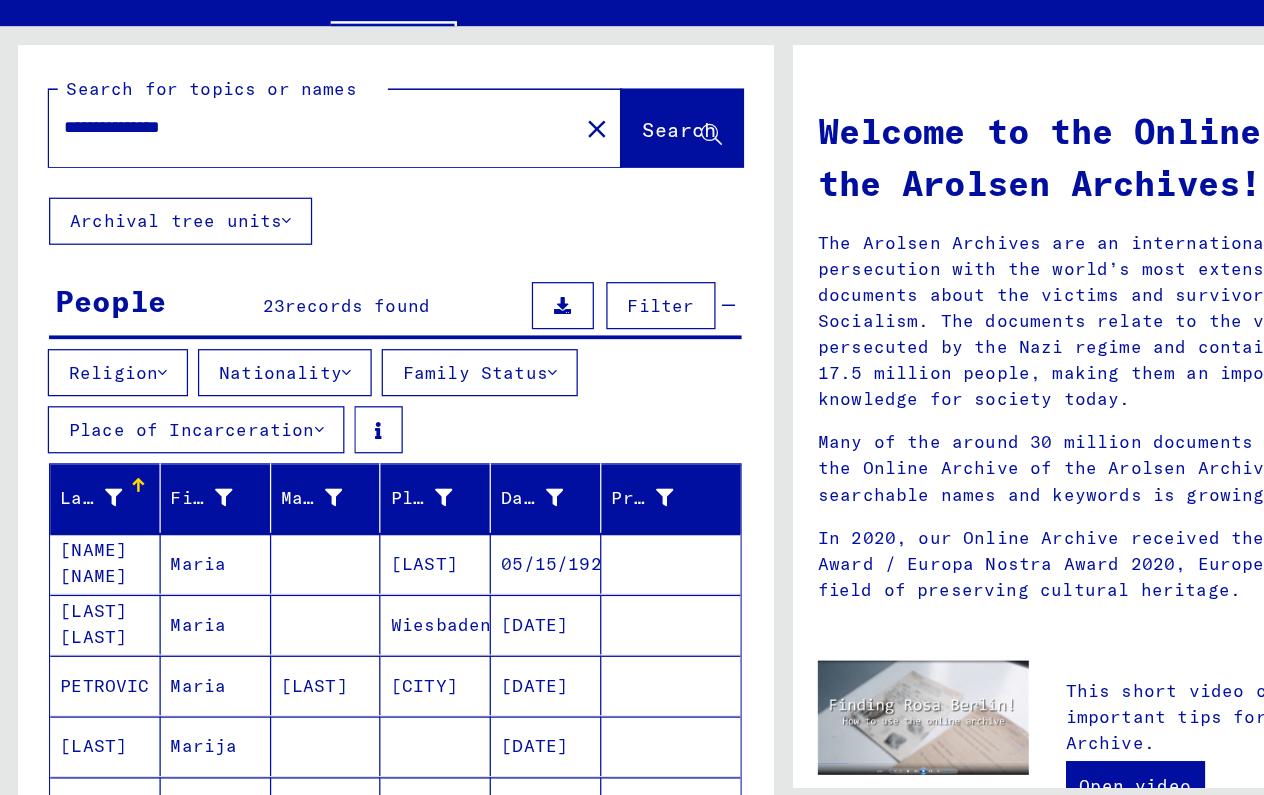 click on "Religion" at bounding box center (95, 375) 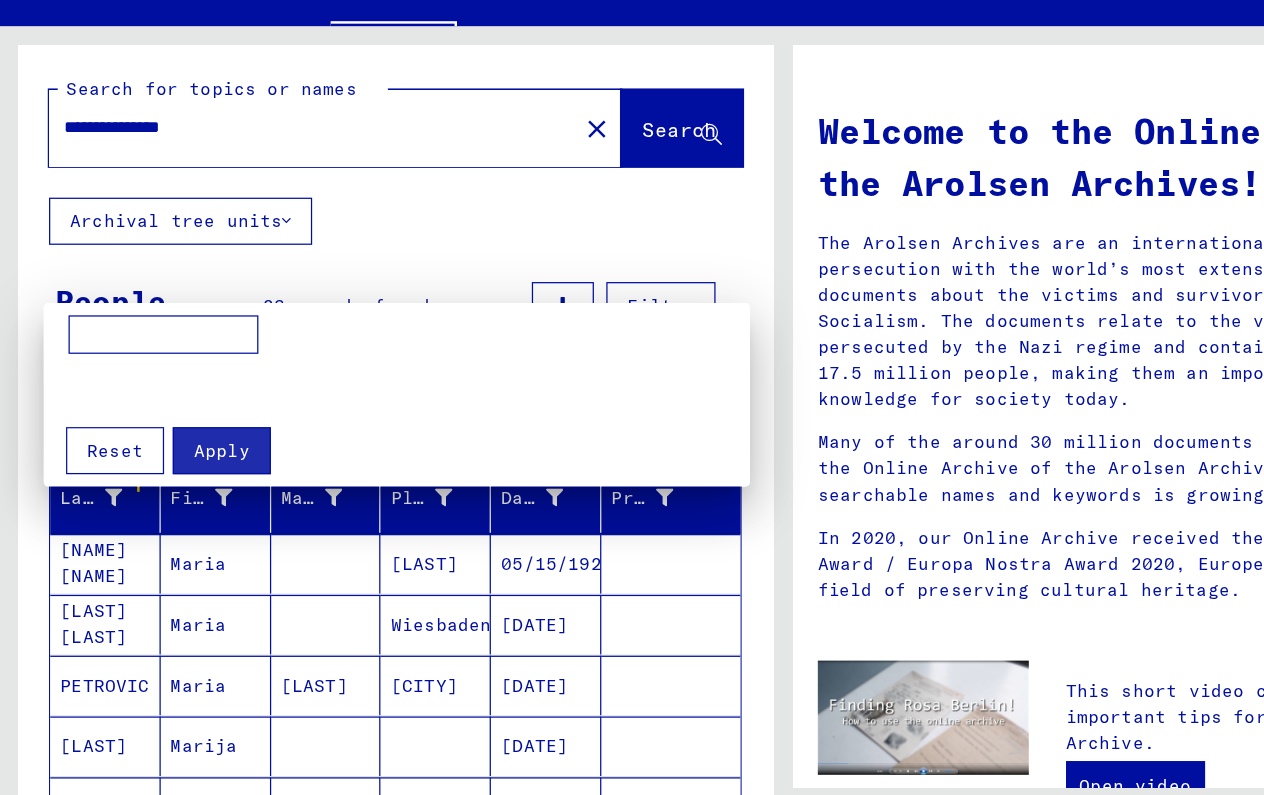click at bounding box center [632, 397] 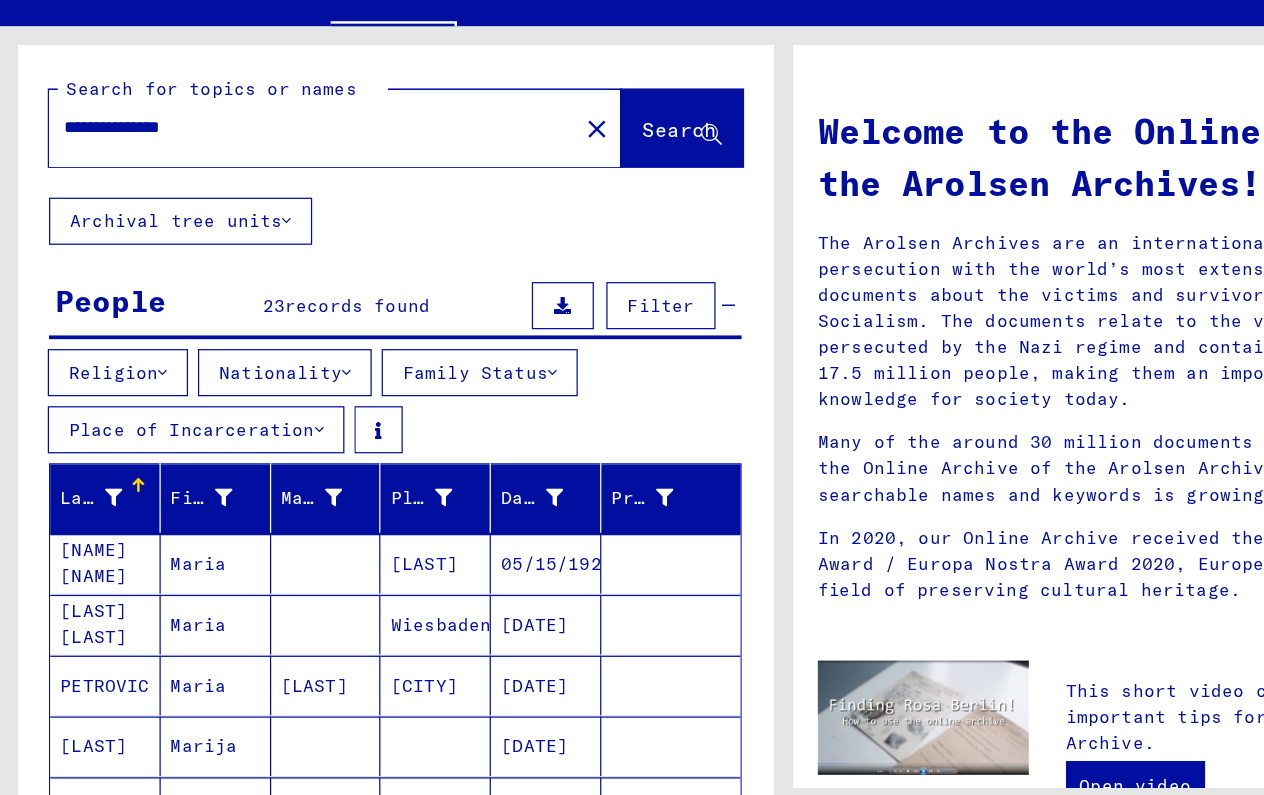 click at bounding box center (131, 375) 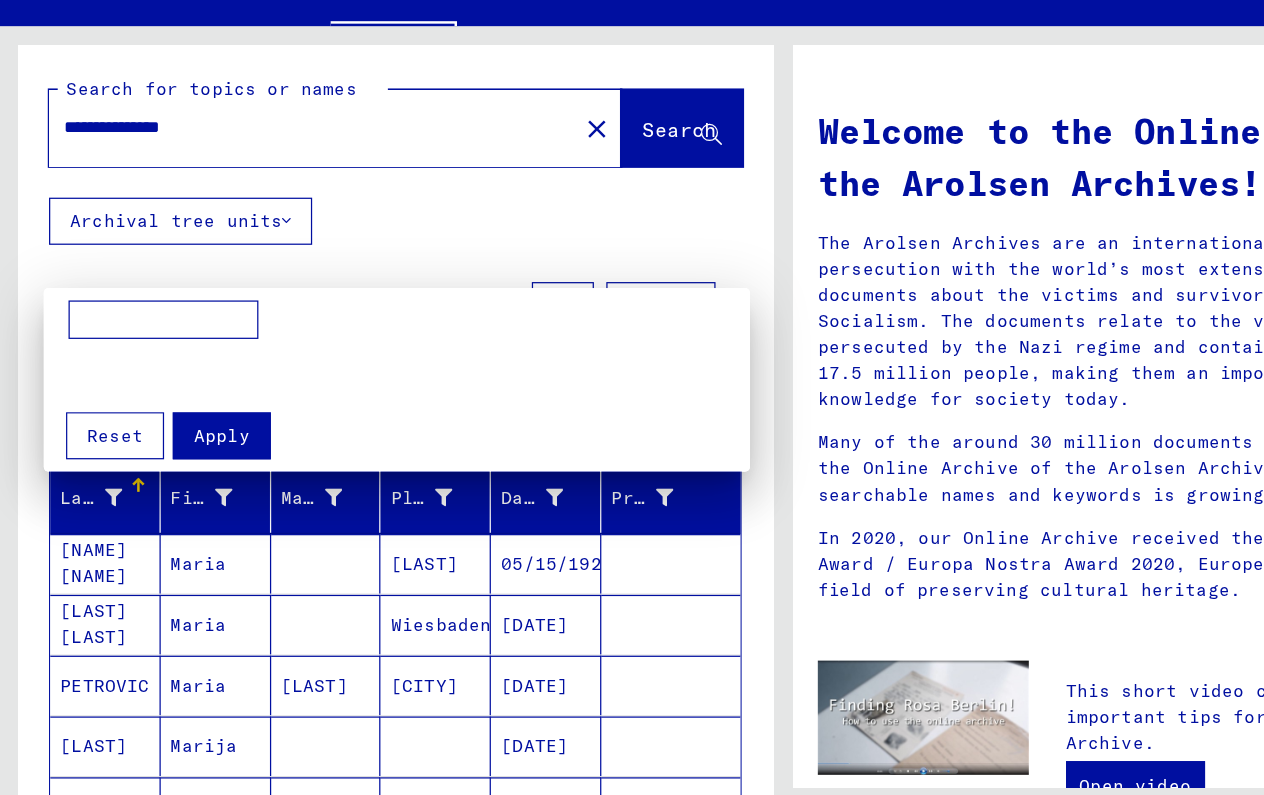 click at bounding box center (632, 397) 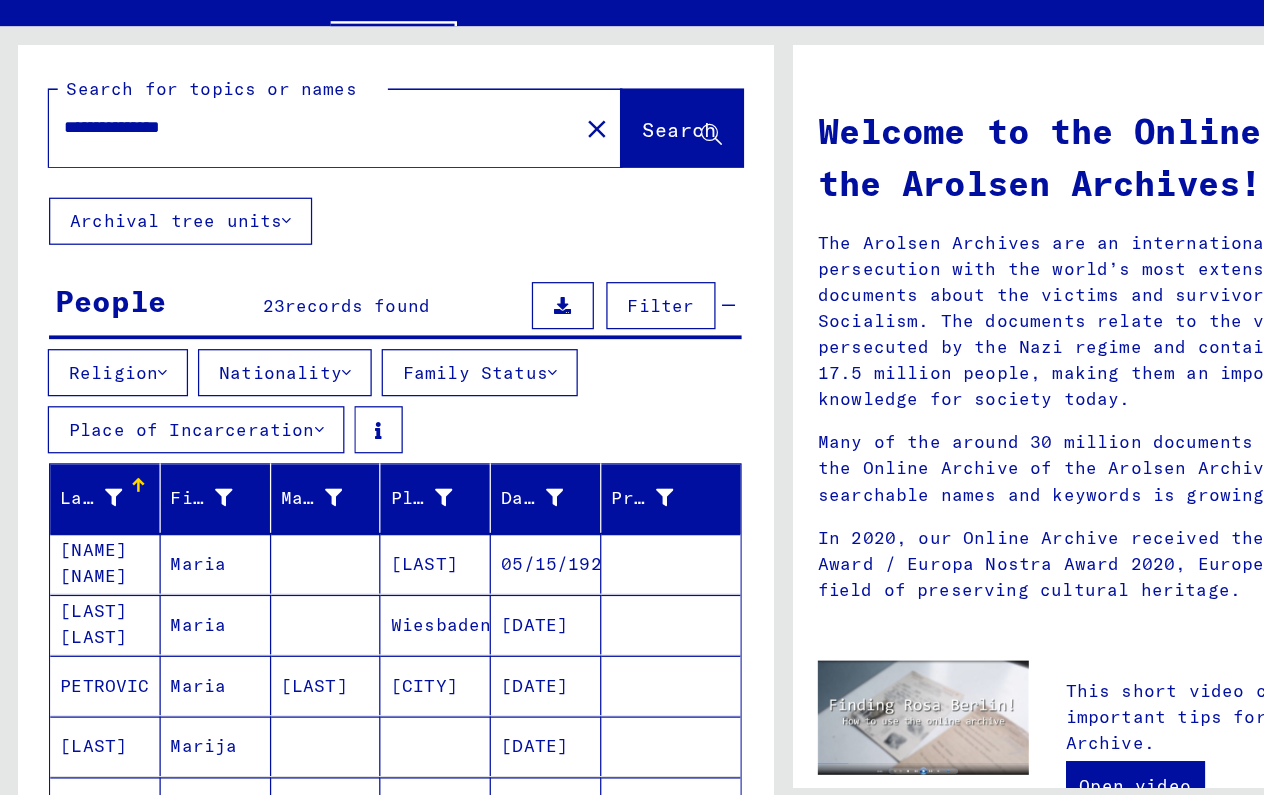 click on "People 23  records found  Filter   Religion   Nationality   Family Status   Place of Incarceration   Last Name   First Name   Maiden Name   Place of Birth   Date of Birth   Prisoner #   BINGSMUTH RINGSMUTH   Maria      Wukewar   05/15/1925      KINGSMUTH RINGSMUTH   Maria      Wiesbaden   05/16/1925      PETROVIC   Maria   RINGSMUTH   Bersk   03/04/1924      RINGSMUTH   Marija         03/04/1924      RINGSMUTH   Maria         03/04/1924     Show all search results  Signature Last Name First Name Maiden Name Place of Birth Date of Birth Prisoner # Father (adoptive father) Mother (adoptive mother) Religion Nationality Occupaton Place of incarceration Date of decease Last residence Last residence (Country) Last residence (District) Last residence (Province) Last residence (Town) Last residence (Part of town) Last residence (Street) Last residence (House number) 2.1.3.1 - Nationality/origin of person listed : Various BINGSMUTH RINGSMUTH Maria Wukewar 05/15/1925 KINGSMUTH RINGSMUTH Maria" at bounding box center (319, 561) 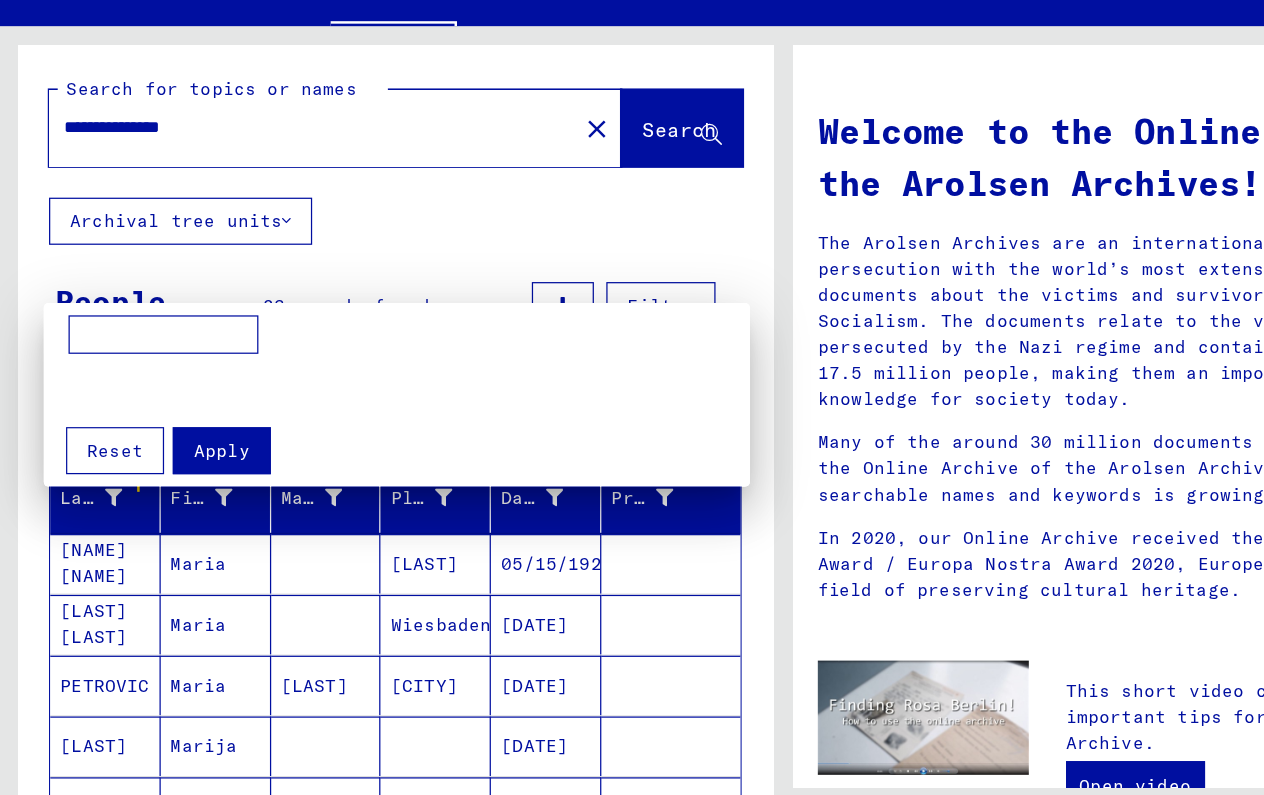 click at bounding box center (632, 397) 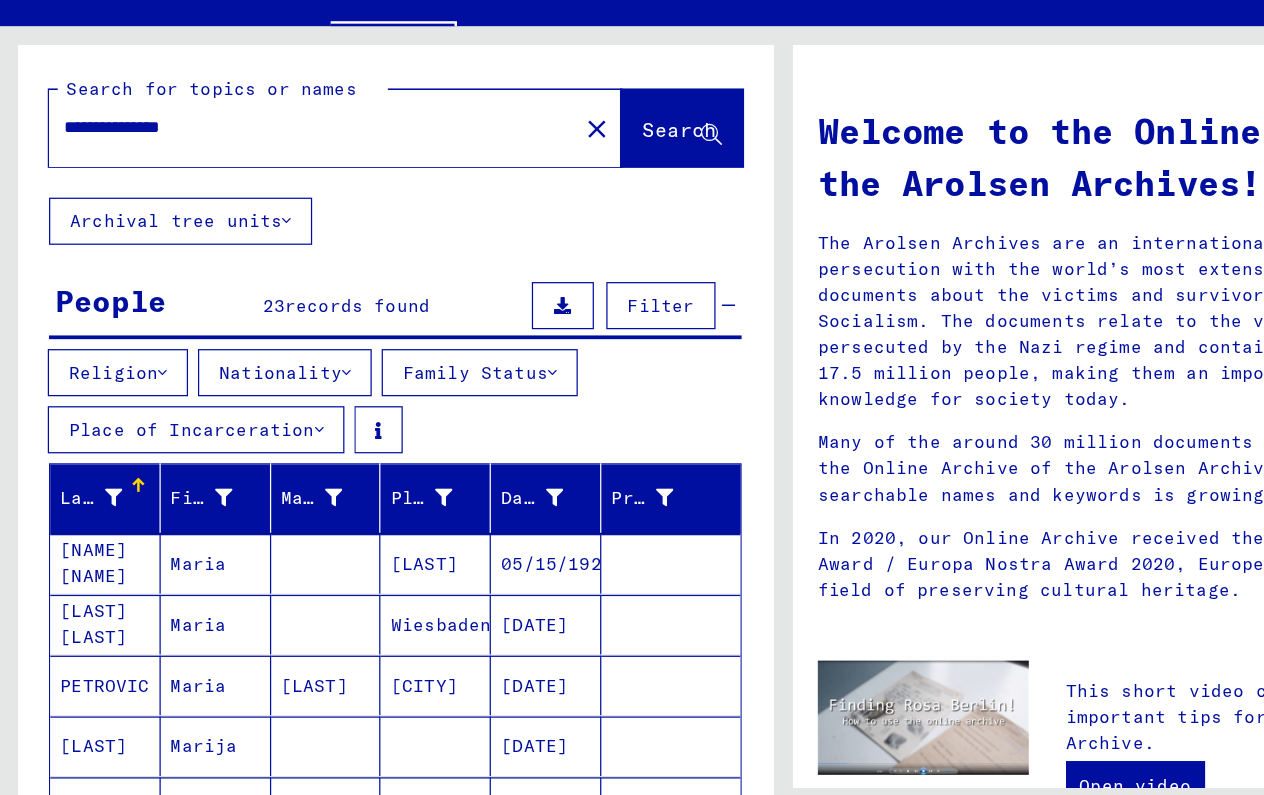 click on "Filter" at bounding box center (533, 321) 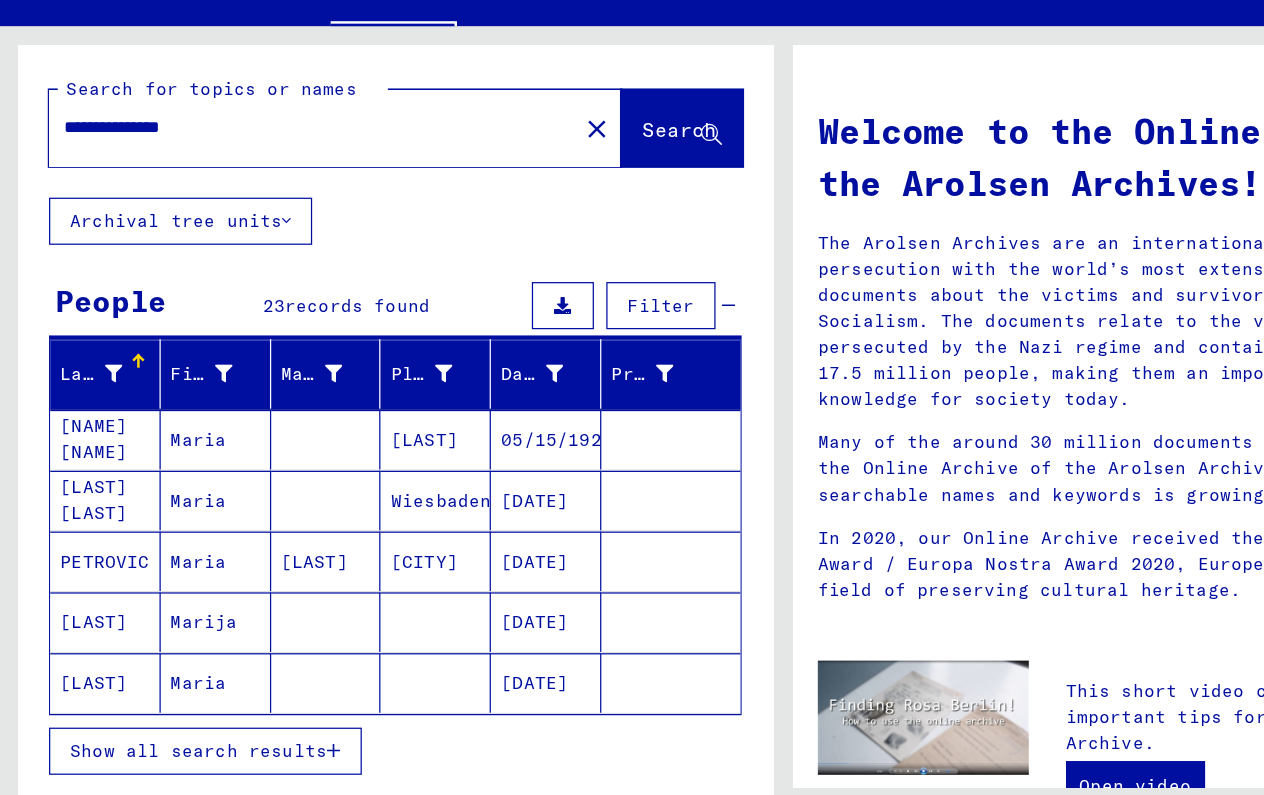 click on "Filter" at bounding box center [533, 321] 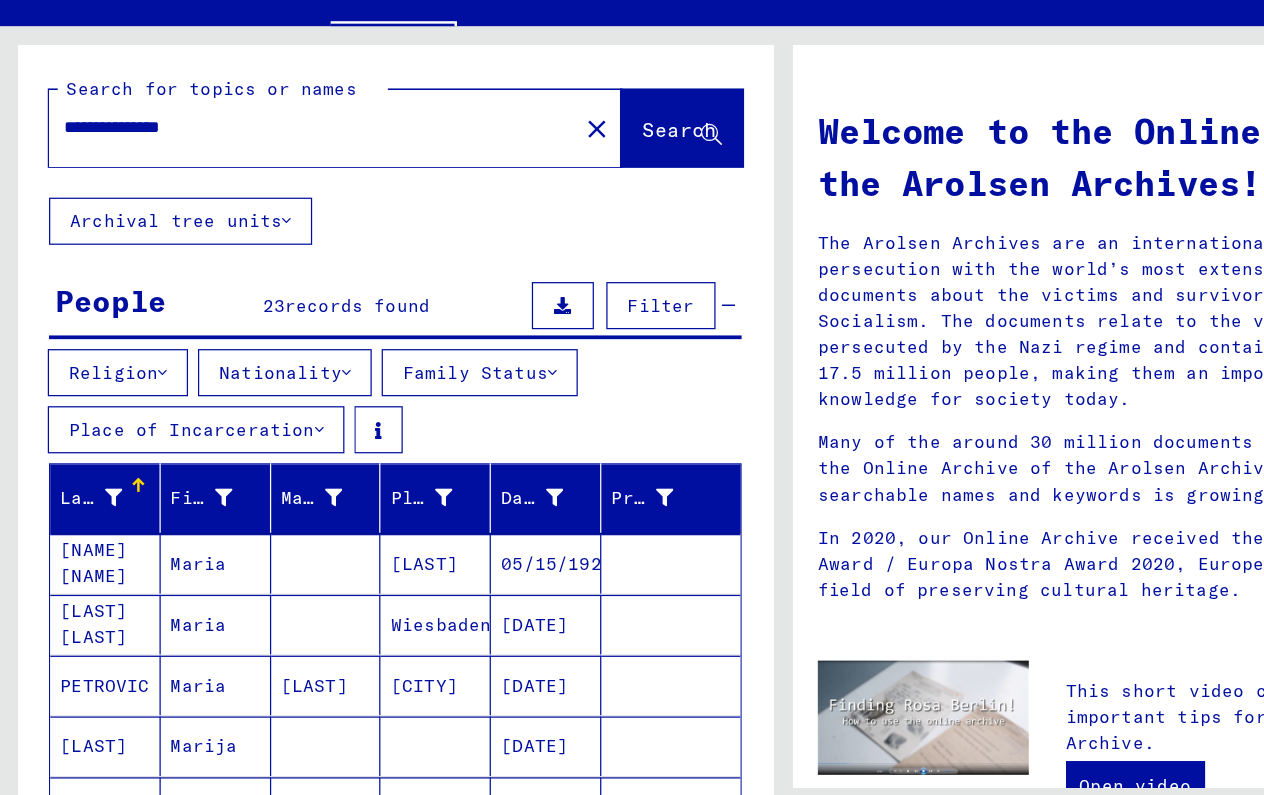 click on "Religion" at bounding box center [95, 375] 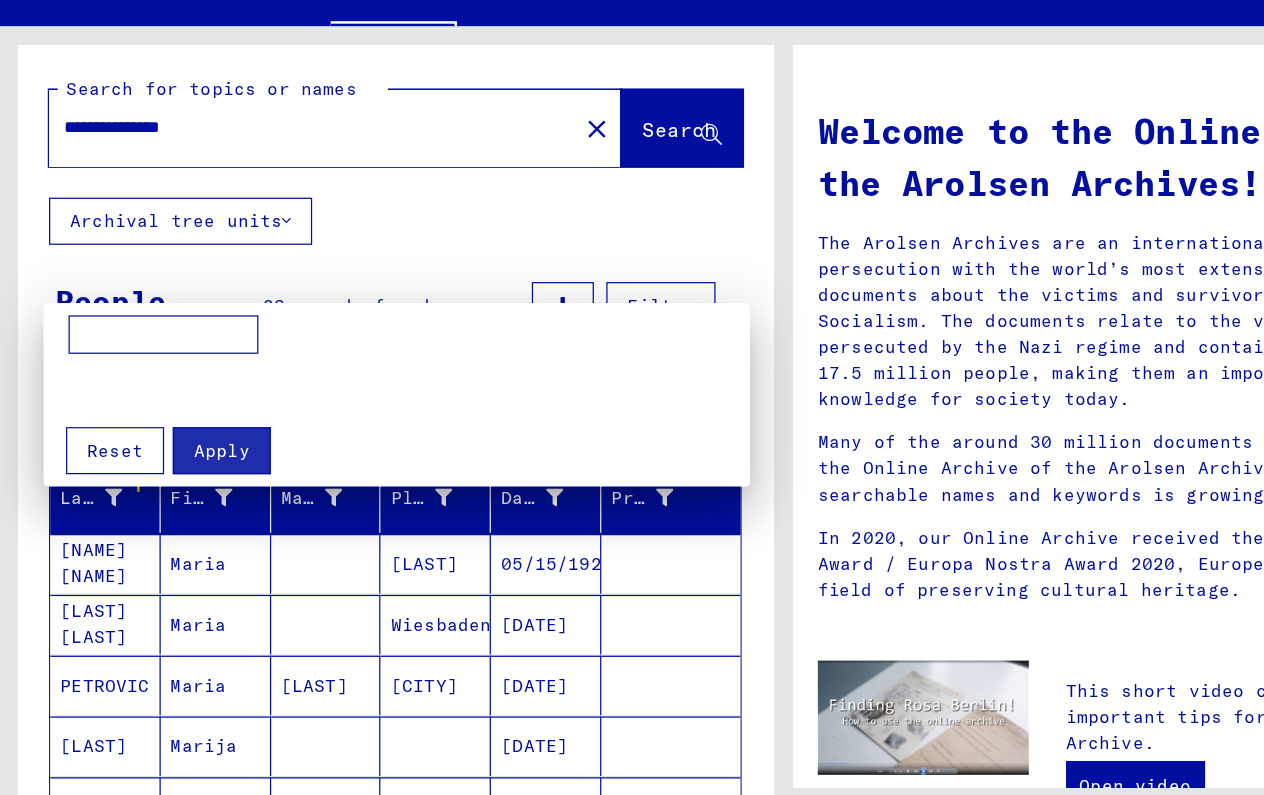 click at bounding box center [632, 397] 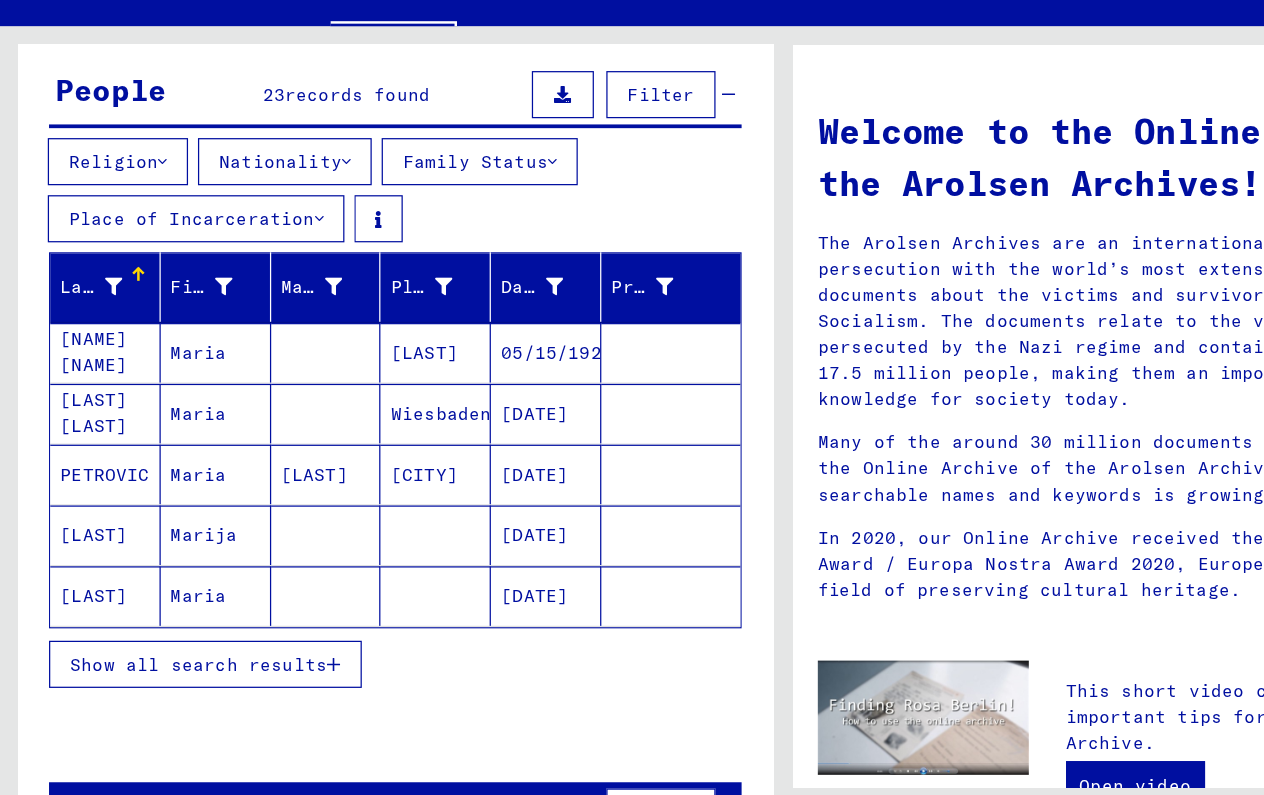 scroll, scrollTop: 170, scrollLeft: 0, axis: vertical 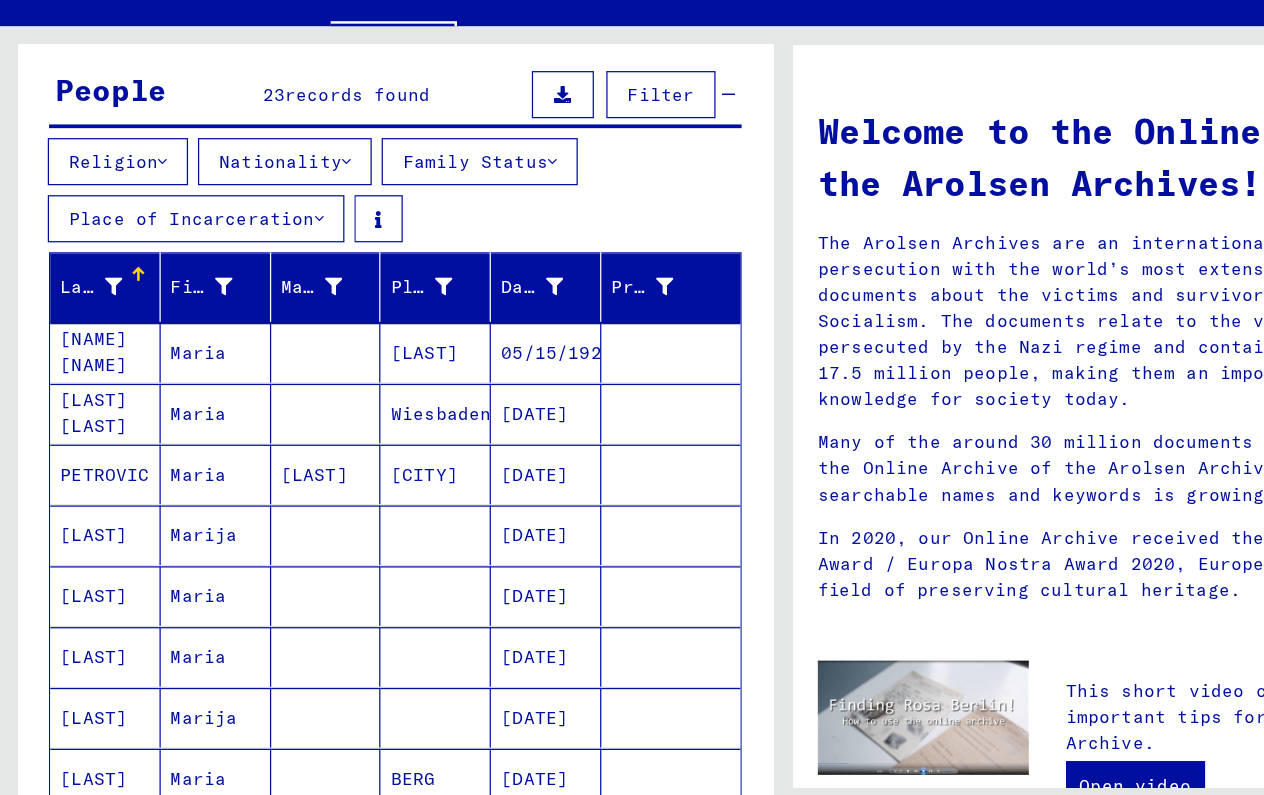 click on "[DATE]" at bounding box center (440, 506) 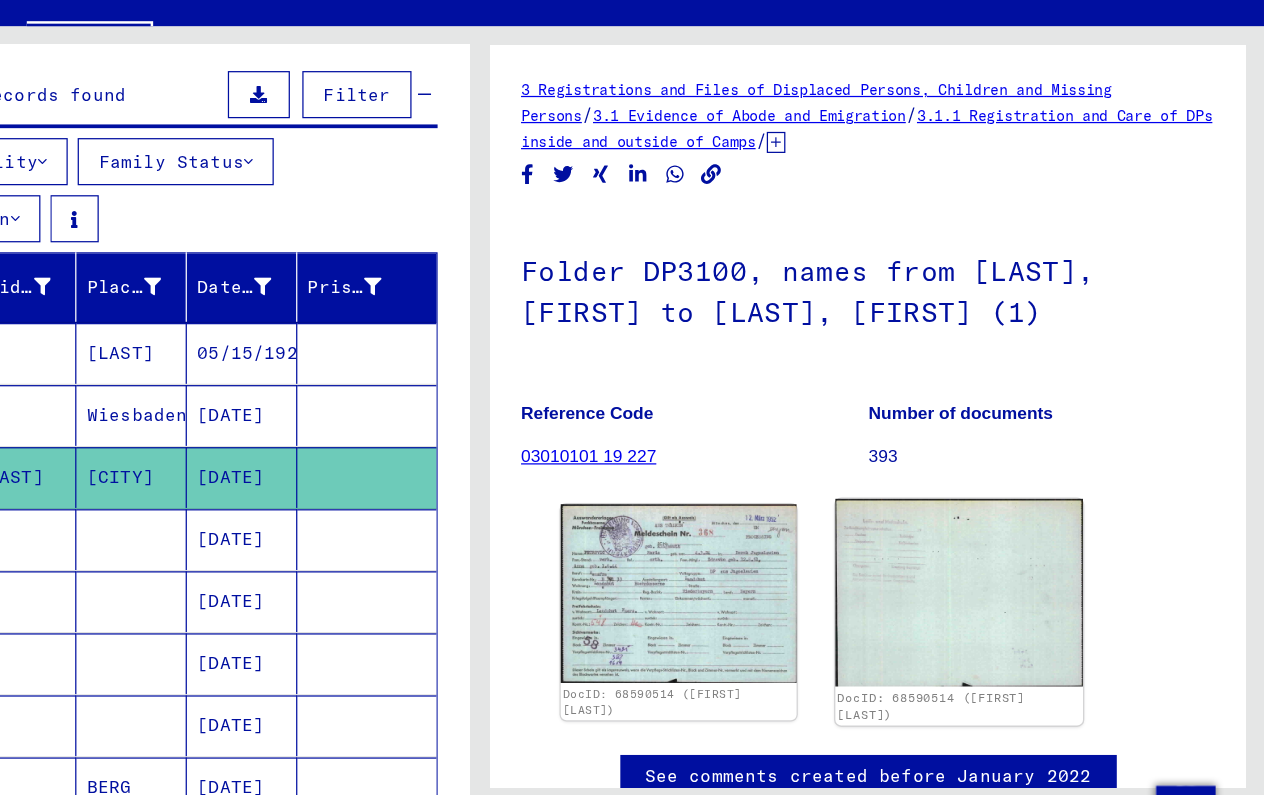 scroll, scrollTop: 0, scrollLeft: 0, axis: both 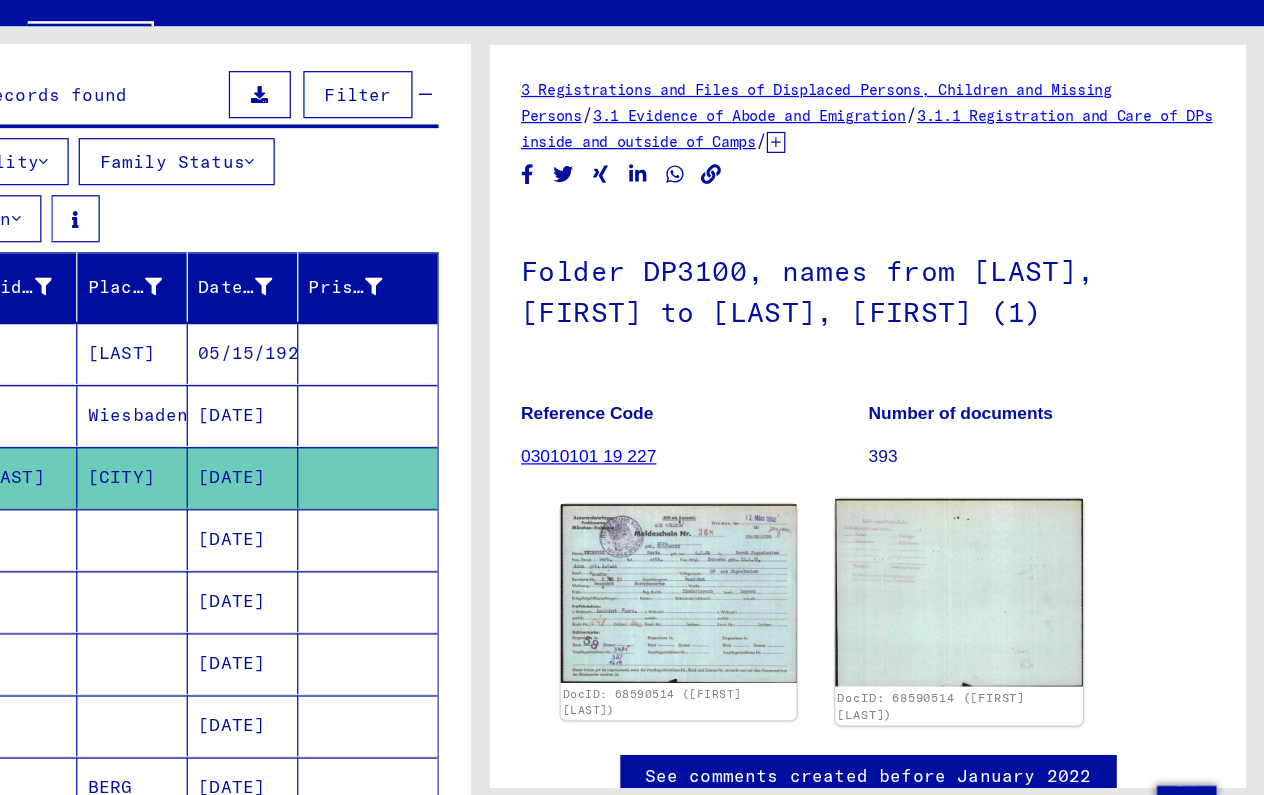 click 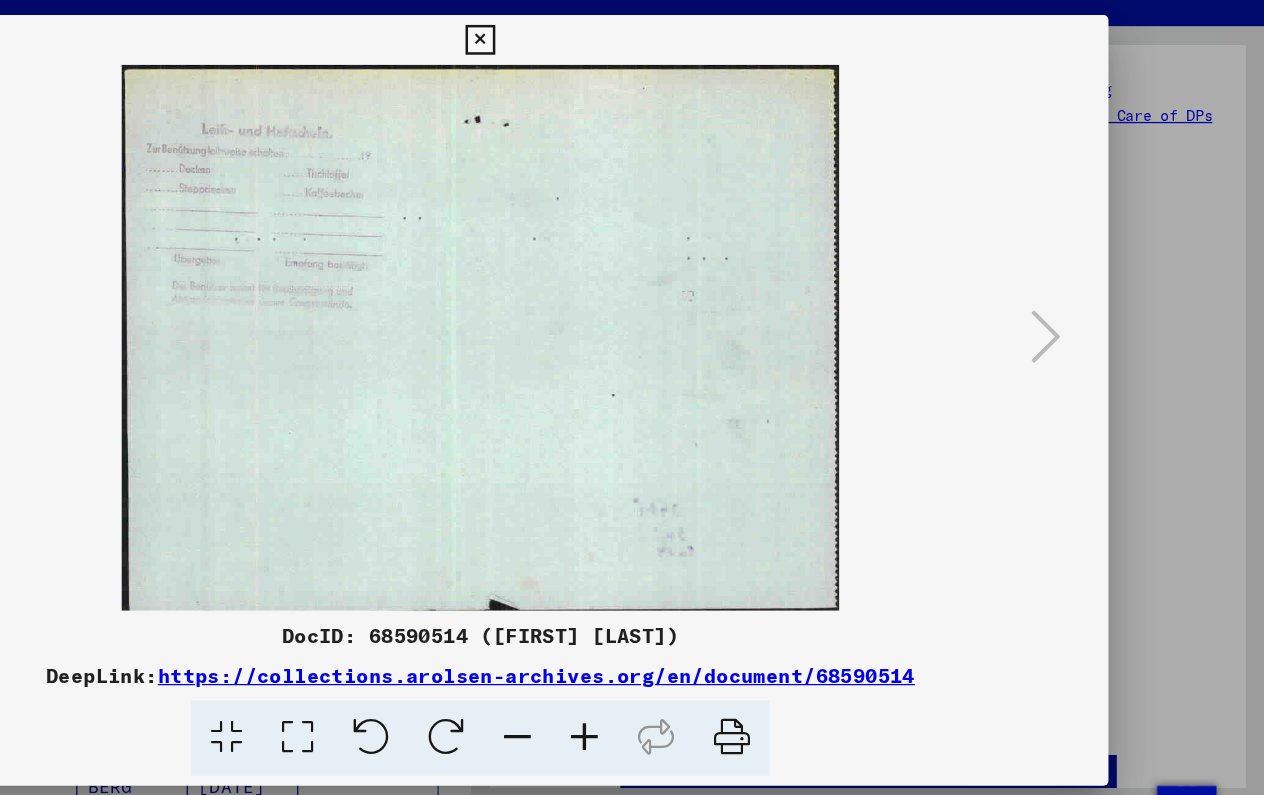 type 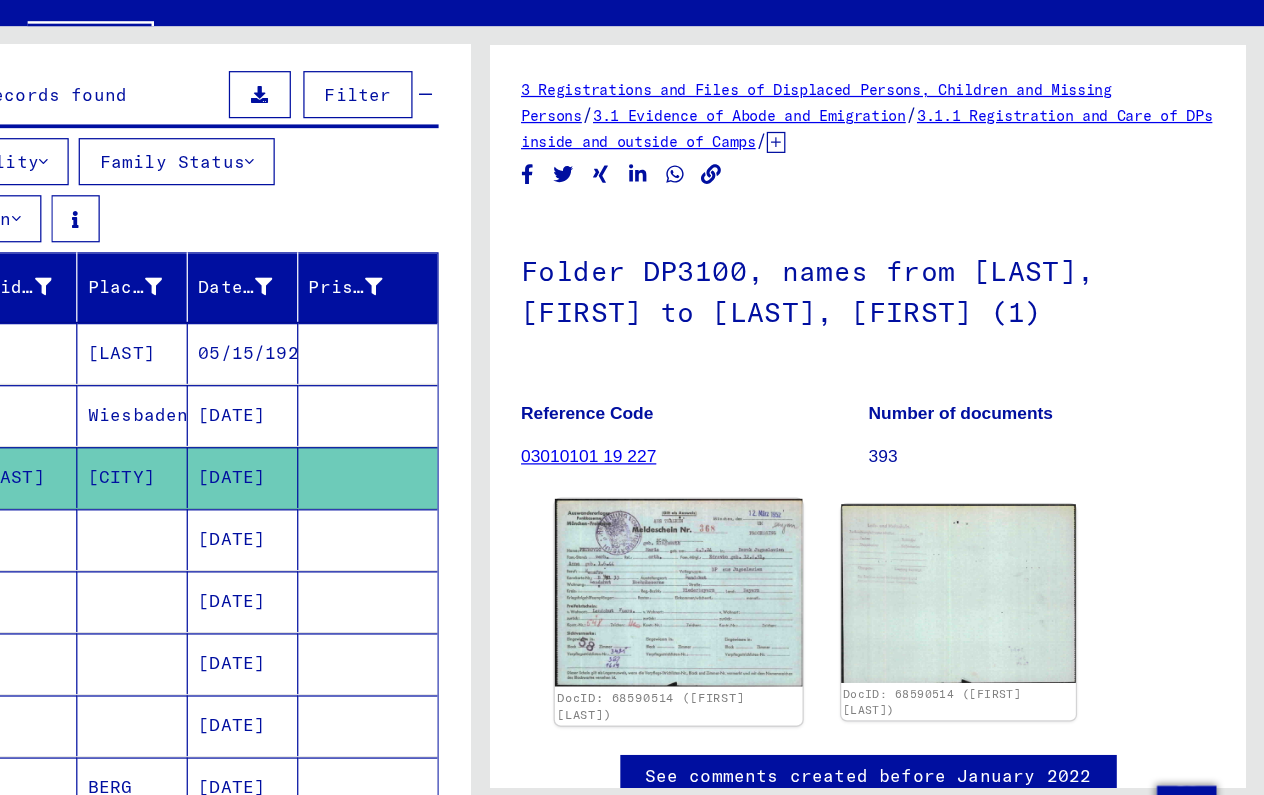 click 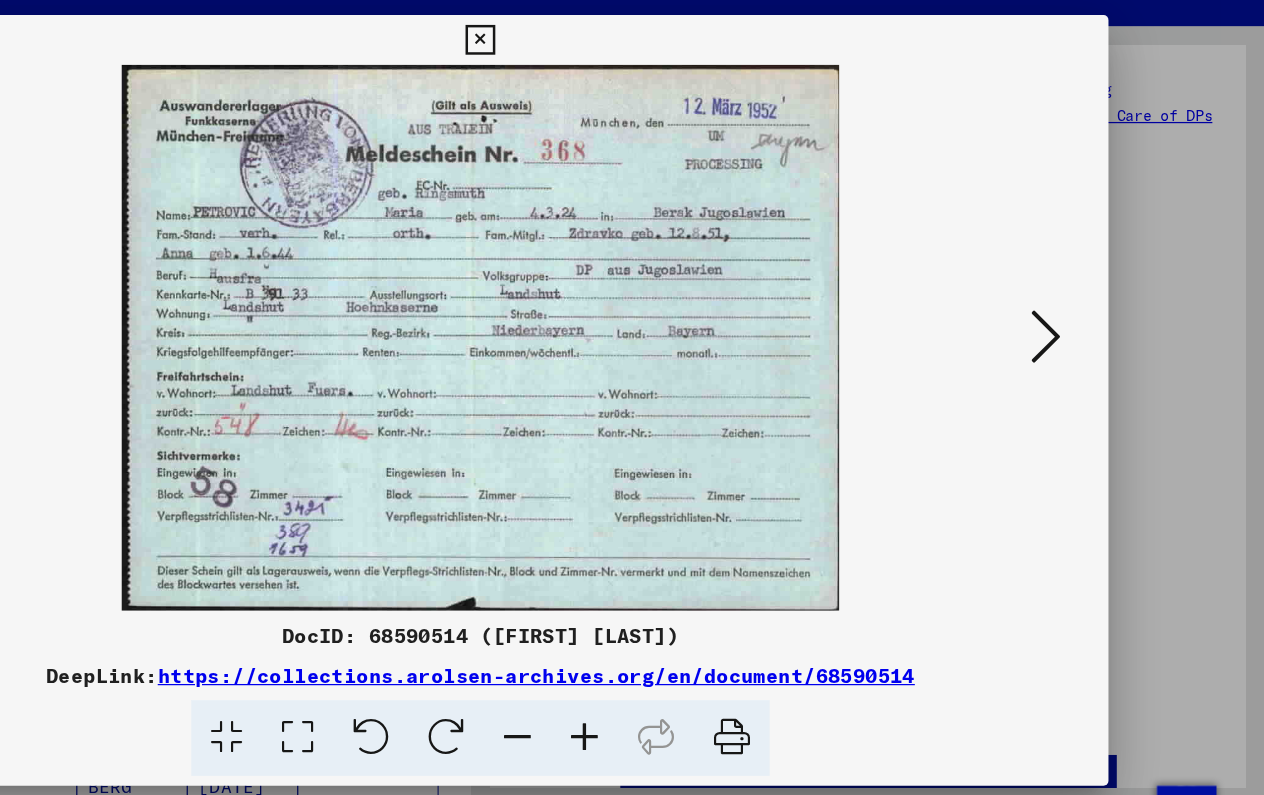 click at bounding box center [631, 347] 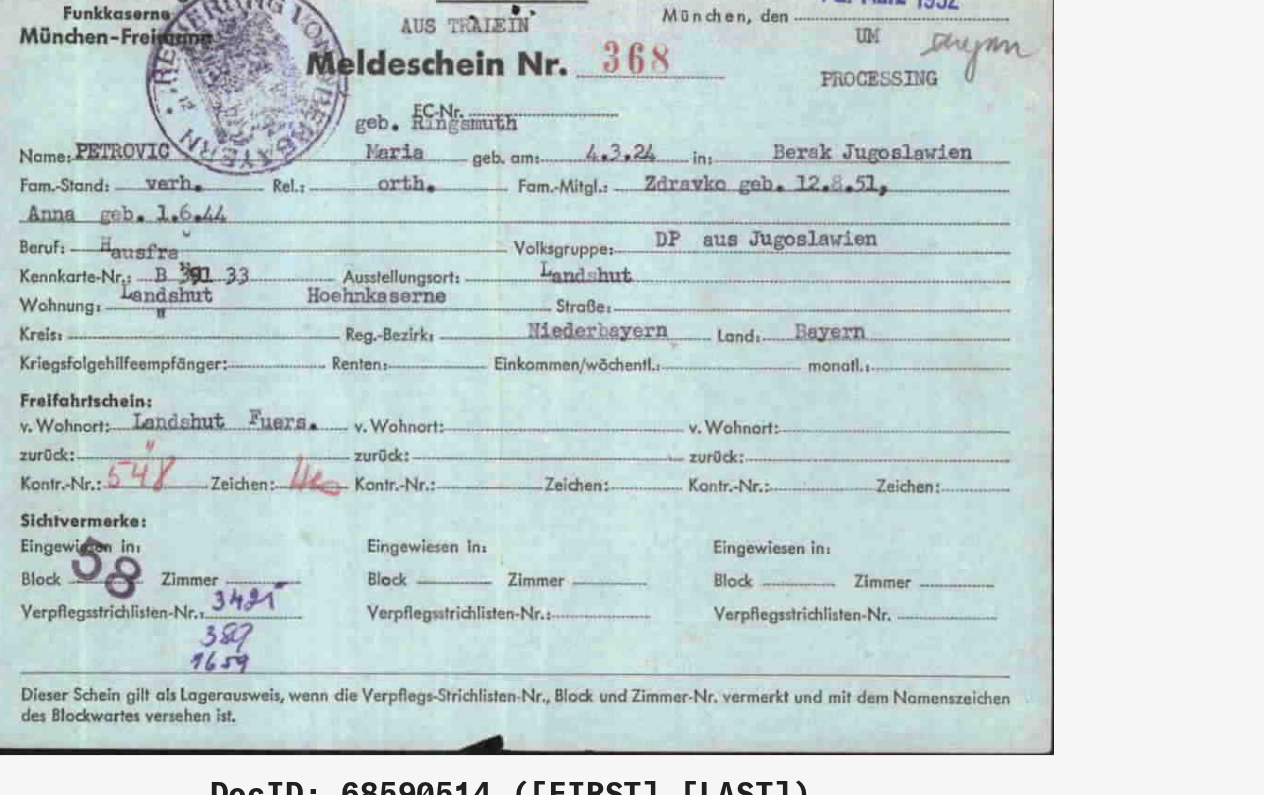 drag, startPoint x: 57, startPoint y: 135, endPoint x: 84, endPoint y: 128, distance: 27.89265 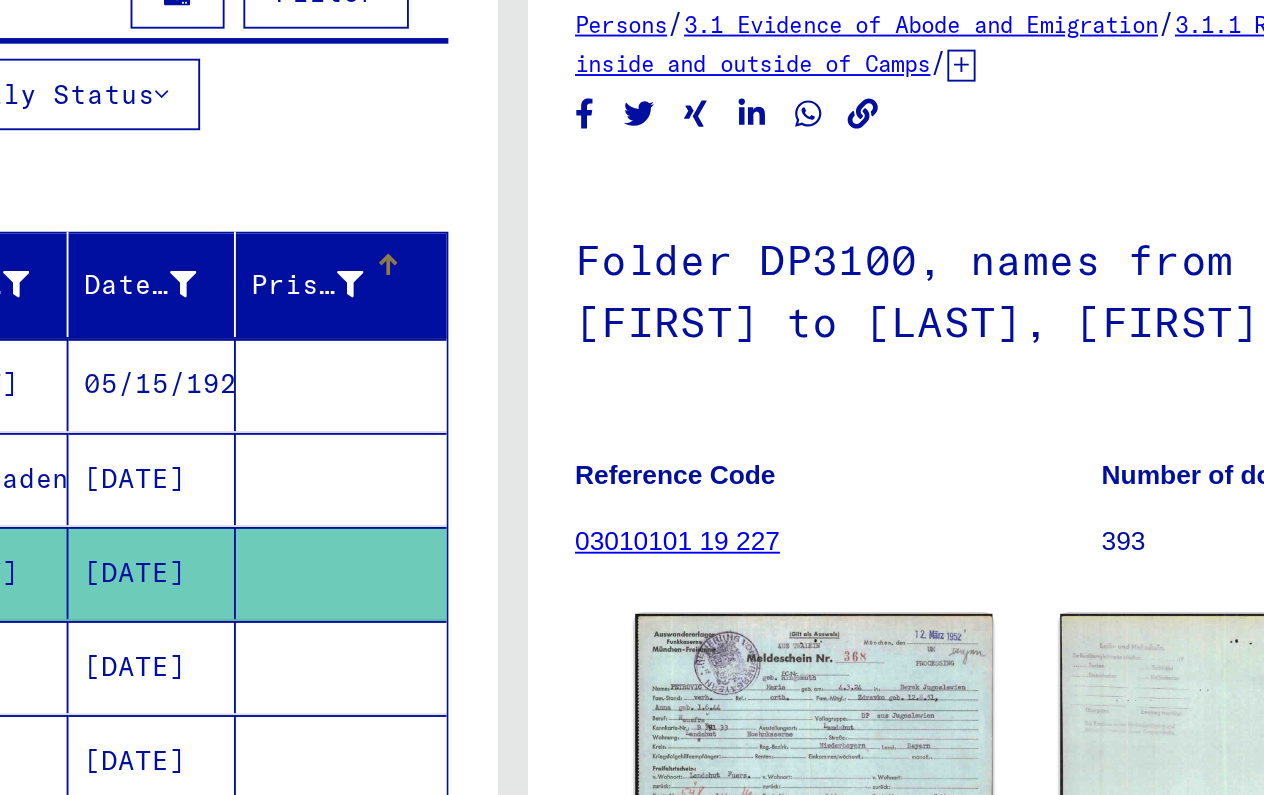 click on "Prisoner #" at bounding box center [523, 306] 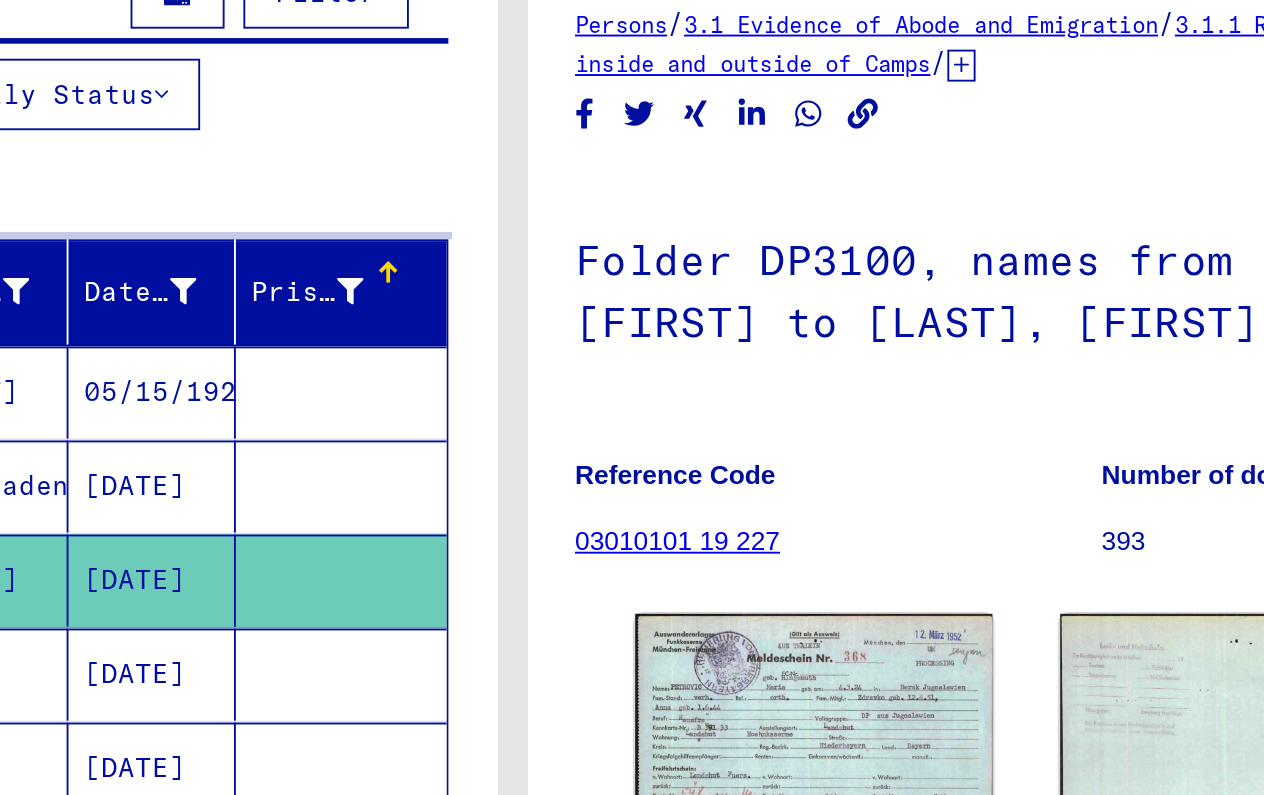 click at bounding box center (546, 310) 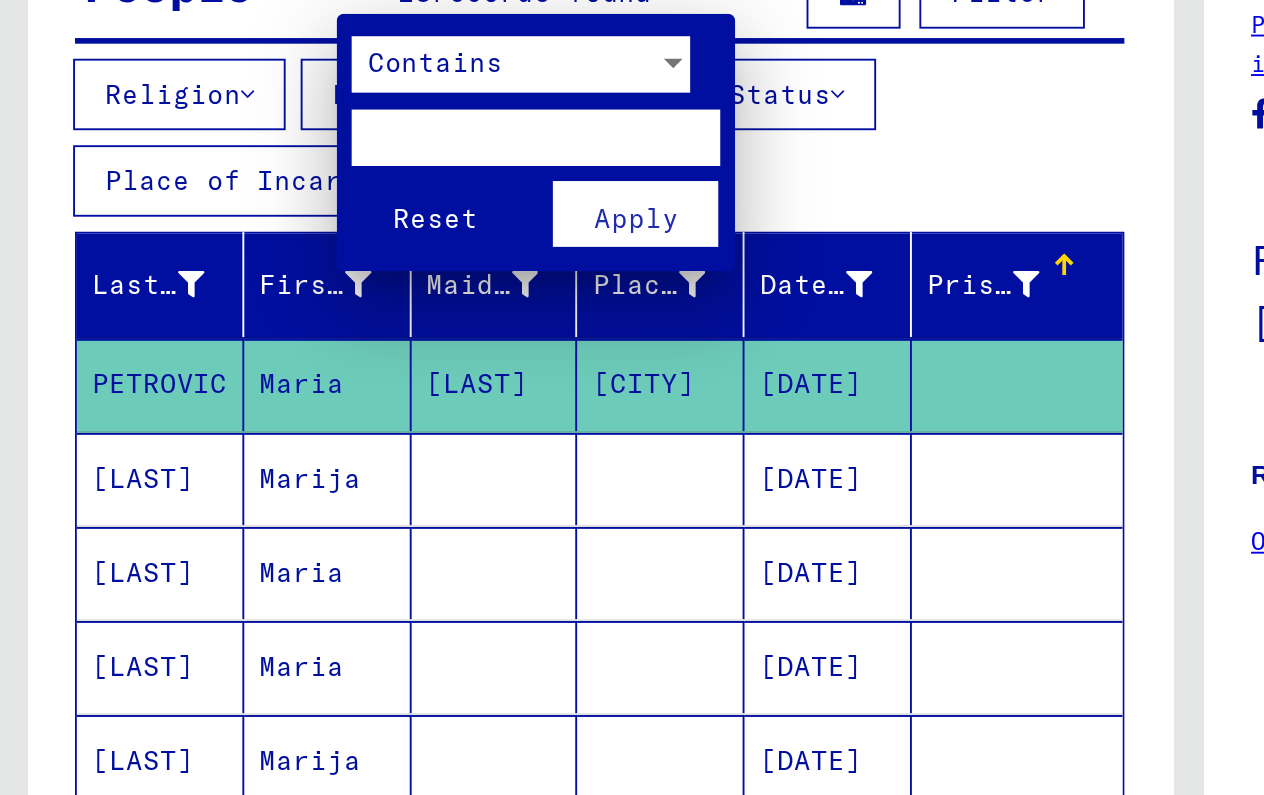 type 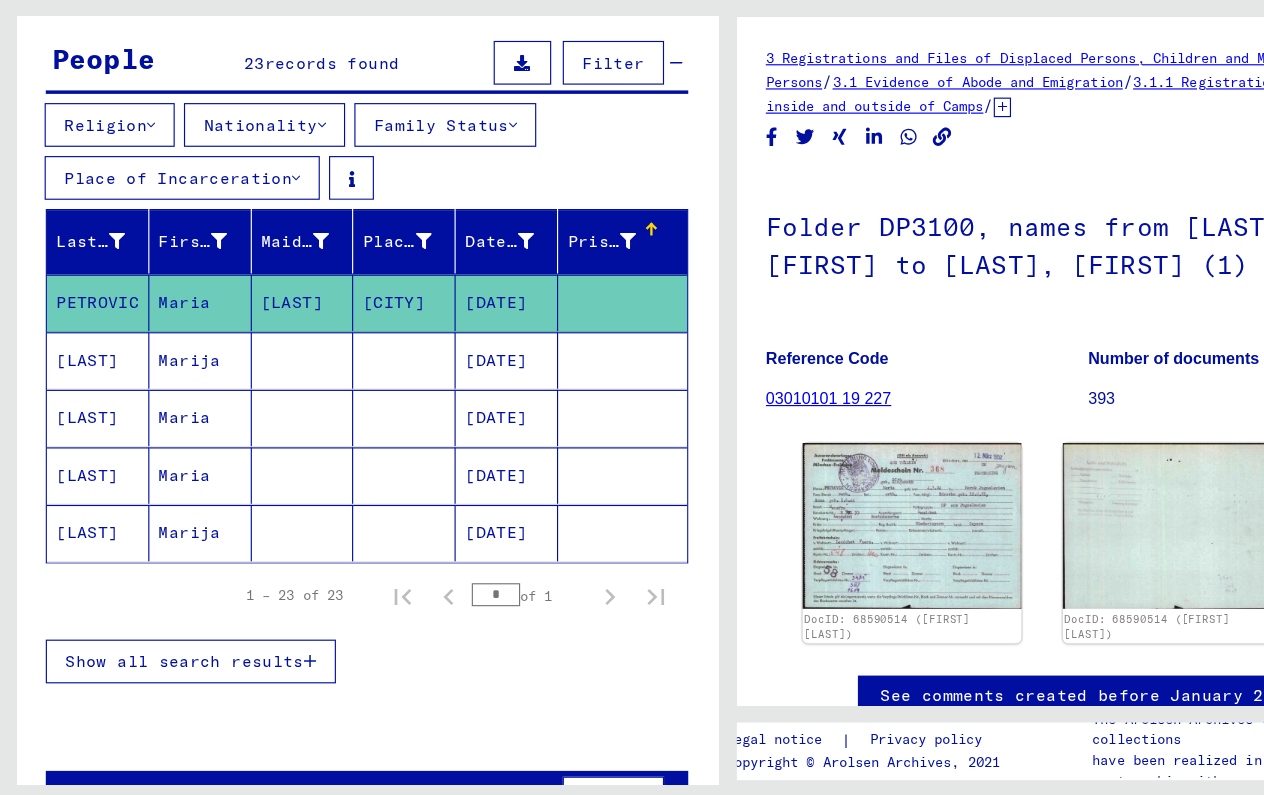 click on "Show all search results" at bounding box center [166, 671] 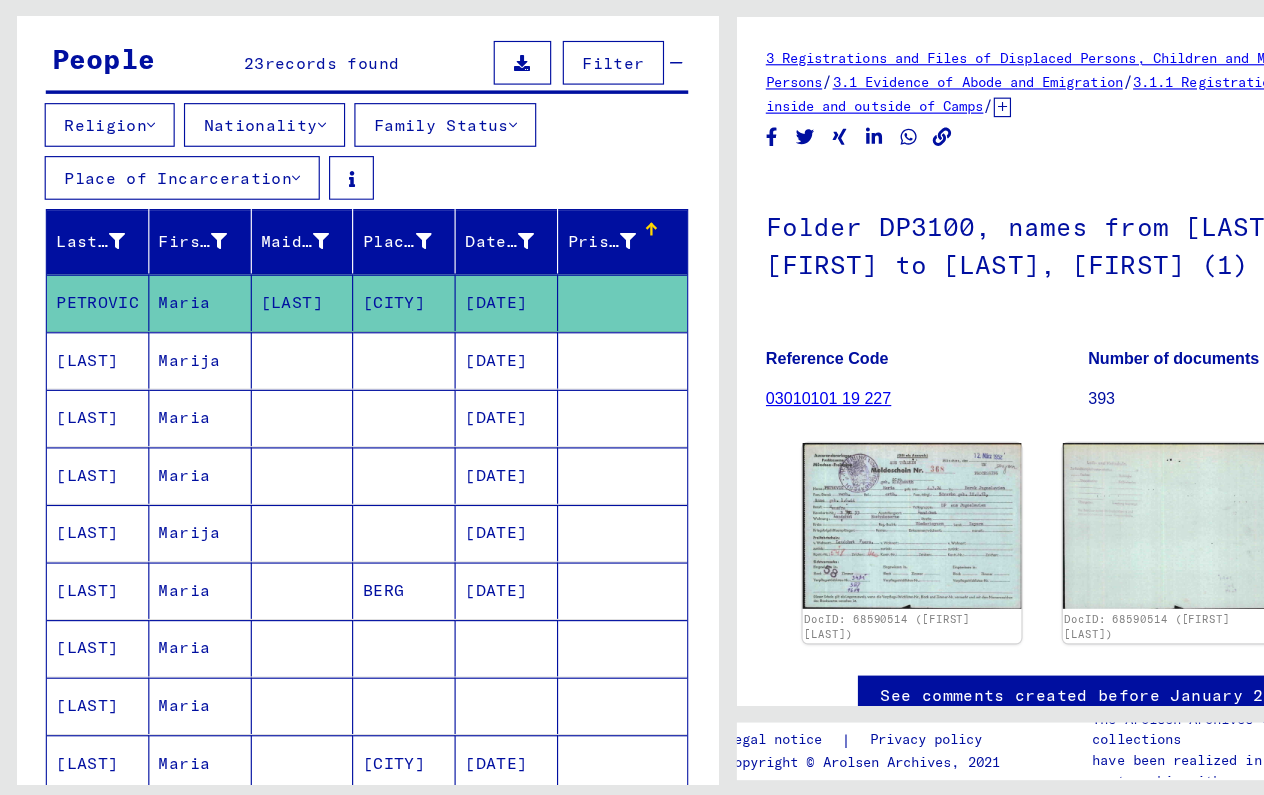 click on "Place of Incarceration" at bounding box center [158, 251] 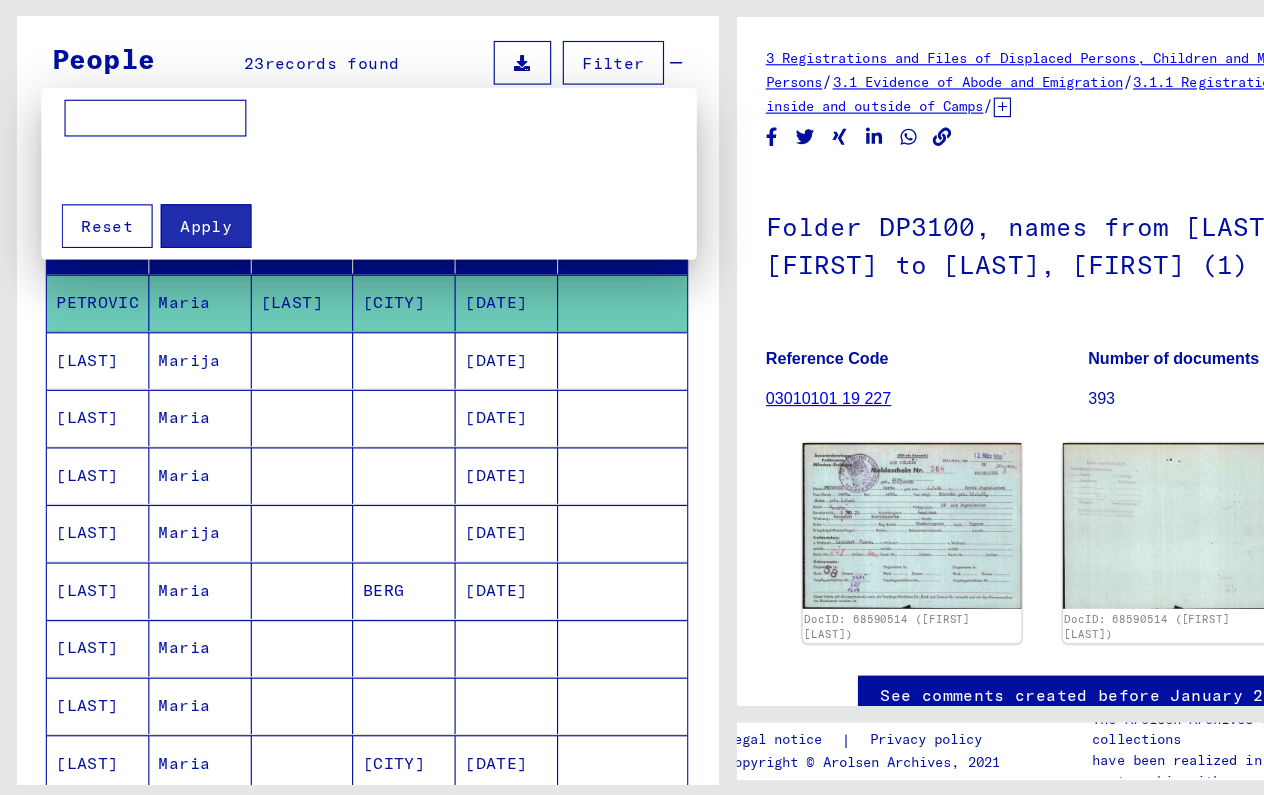 type 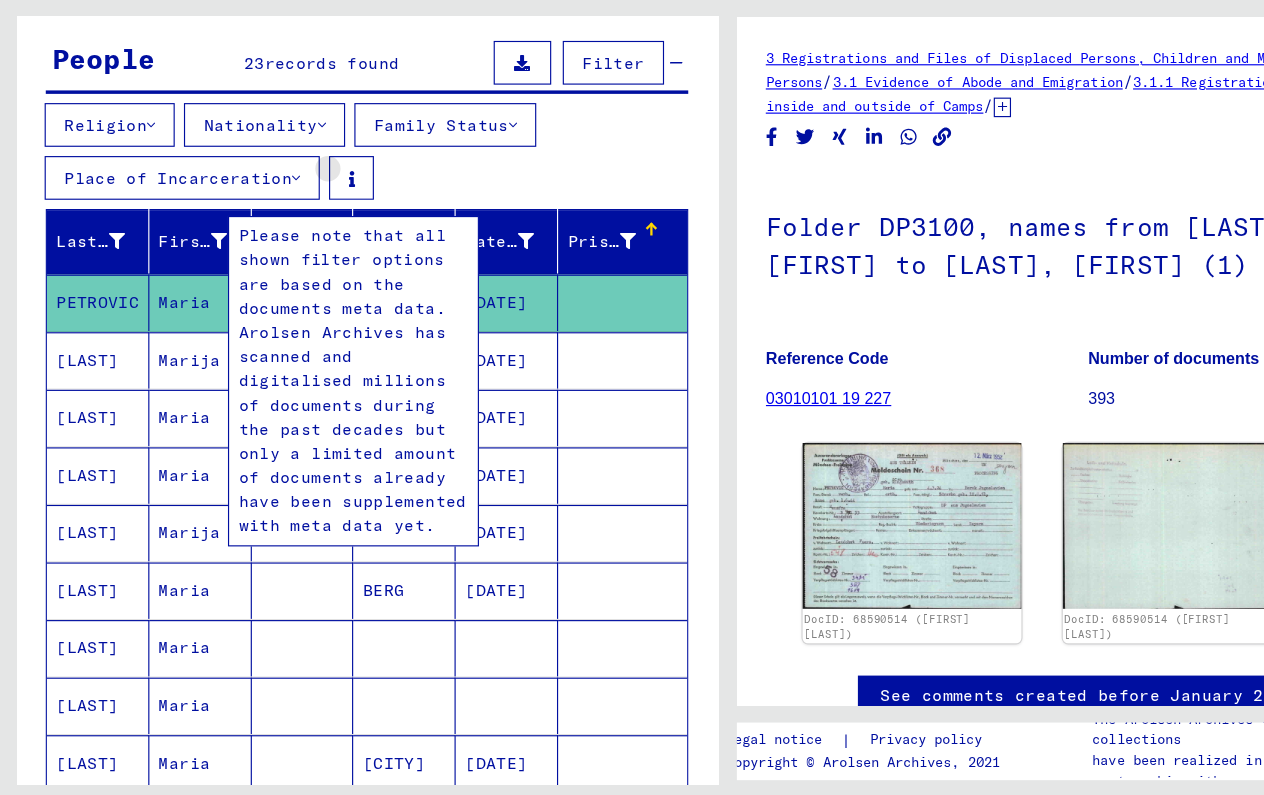 click at bounding box center (305, 252) 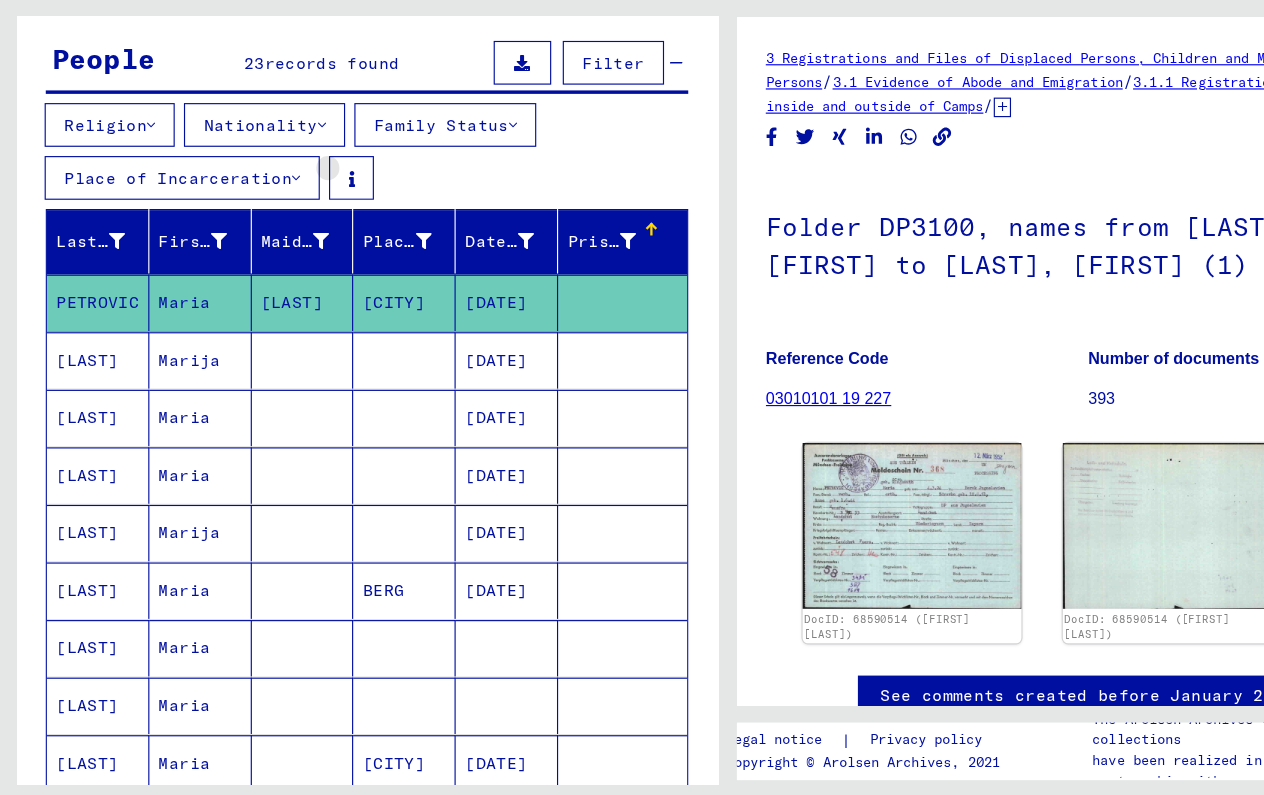 click at bounding box center [305, 252] 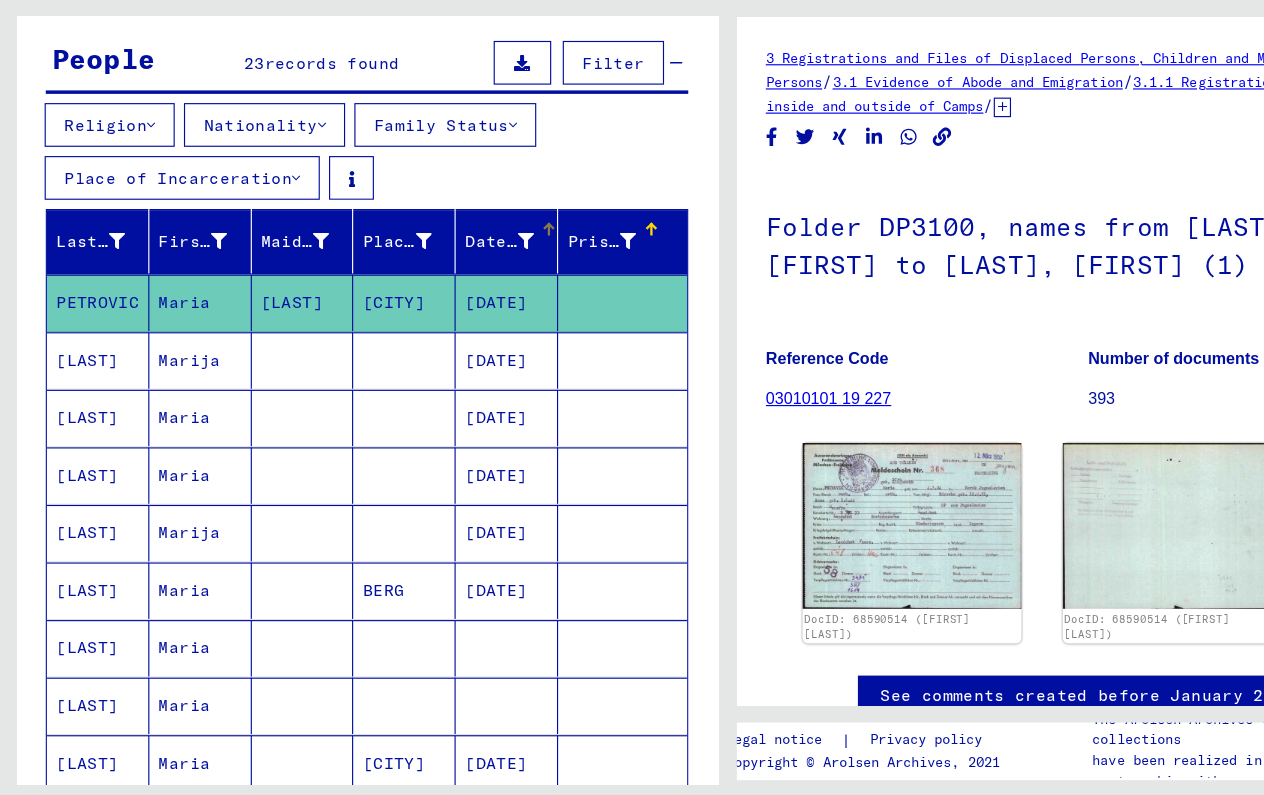 click on "Date of Birth" at bounding box center [446, 306] 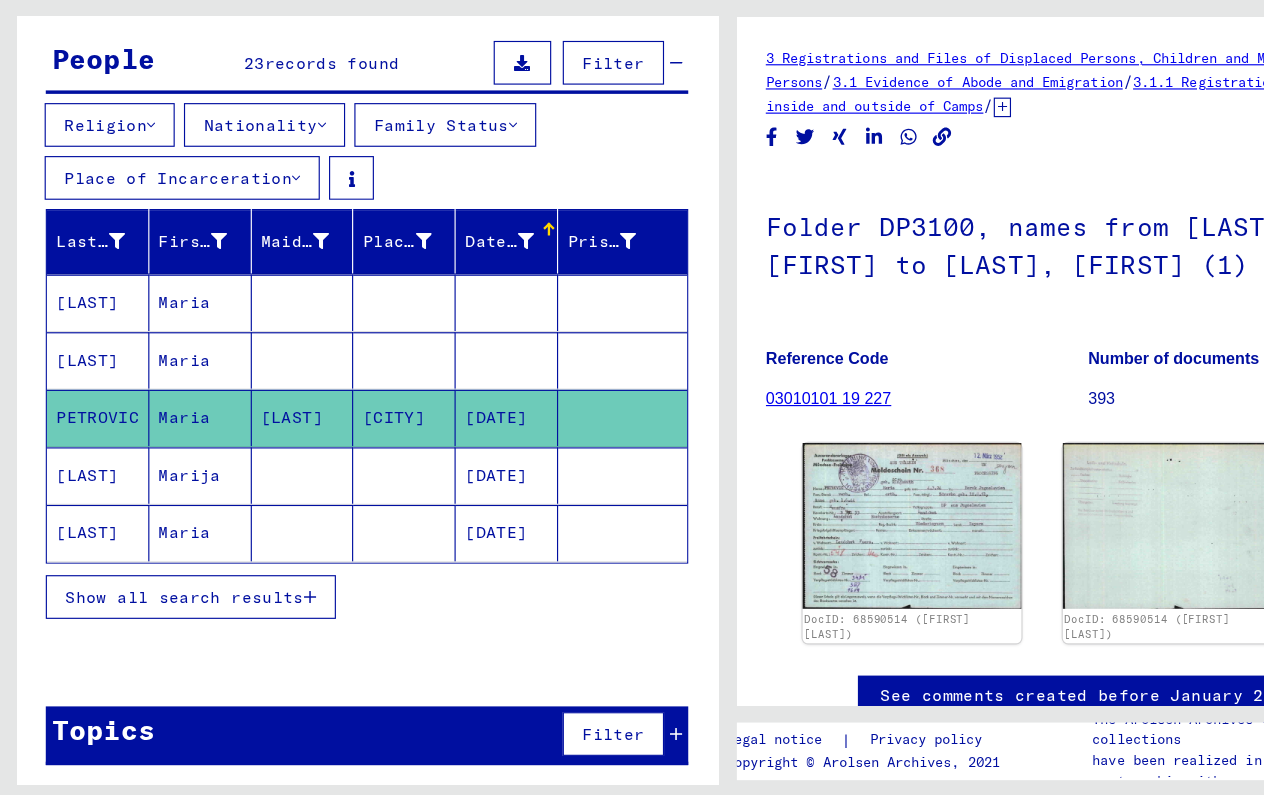 click on "Show all search results" at bounding box center [160, 615] 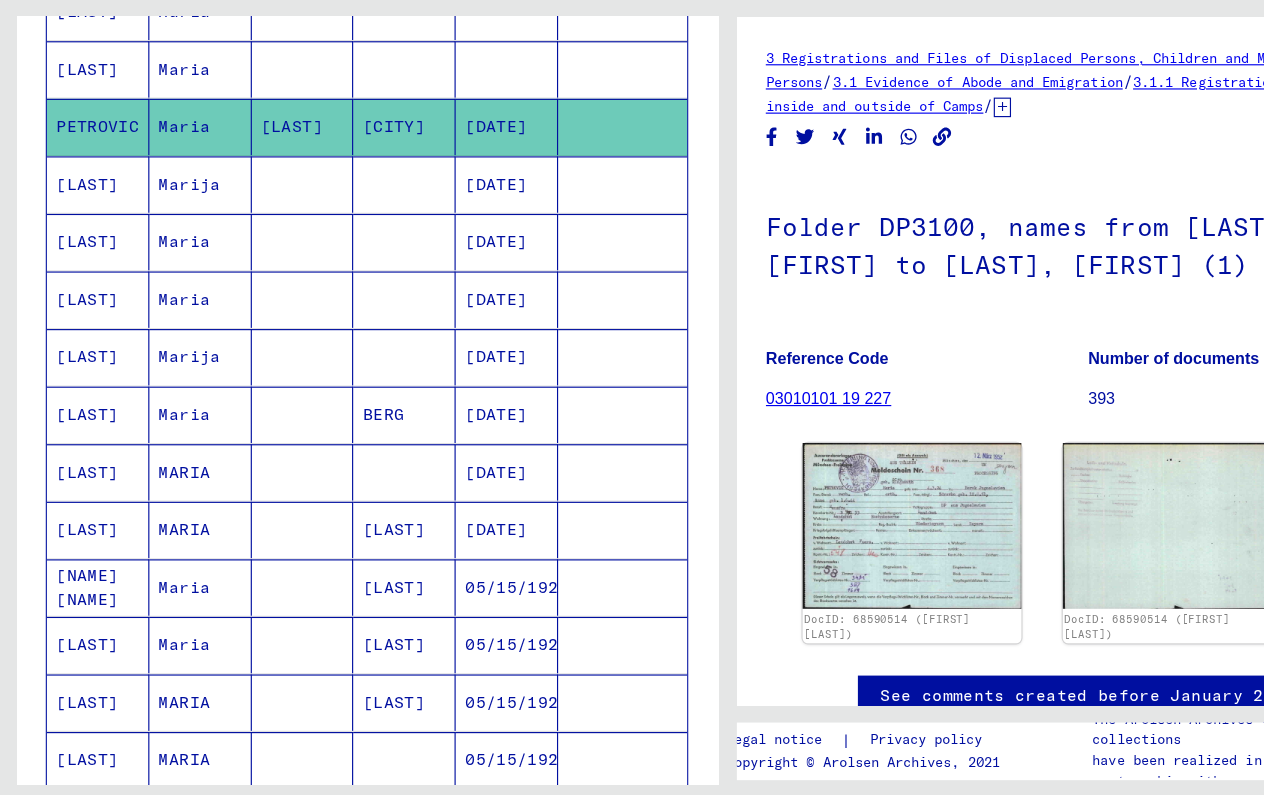 scroll, scrollTop: 430, scrollLeft: 0, axis: vertical 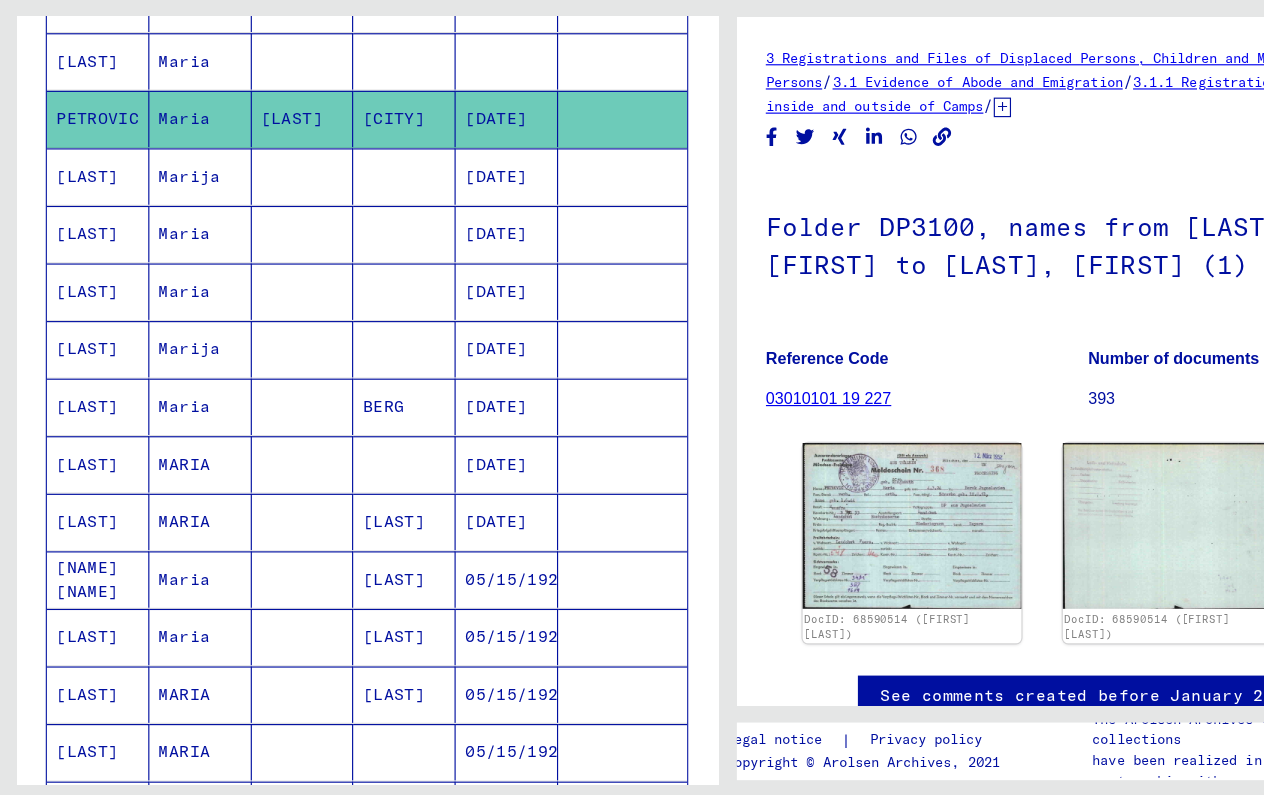 click on "[DATE]" at bounding box center [440, 599] 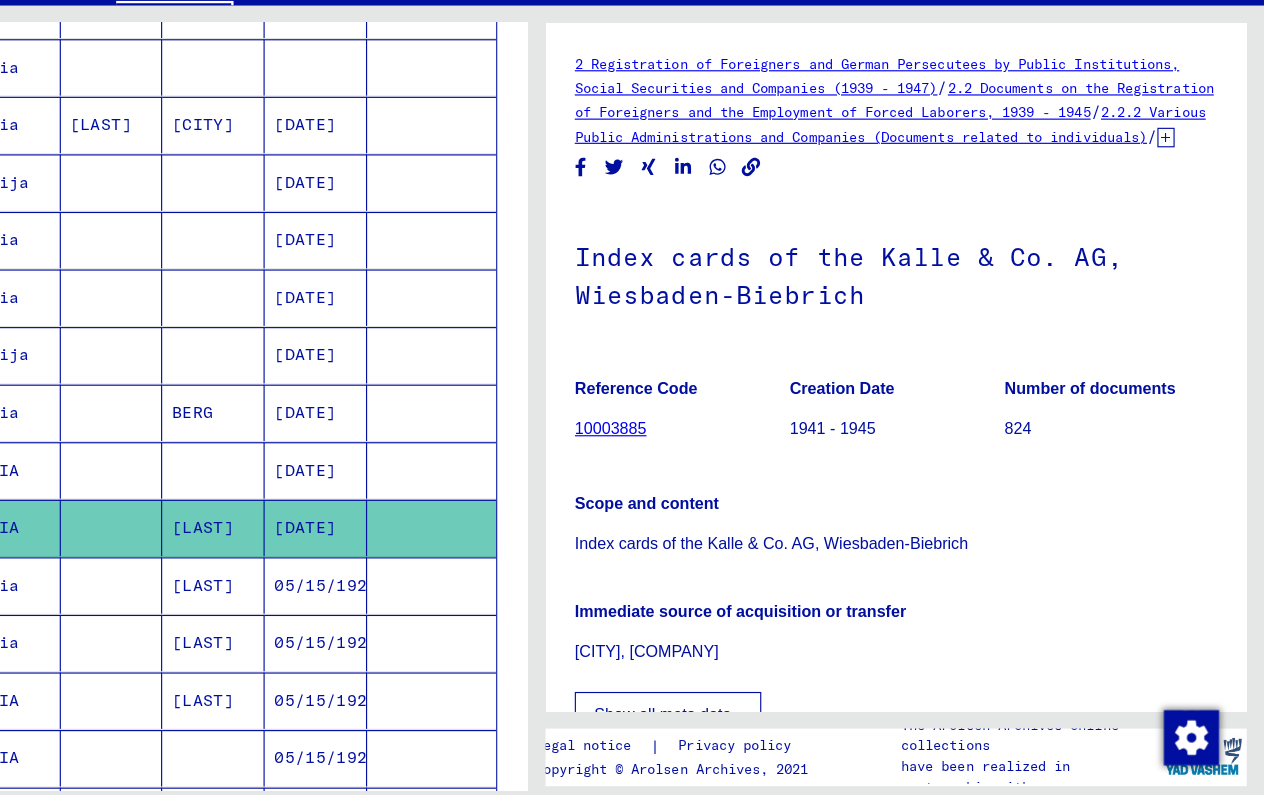 scroll, scrollTop: 0, scrollLeft: 0, axis: both 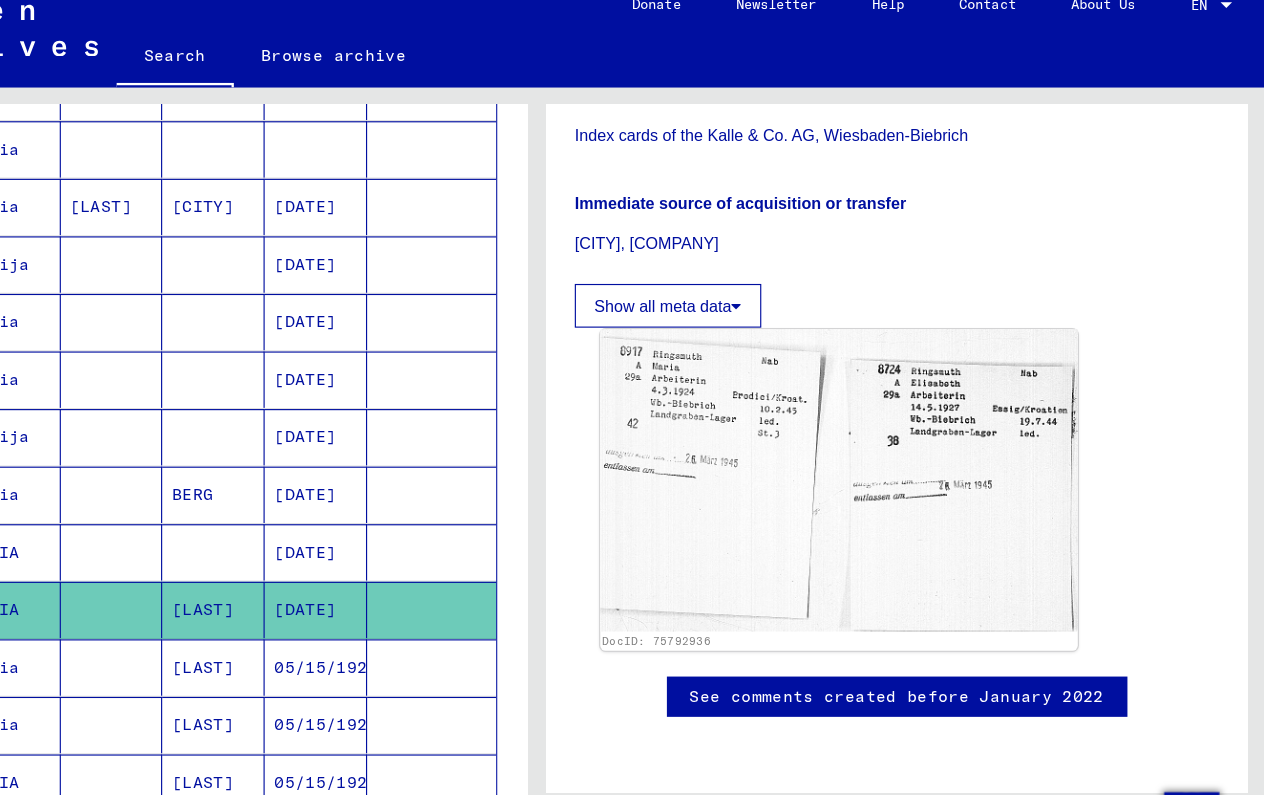 click 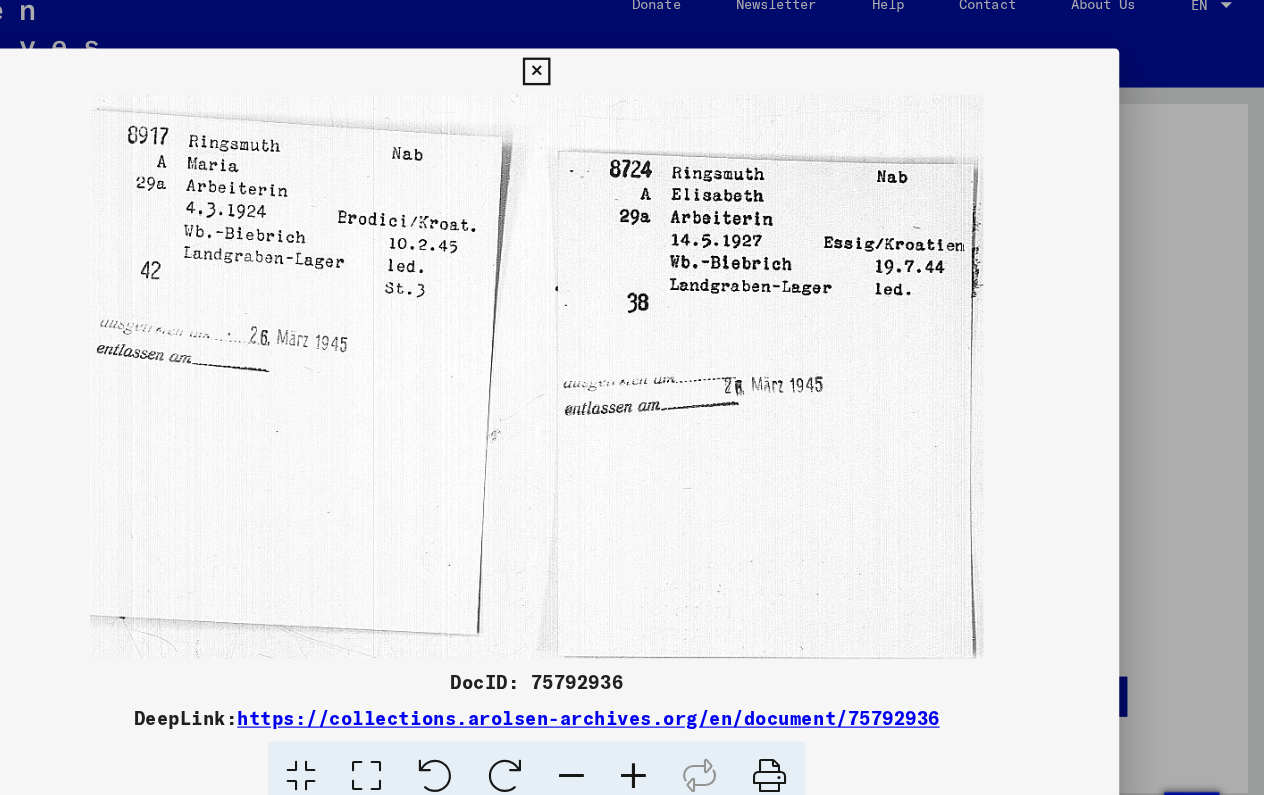 type 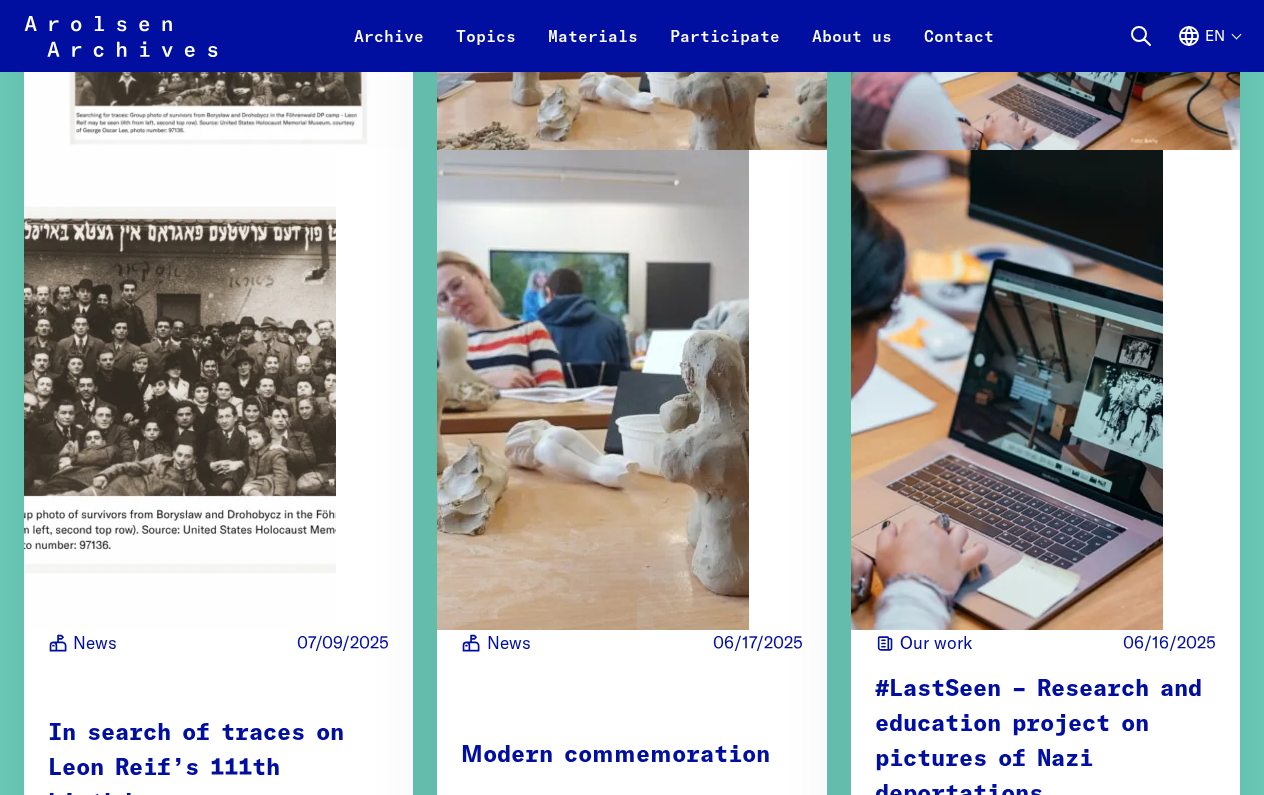 scroll, scrollTop: 2147, scrollLeft: 0, axis: vertical 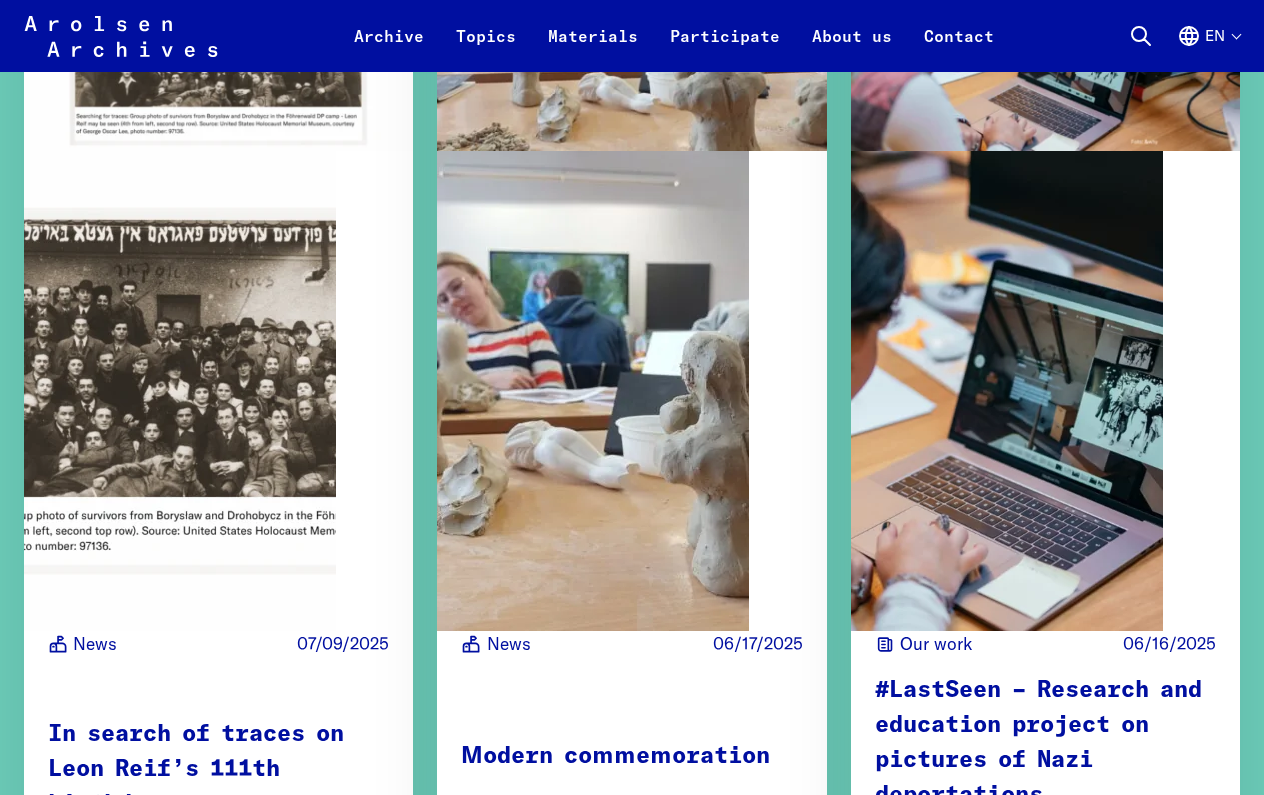 click 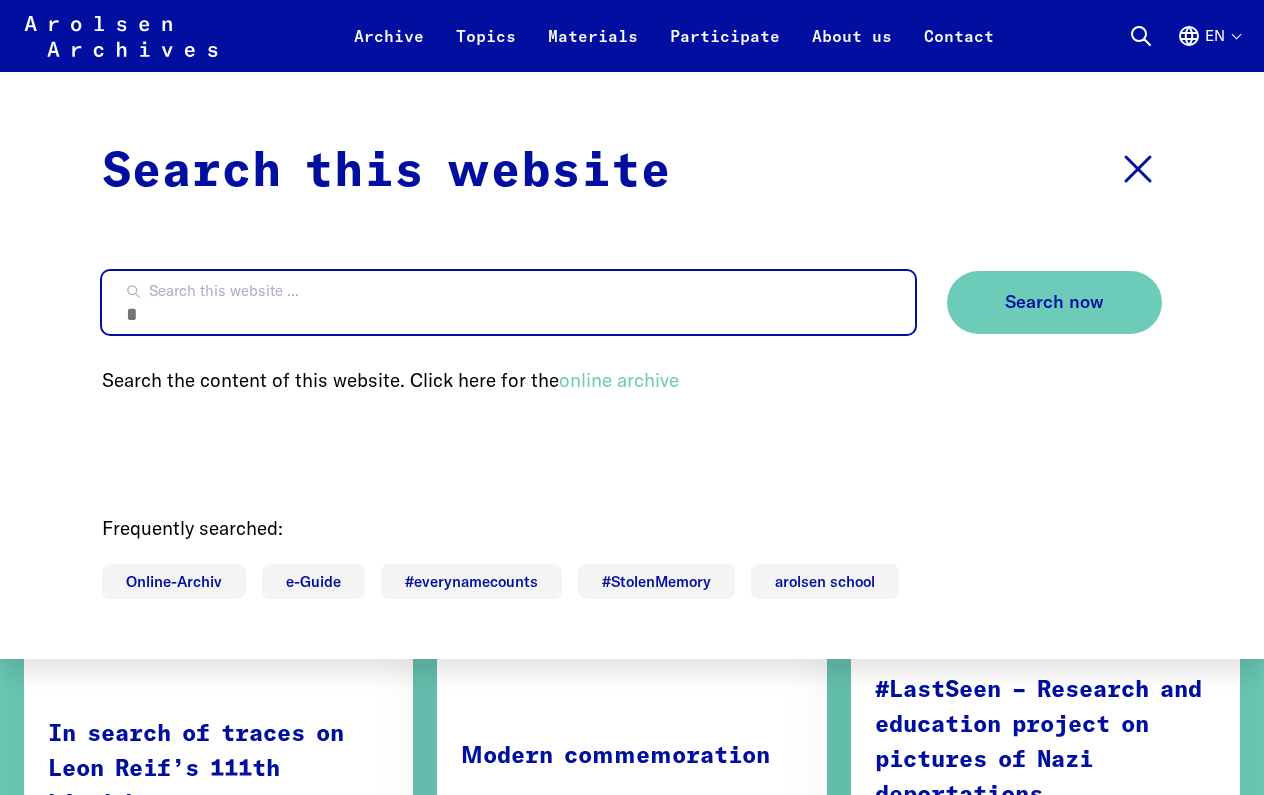 click on "Search this website ..." at bounding box center (508, 302) 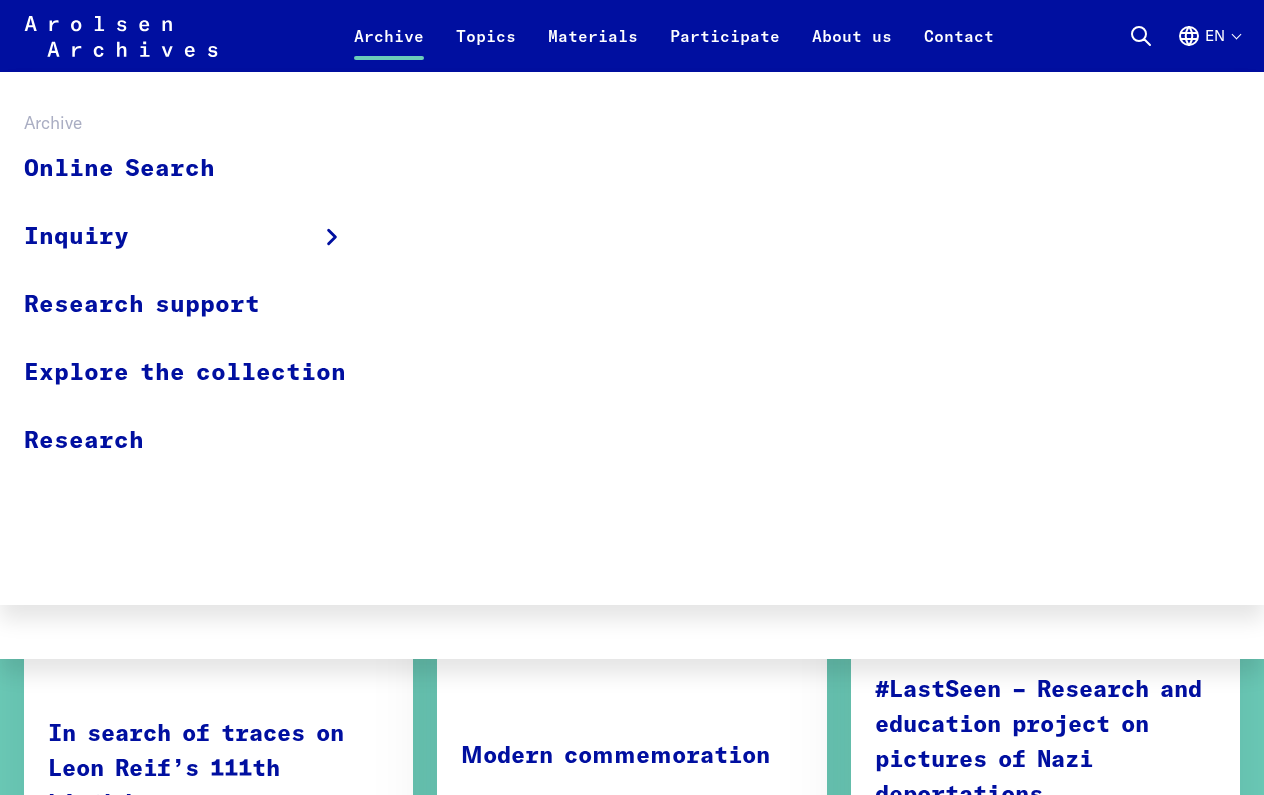 click on "Archive" at bounding box center [389, 48] 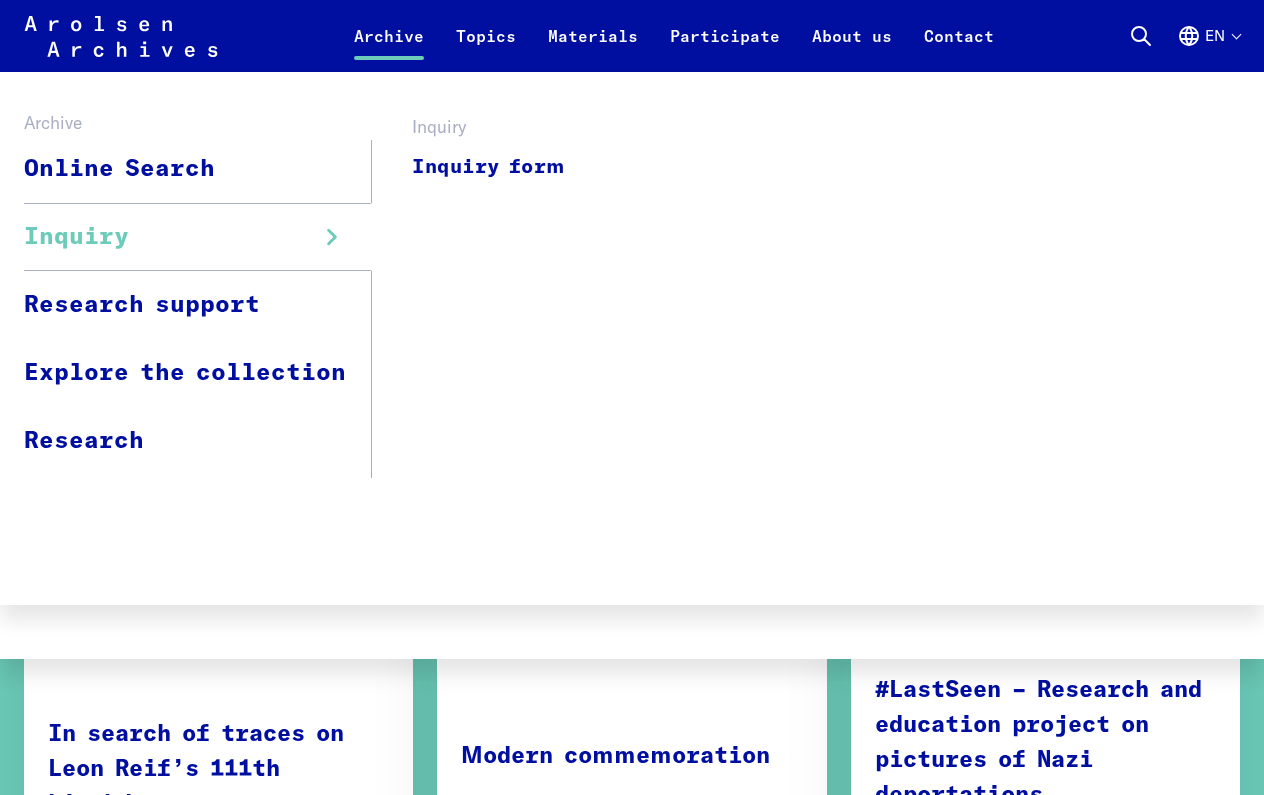 click 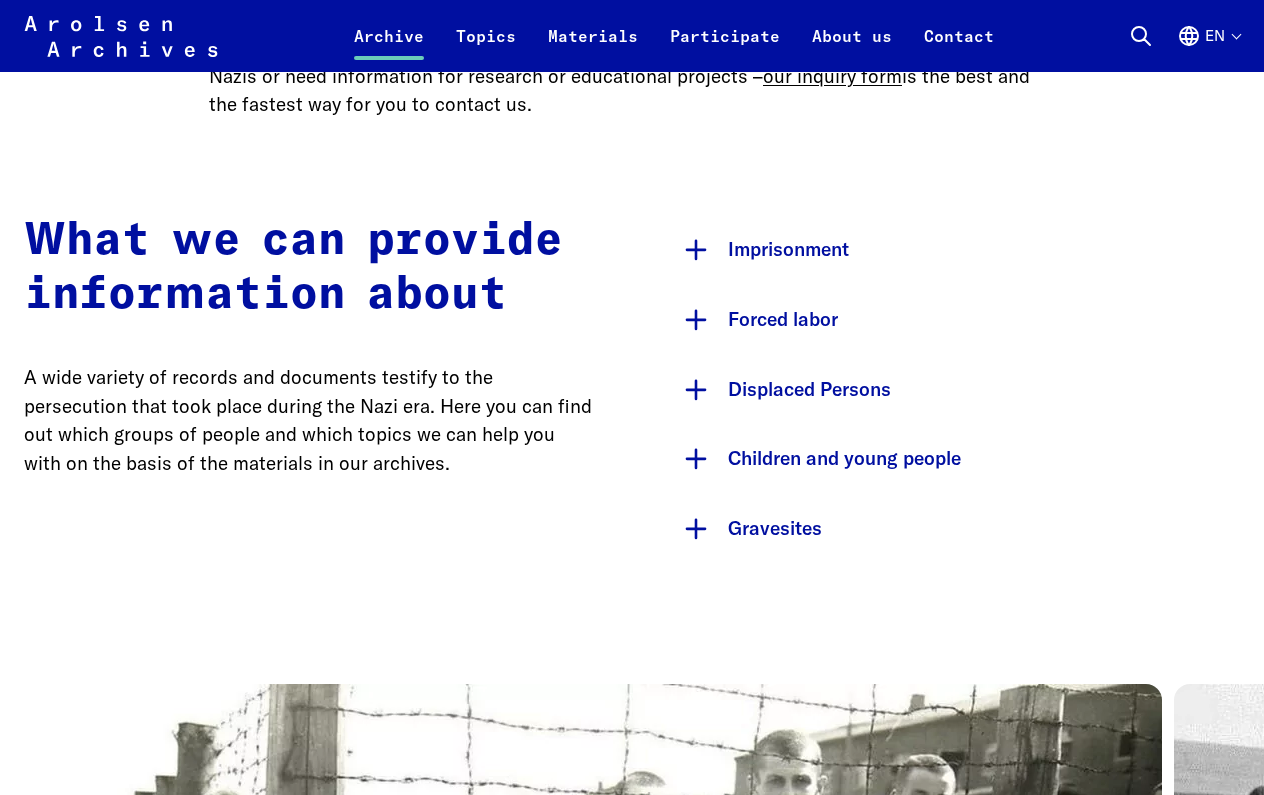 scroll, scrollTop: 955, scrollLeft: 0, axis: vertical 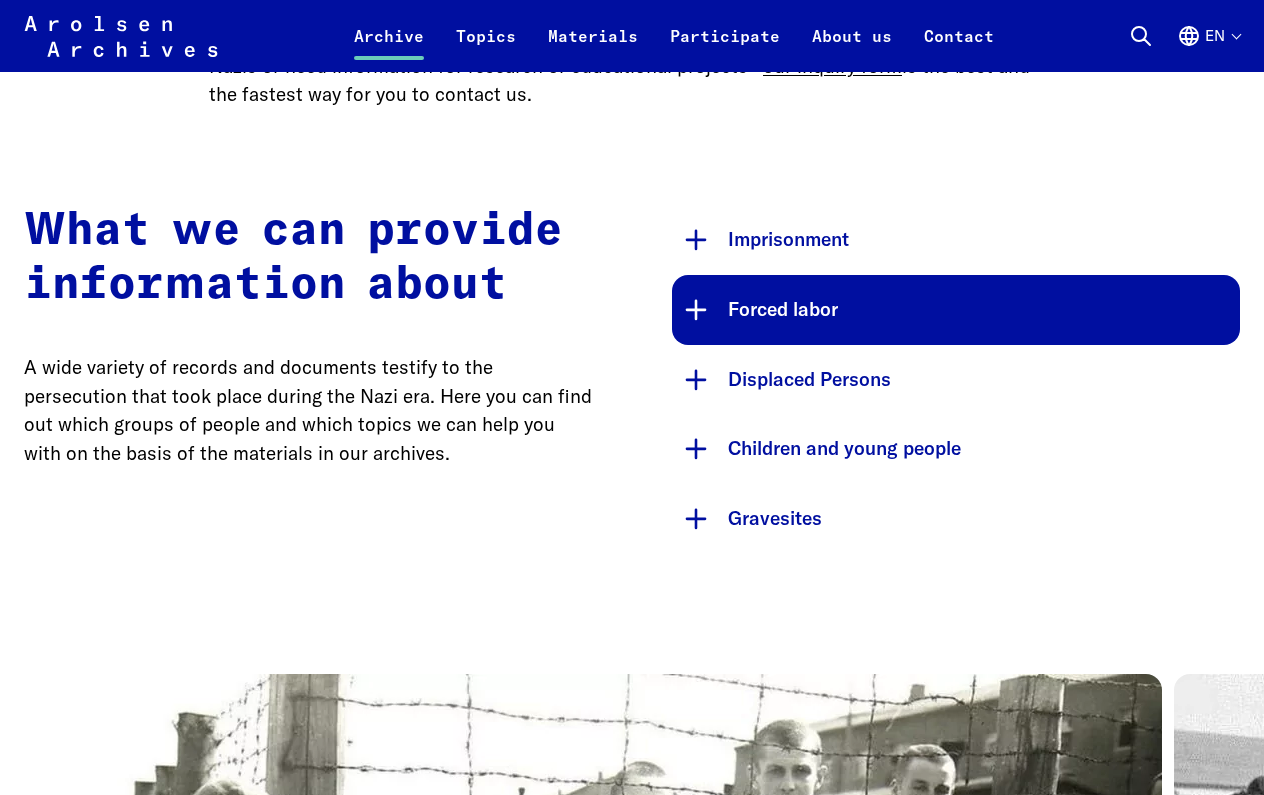 click on "Forced labor" at bounding box center (956, 310) 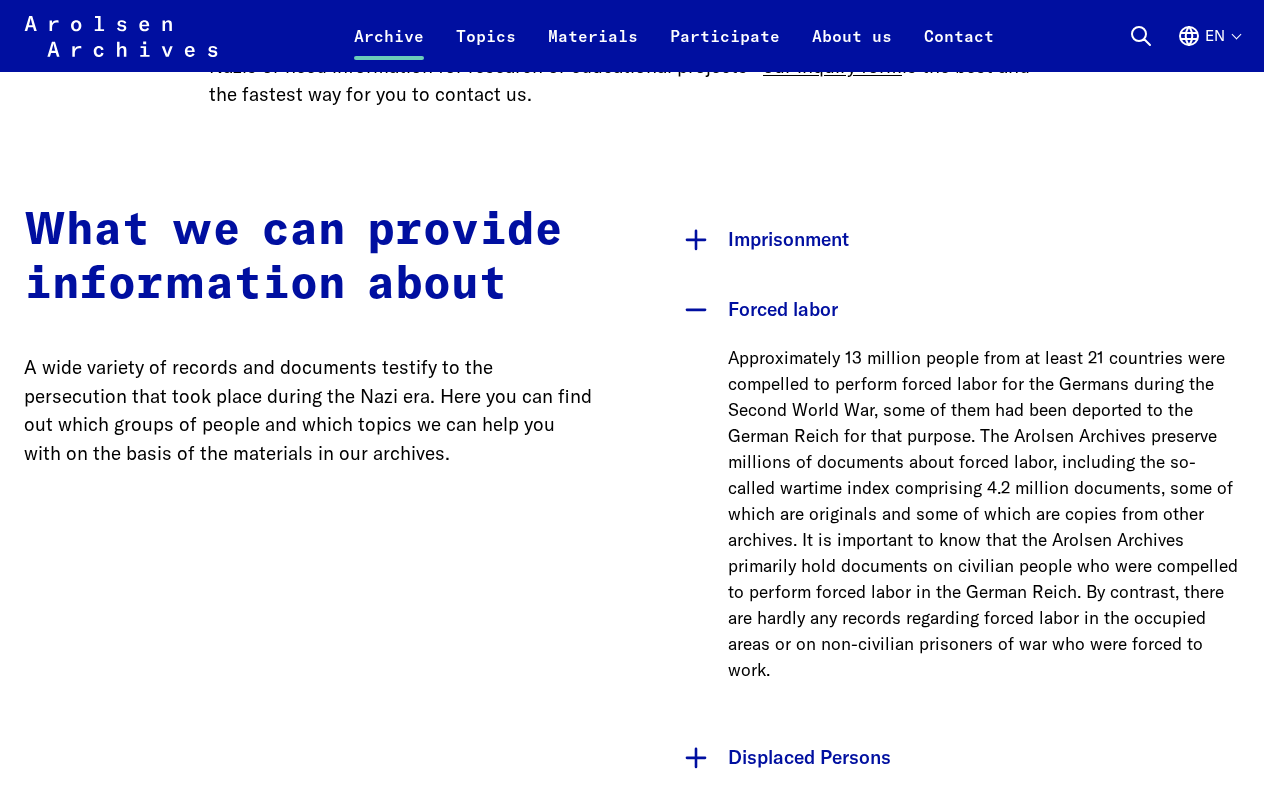 click on "Forced labor" at bounding box center [956, 310] 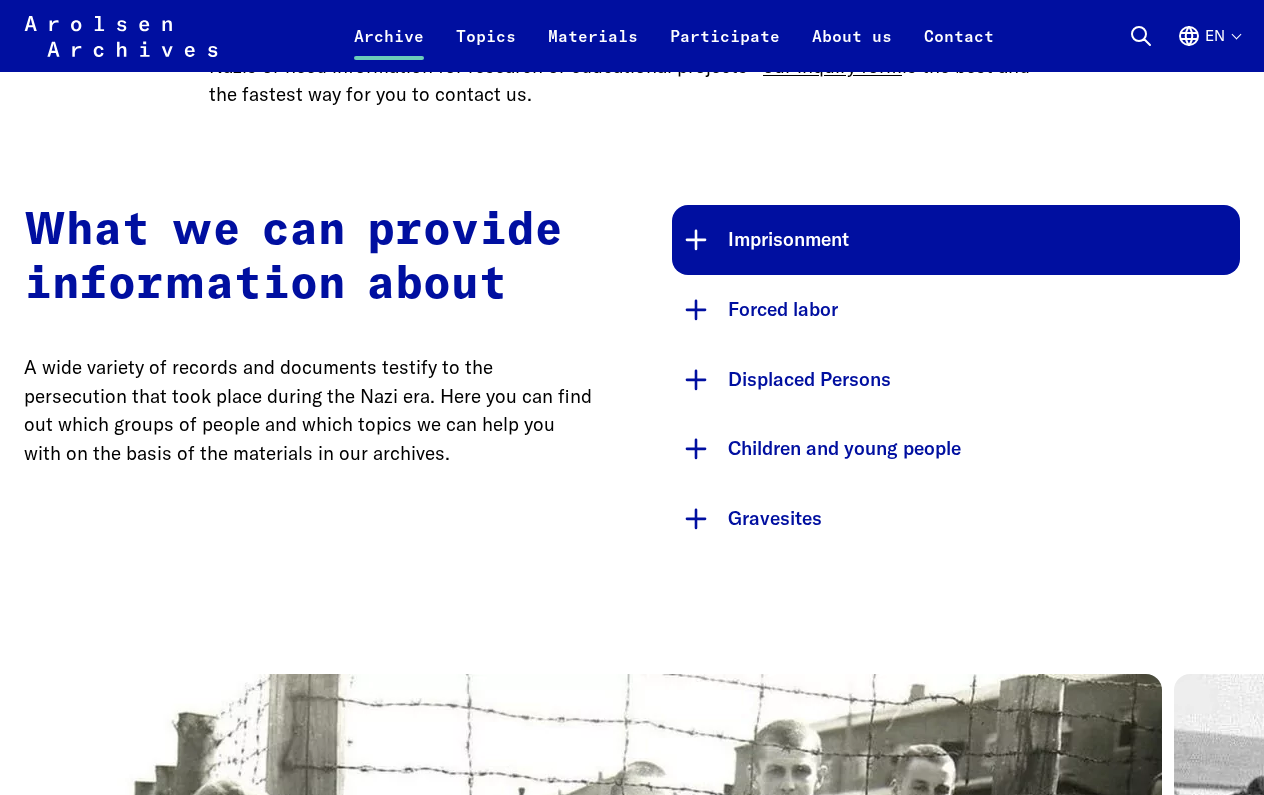 click on "Imprisonment" at bounding box center [956, 240] 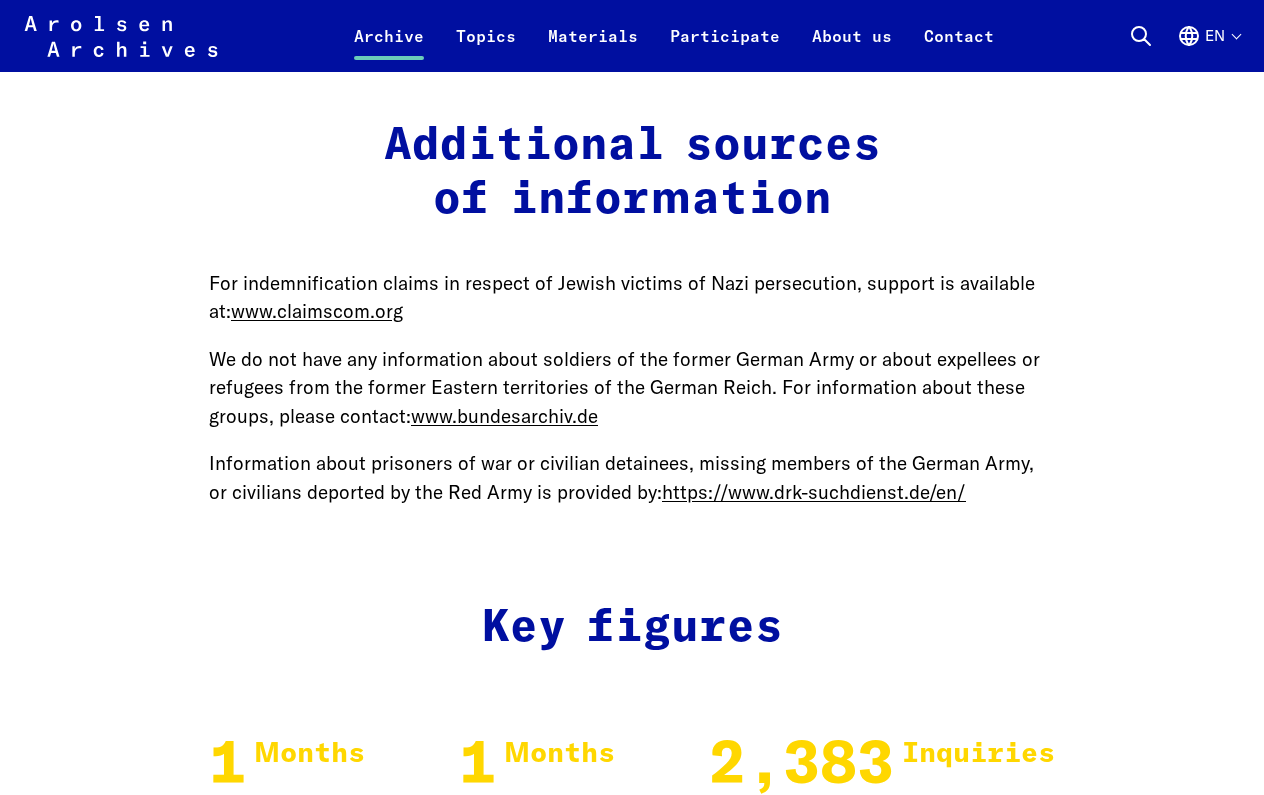 scroll, scrollTop: 2942, scrollLeft: 0, axis: vertical 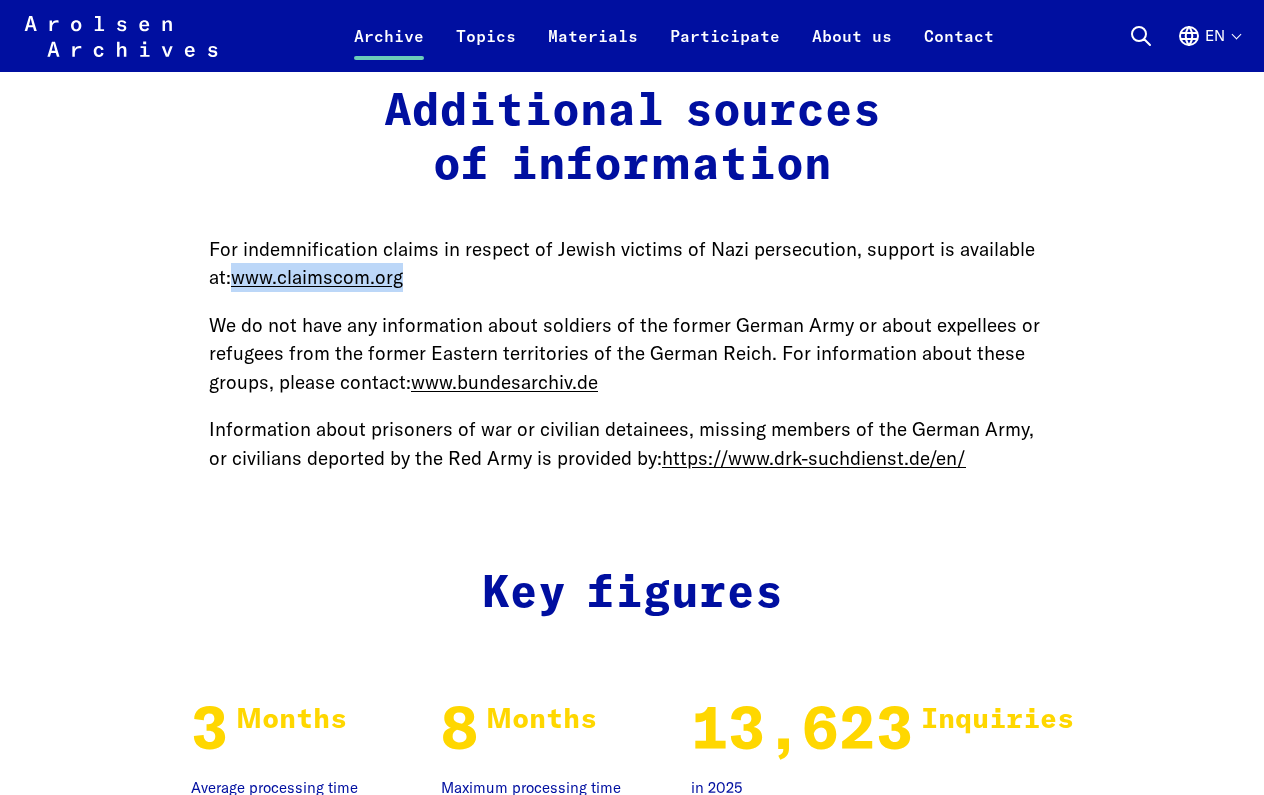 drag, startPoint x: 202, startPoint y: 265, endPoint x: 393, endPoint y: 254, distance: 191.3165 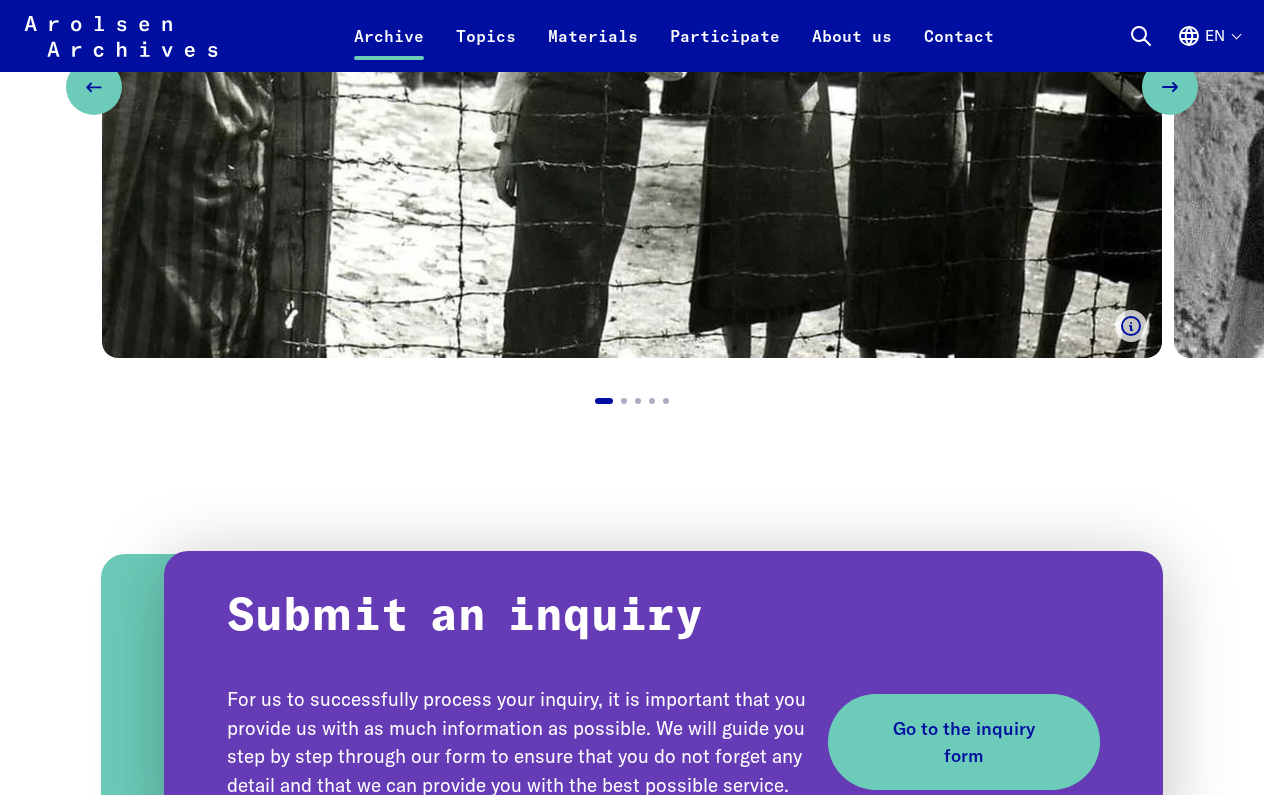 scroll, scrollTop: 2229, scrollLeft: 0, axis: vertical 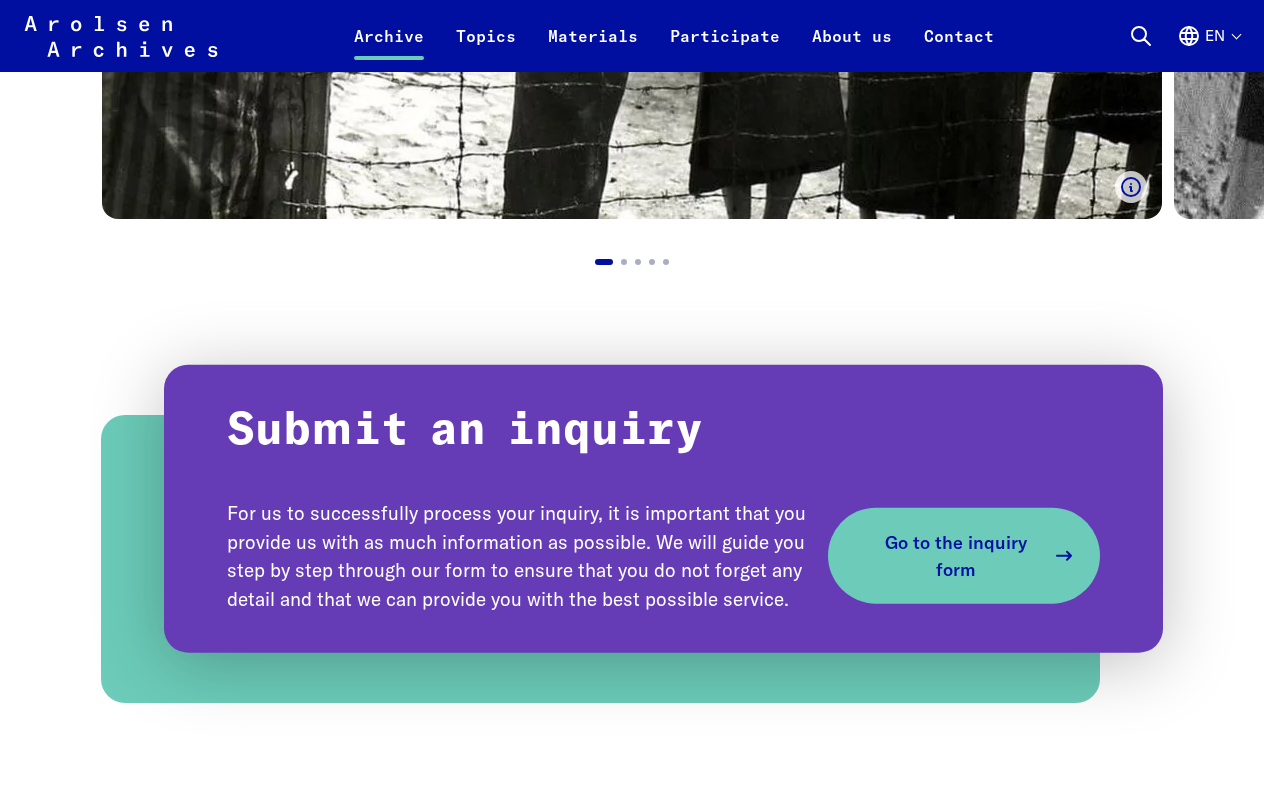 click on "Go to the inquiry form" at bounding box center [956, 556] 